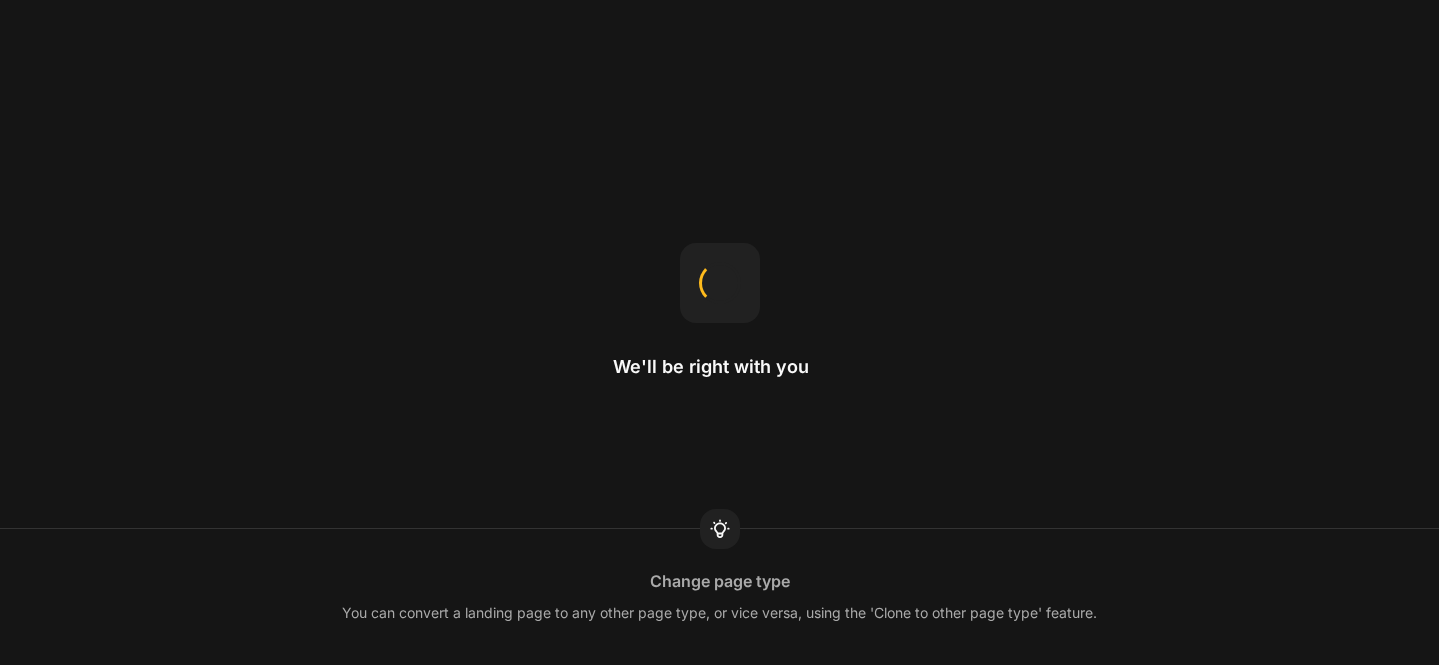 scroll, scrollTop: 0, scrollLeft: 0, axis: both 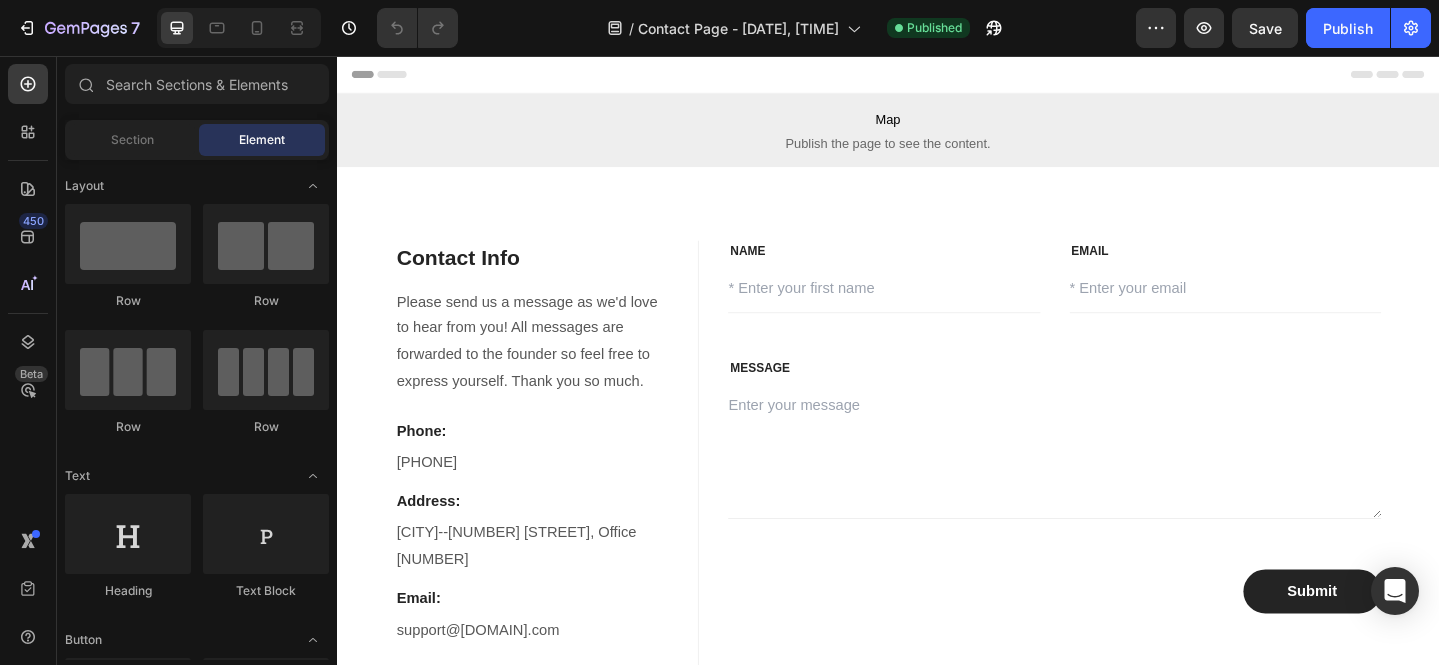 click on "Header" at bounding box center (937, 76) 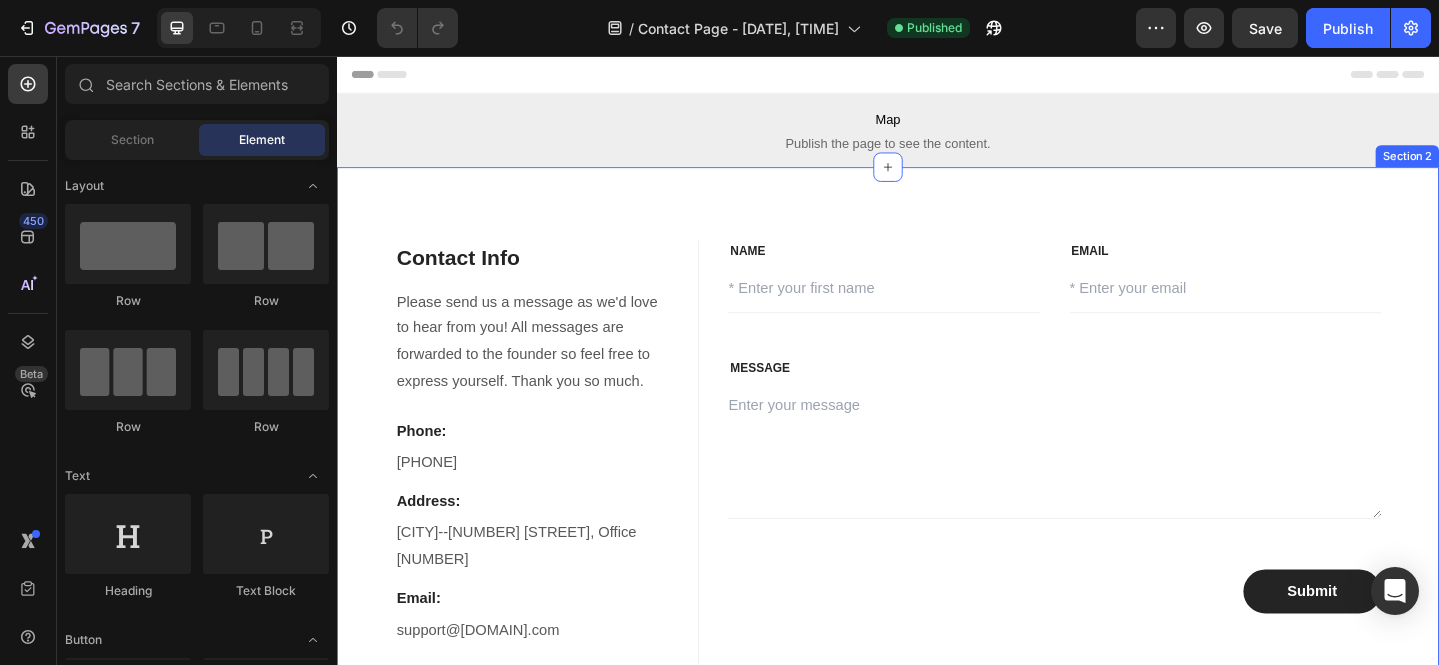 click on "Contact Info Heading Please send us a message as we'd love to hear from you! All messages are forwarded to the founder so feel free to express yourself. Thank you so much. Text block Phone: Text block [PHONE] Text block Address: Text block [CITY]--[NUMBER] [STREET], Office [NUMBER] Text block Email: Text block support@[DOMAIN].com Text block Image Image Image Image Row Row NAME Text block Text Field EMAIL Text block Email Field Row MESSAGE Text block Text Area Submit Submit Button Contact Form Row Section 2" at bounding box center [937, 516] 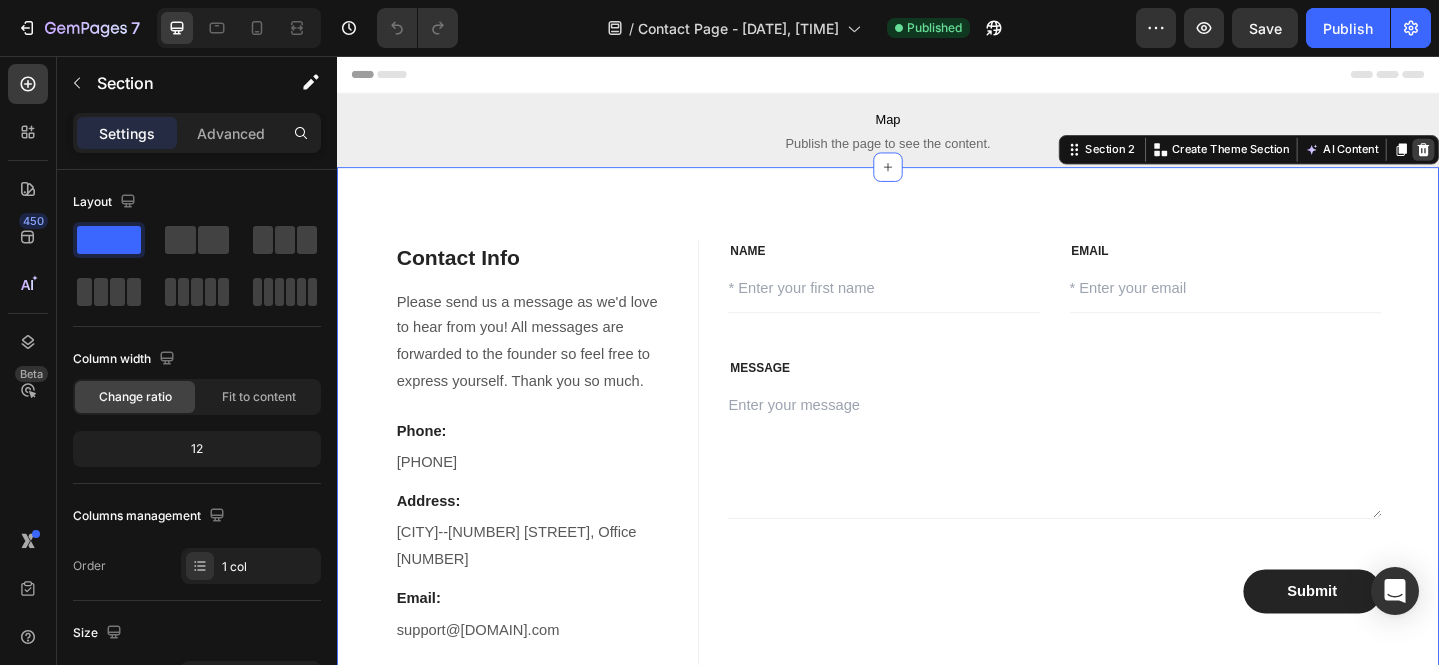 click 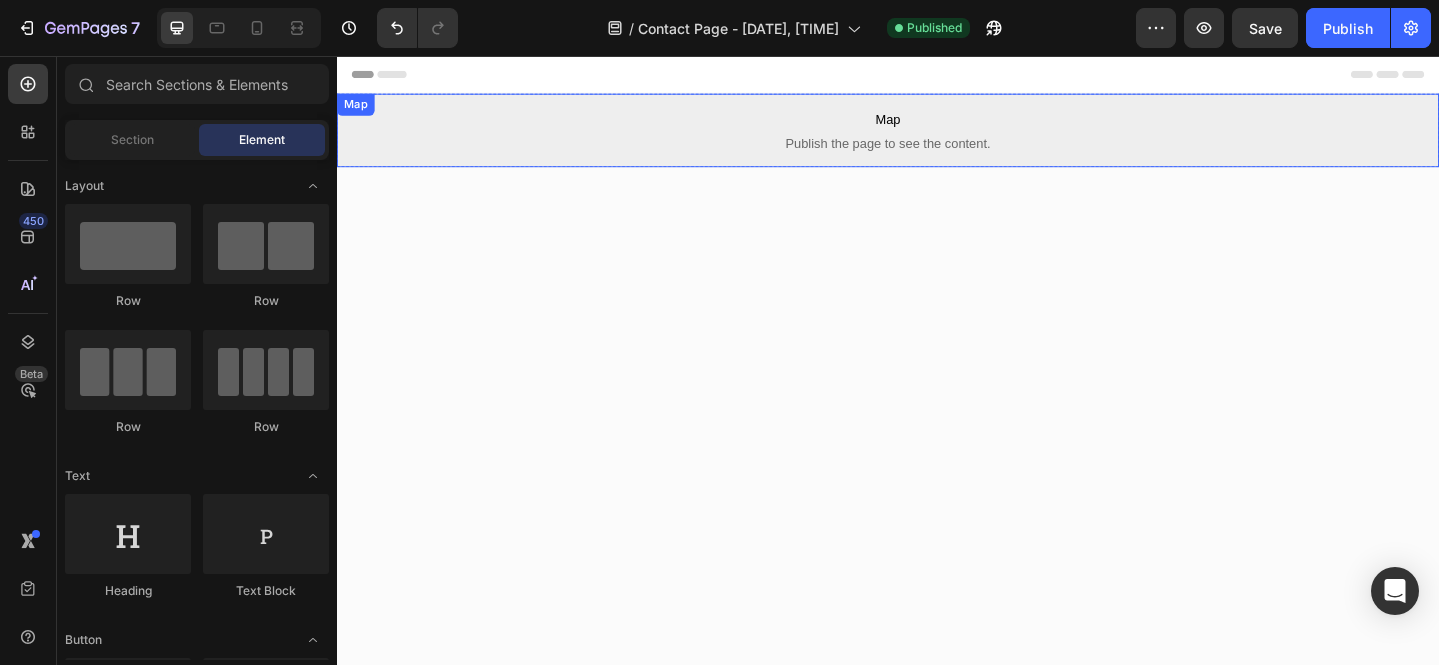 click on "Publish the page to see the content." at bounding box center (937, 151) 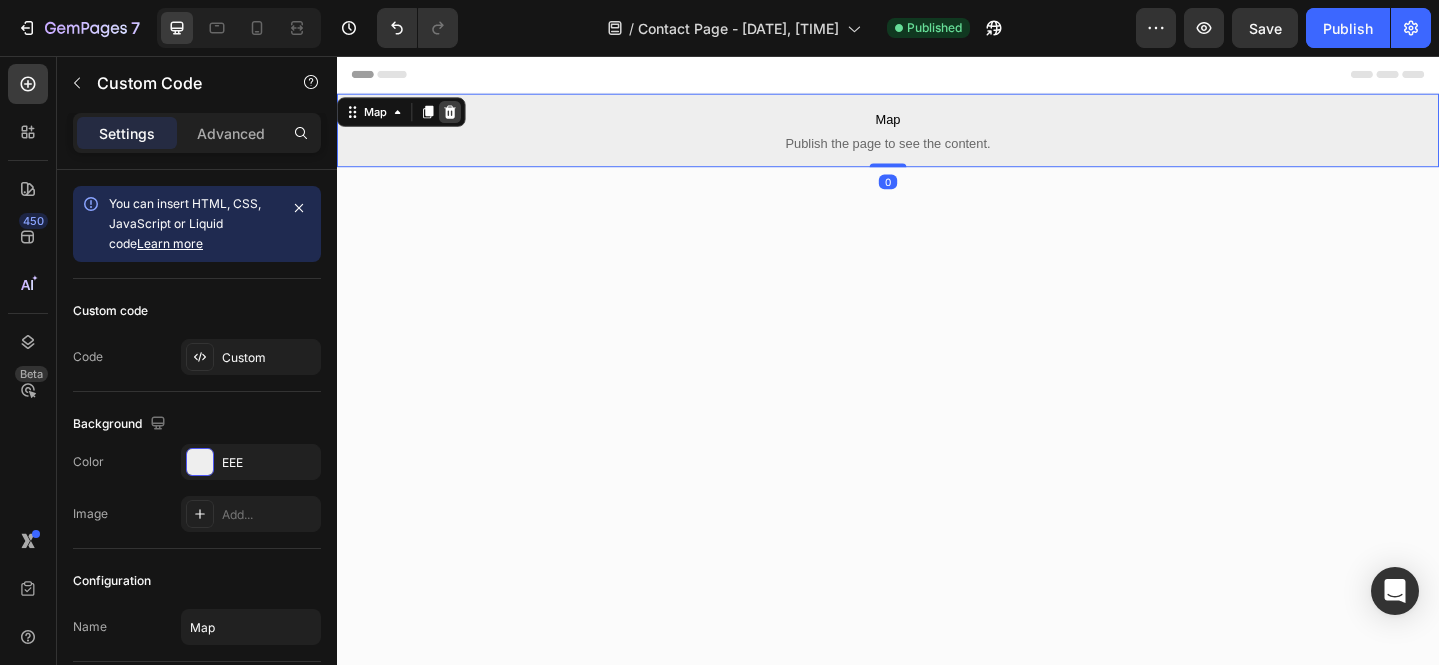 click 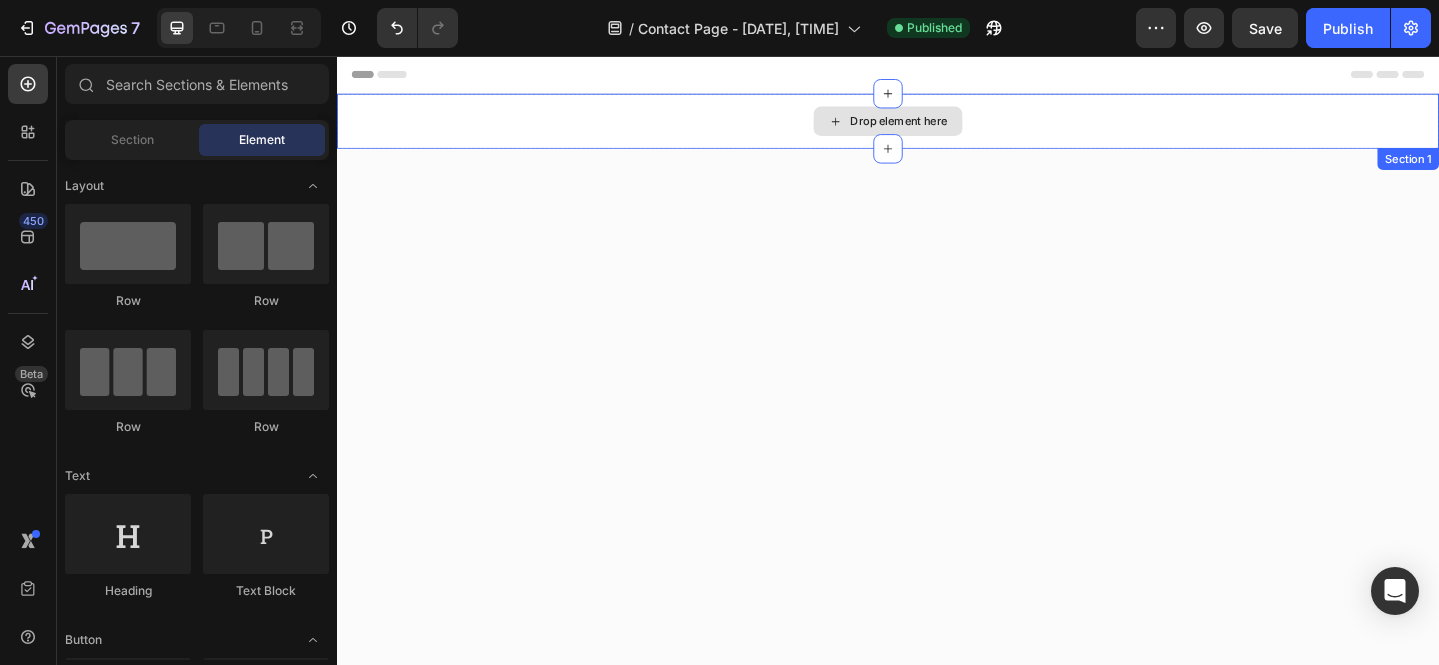 click on "Drop element here" at bounding box center [937, 127] 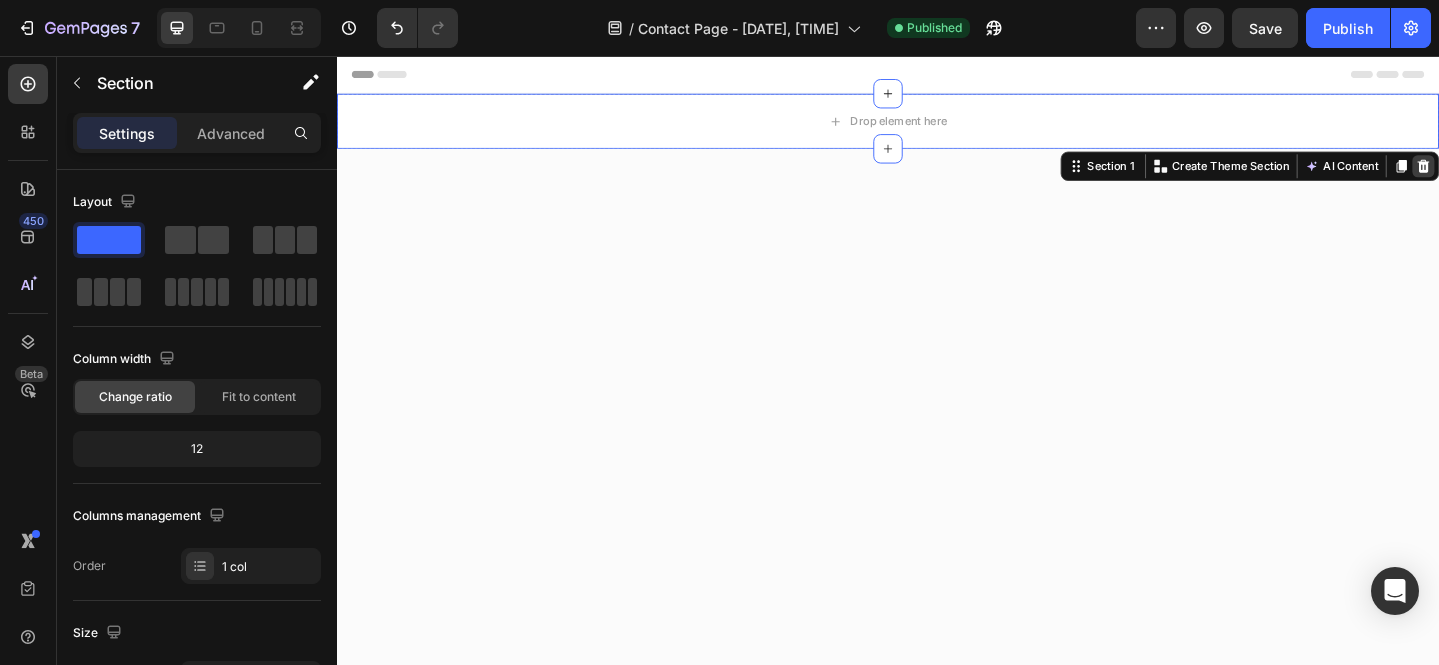 click 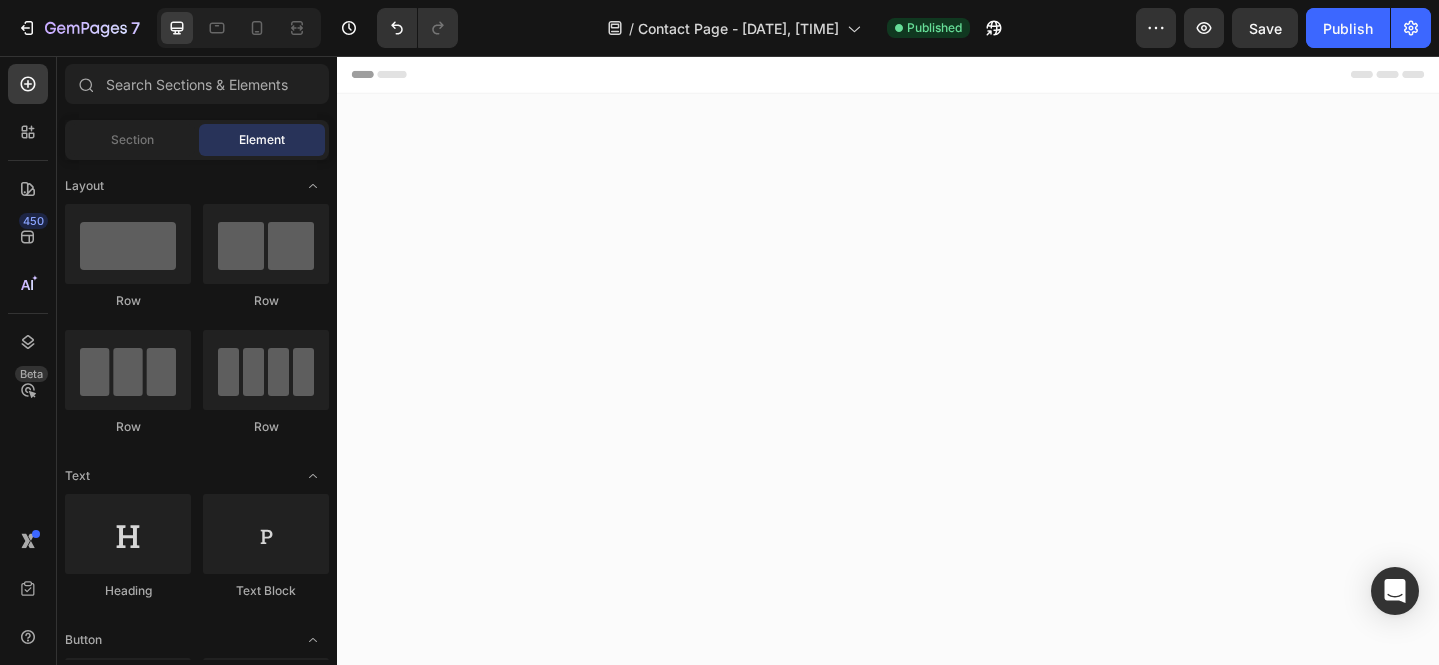 click at bounding box center [937, 455] 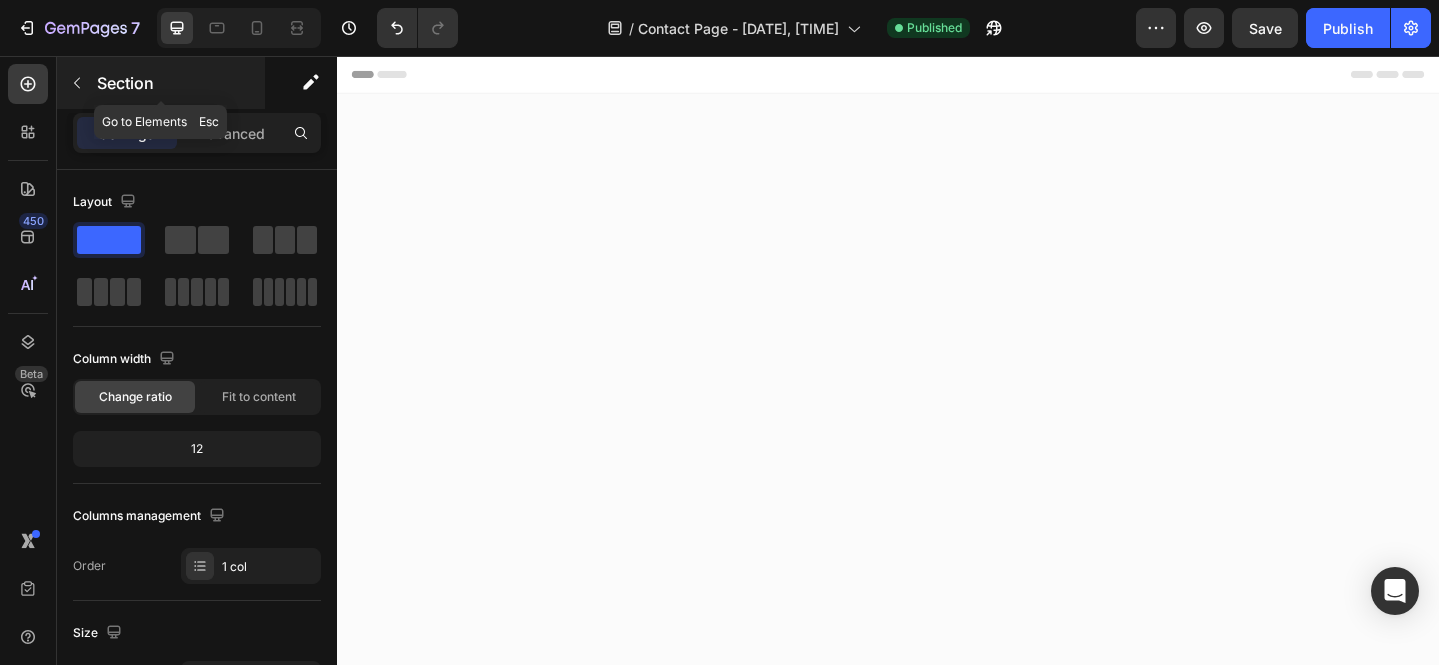 click at bounding box center [77, 83] 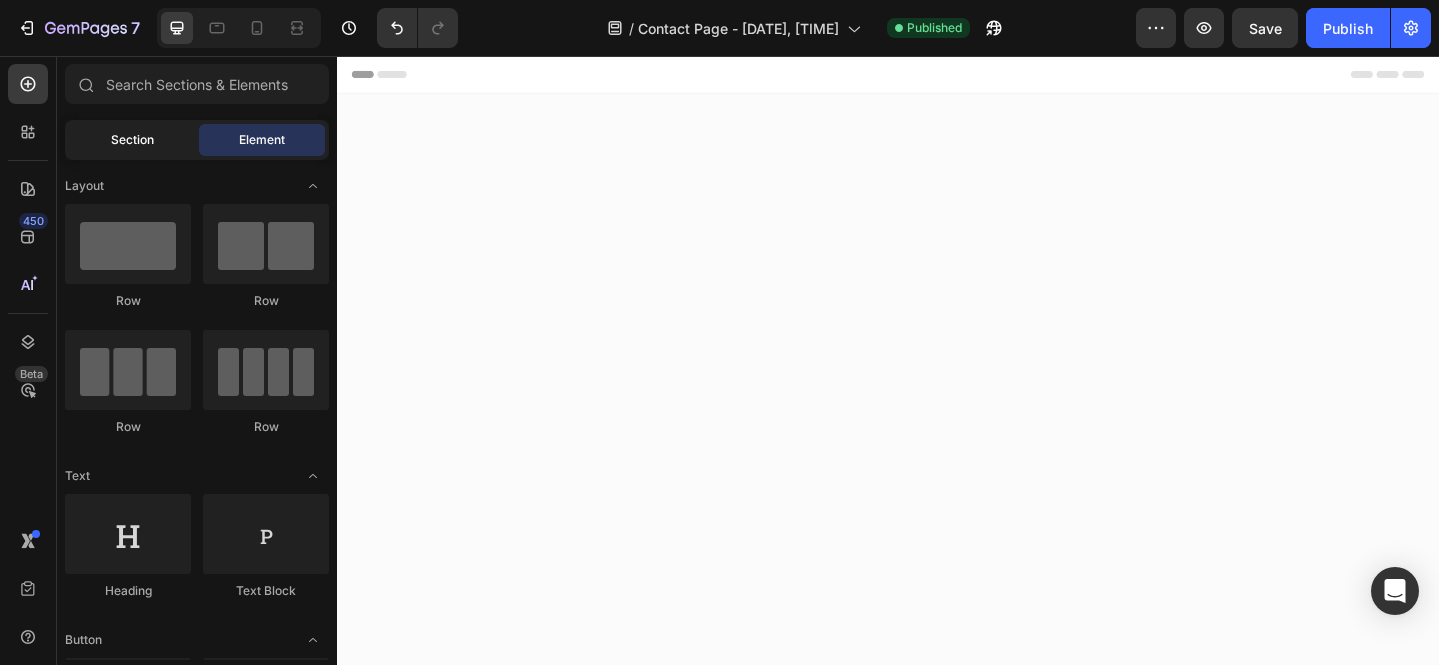 click on "Section" 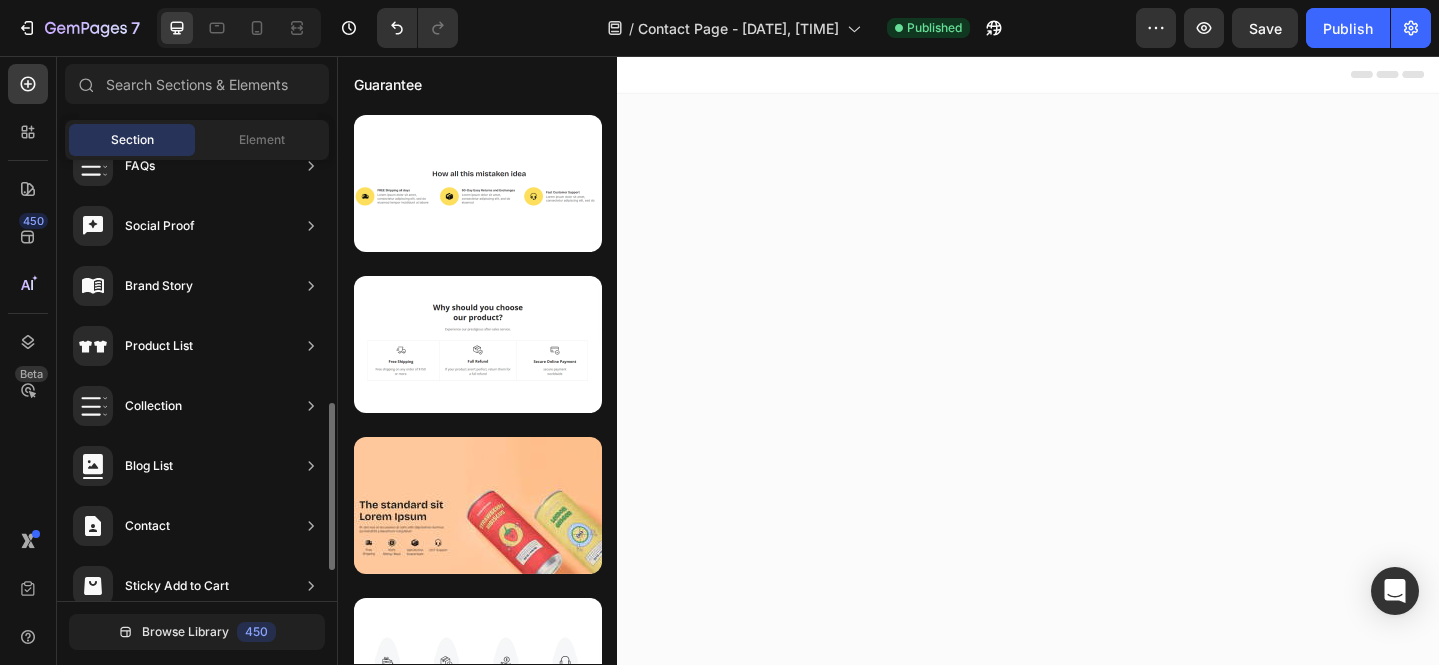 scroll, scrollTop: 719, scrollLeft: 0, axis: vertical 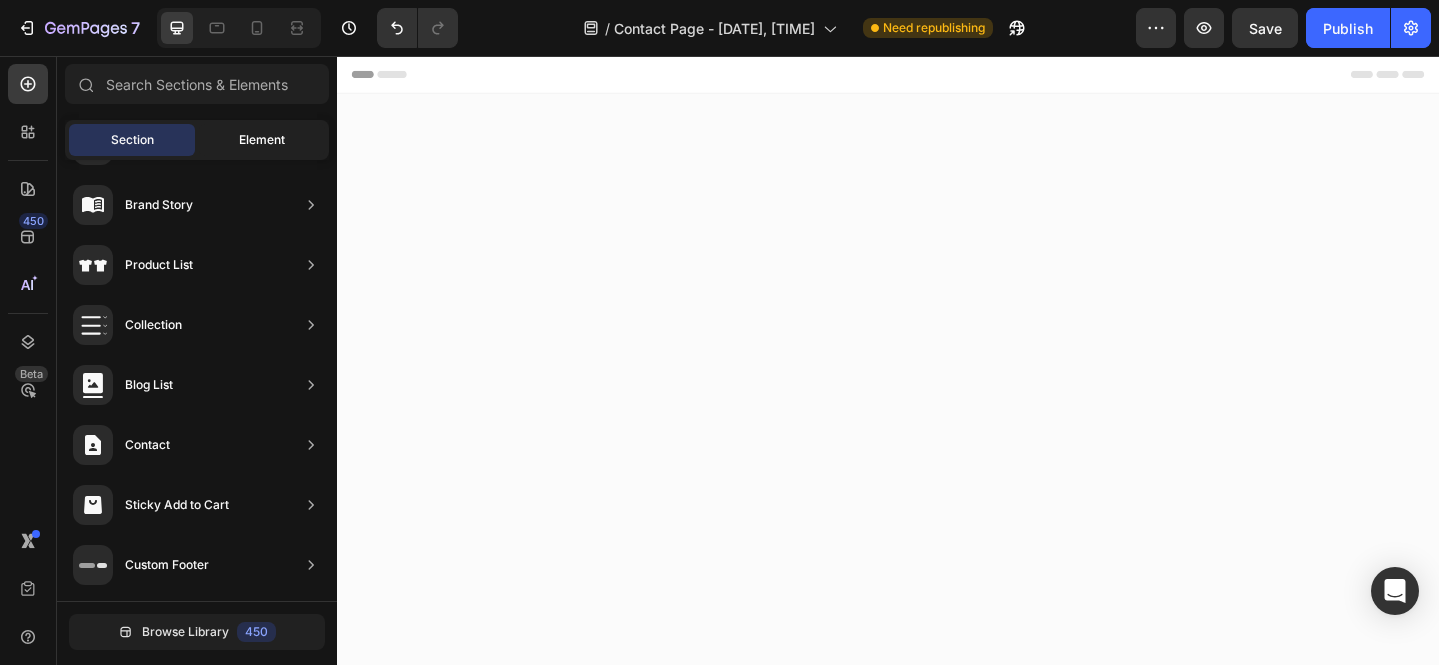 click on "Element" 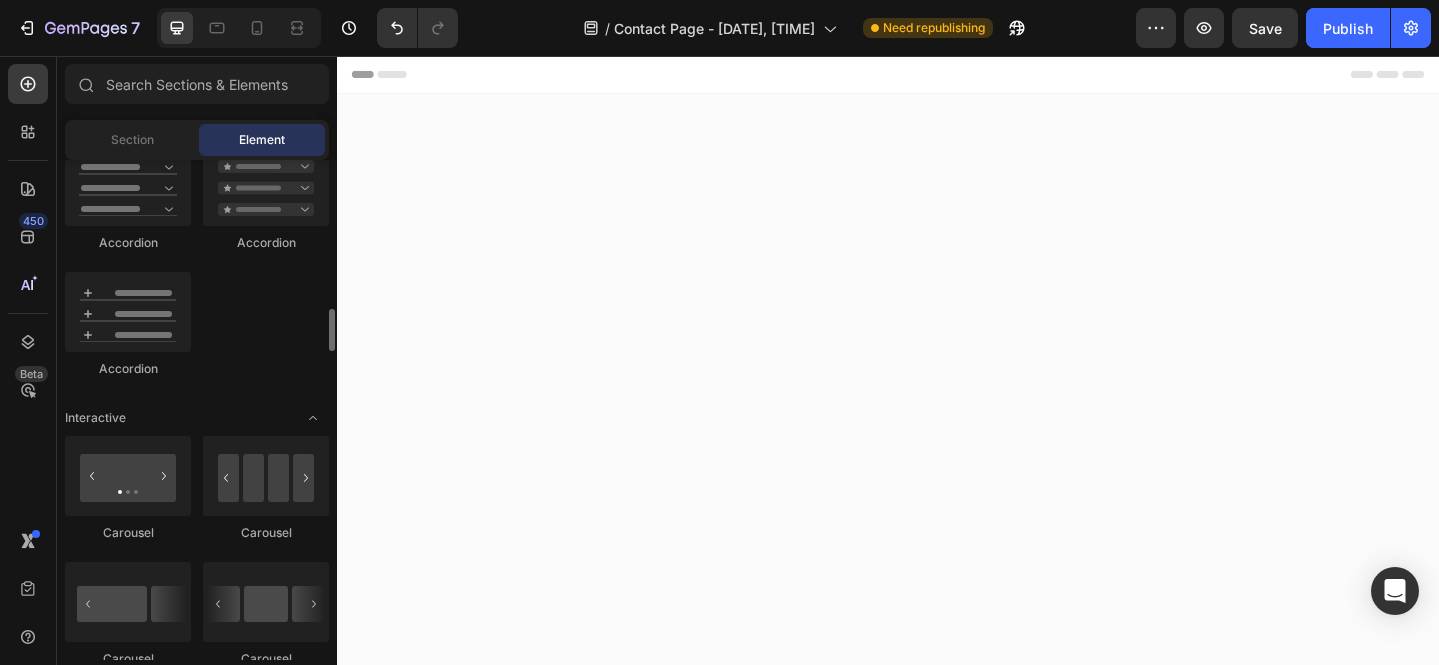scroll, scrollTop: 1077, scrollLeft: 0, axis: vertical 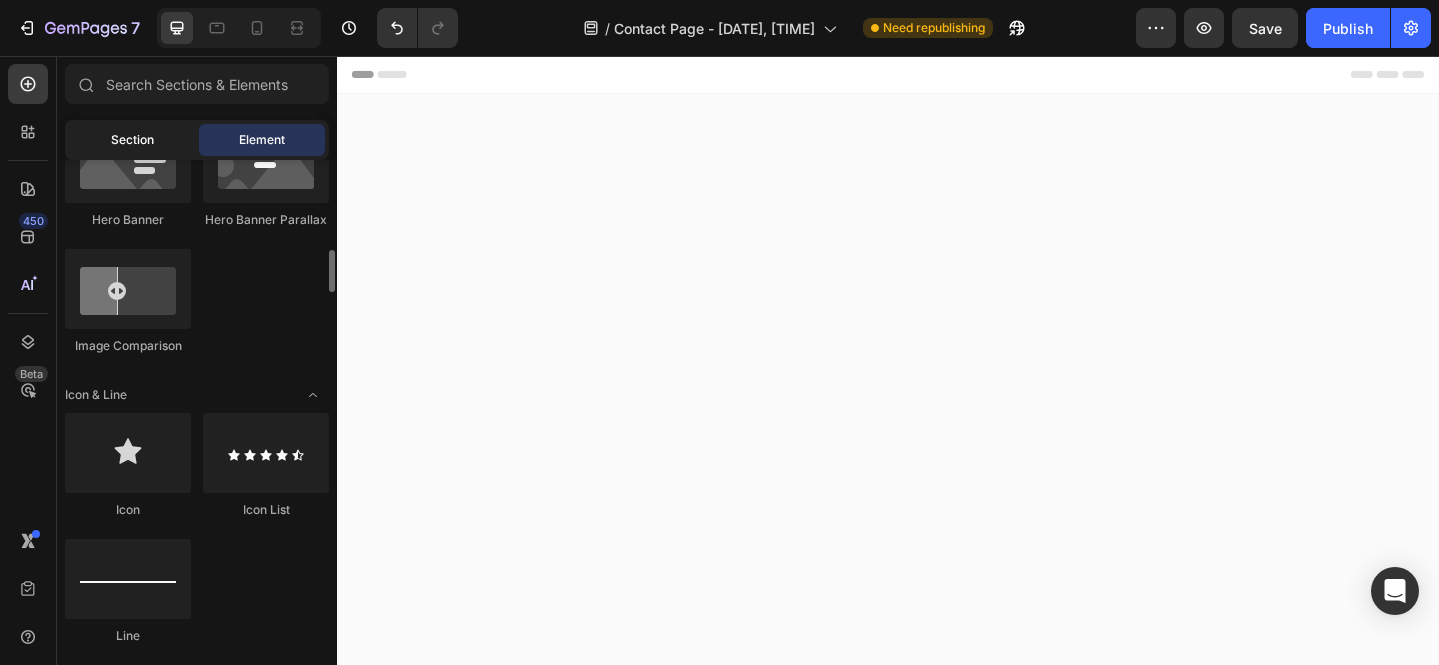click on "Section" at bounding box center (132, 140) 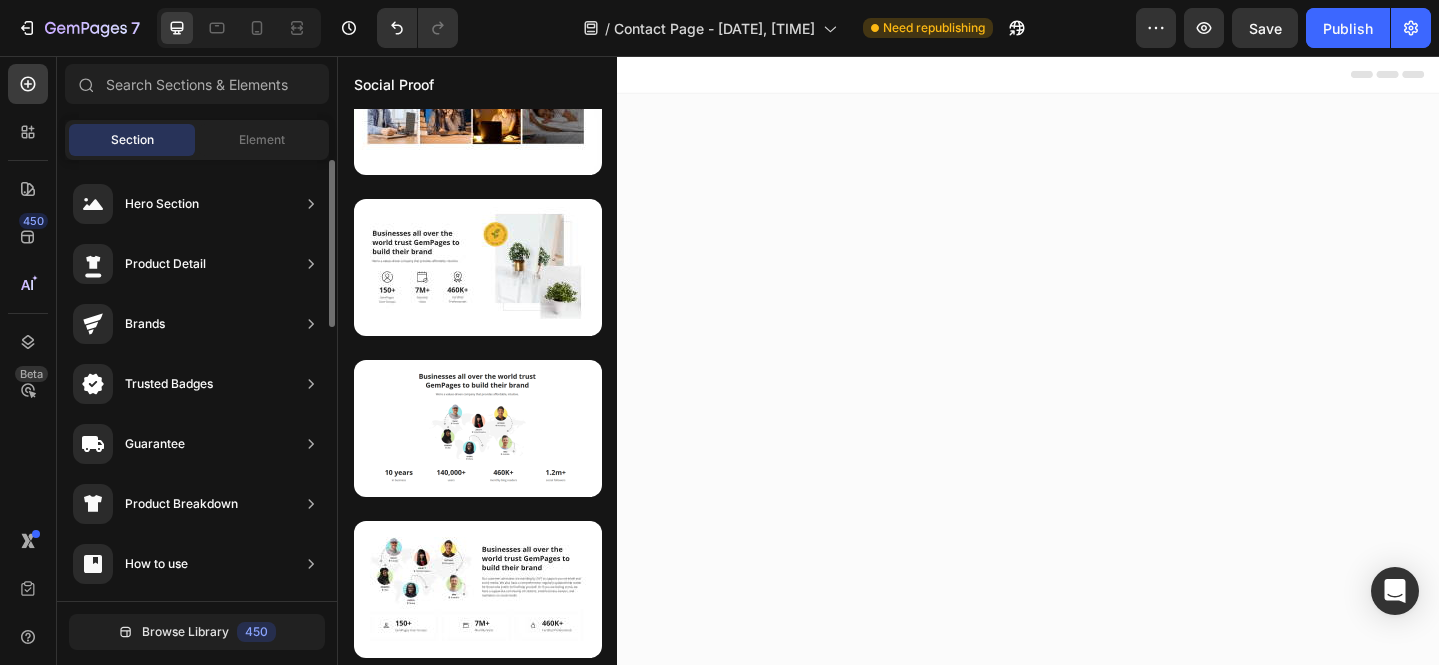 scroll, scrollTop: 719, scrollLeft: 0, axis: vertical 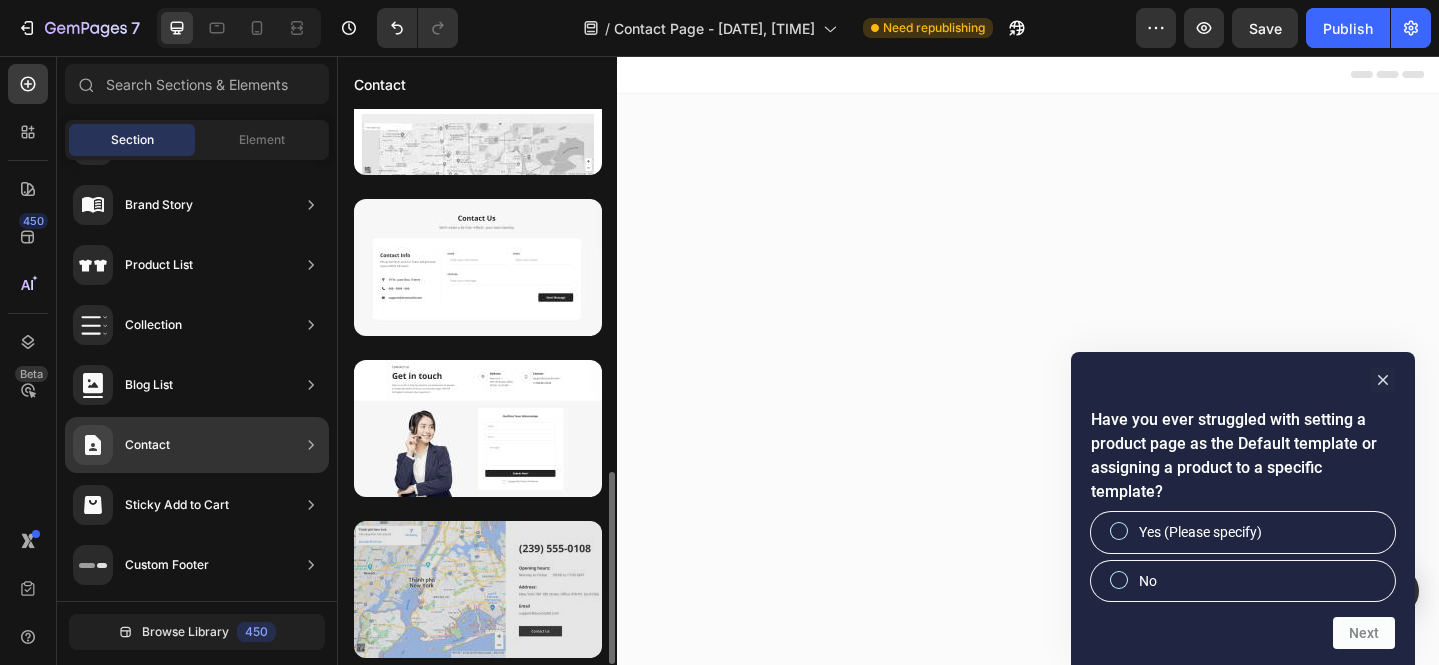 click at bounding box center [478, 589] 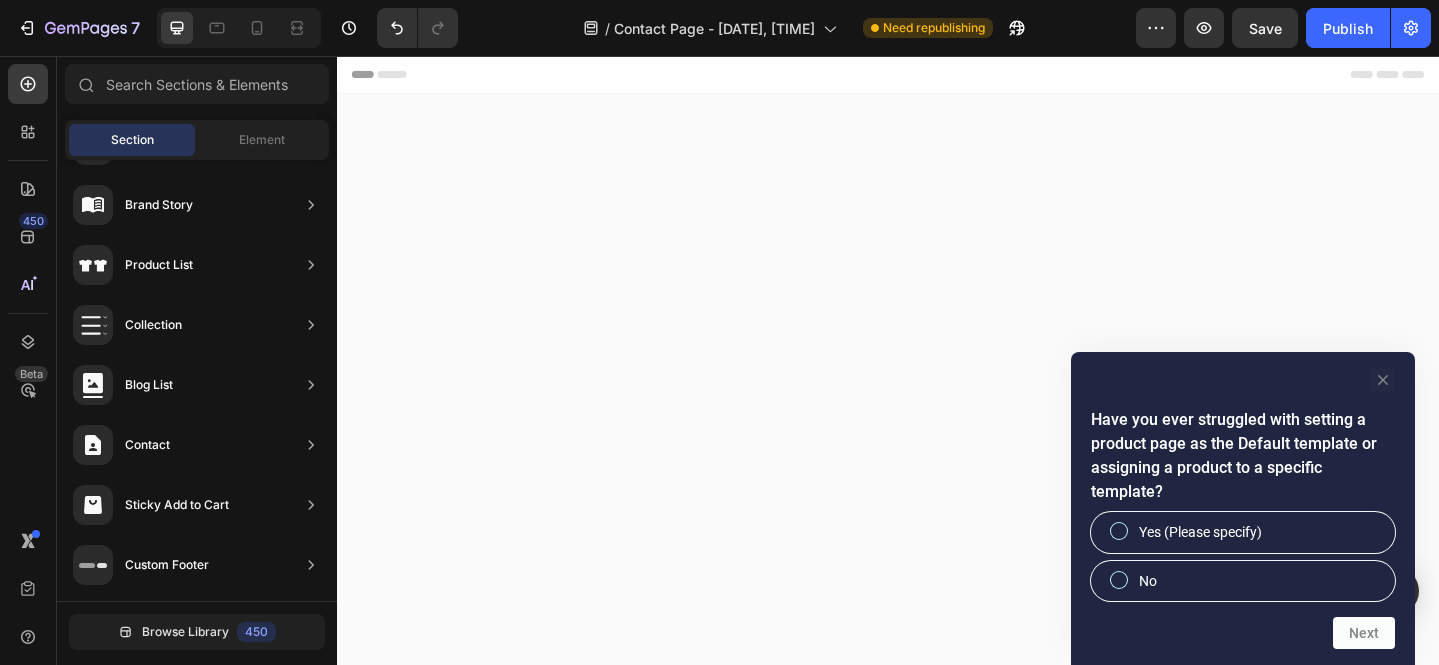 click 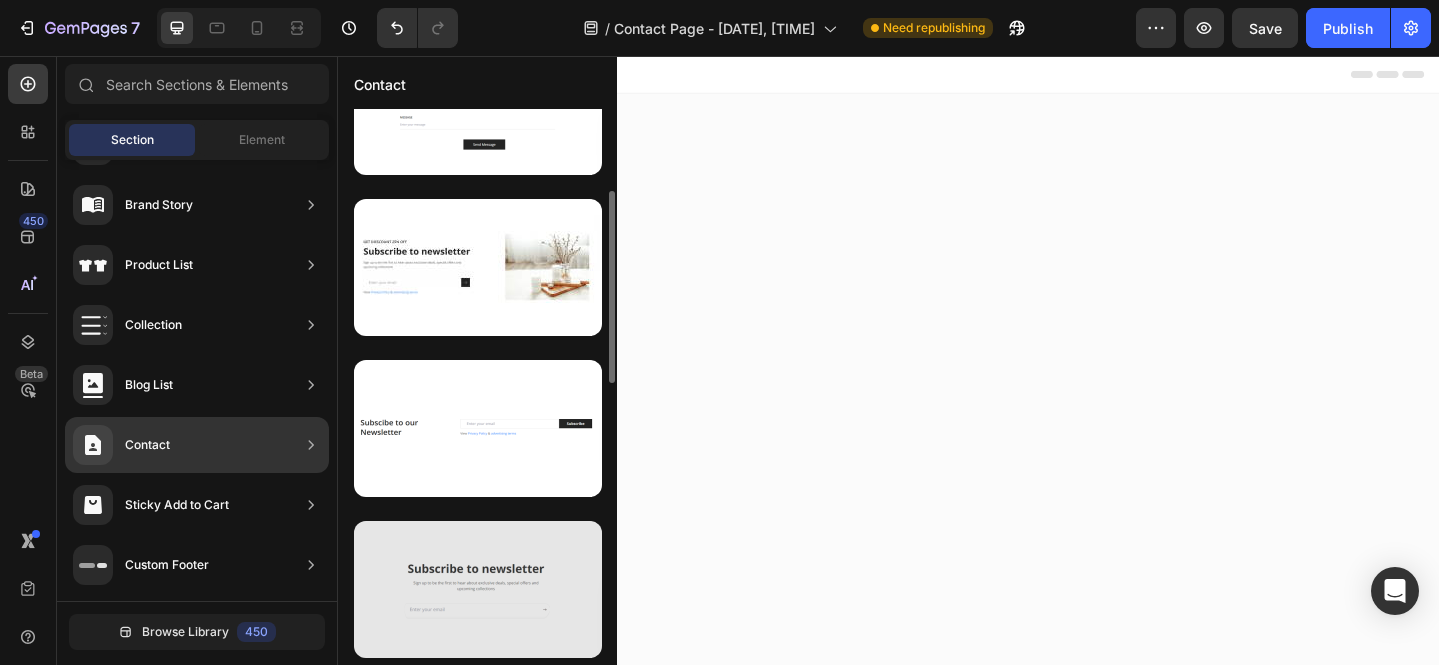 scroll, scrollTop: 1043, scrollLeft: 0, axis: vertical 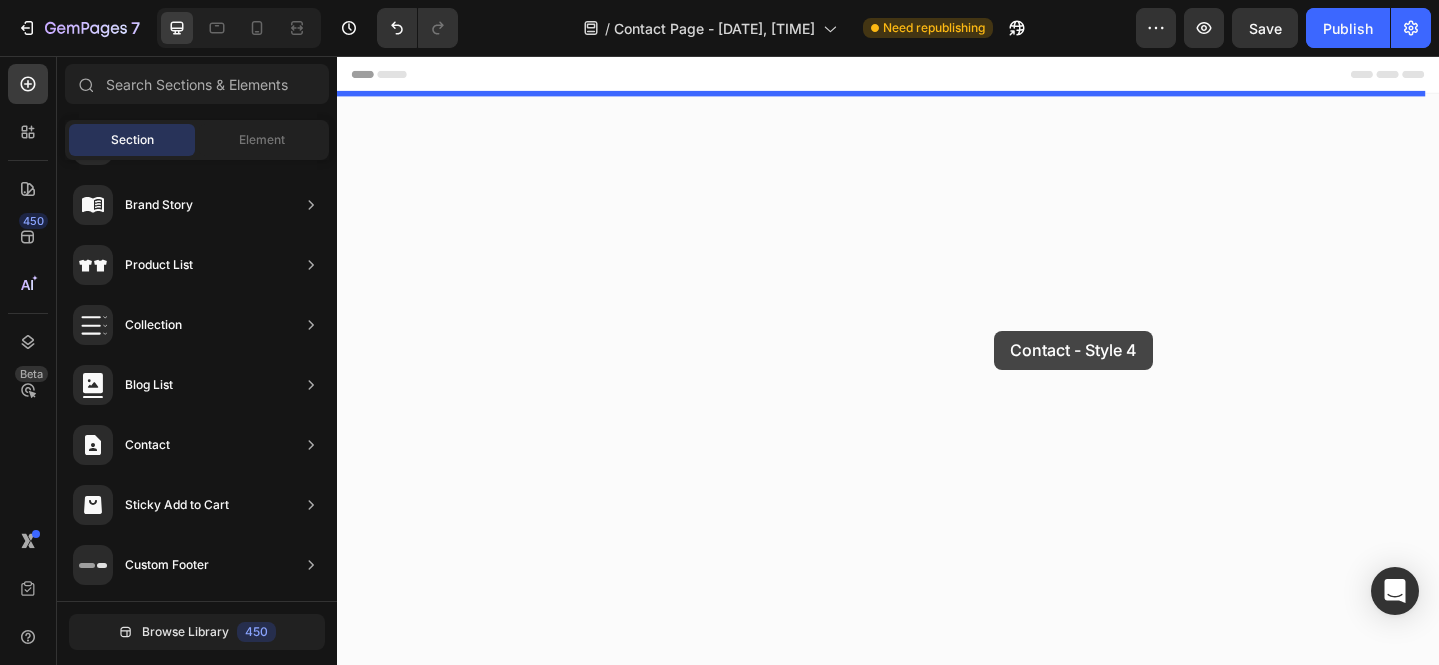 drag, startPoint x: 811, startPoint y: 635, endPoint x: 1052, endPoint y: 355, distance: 369.43335 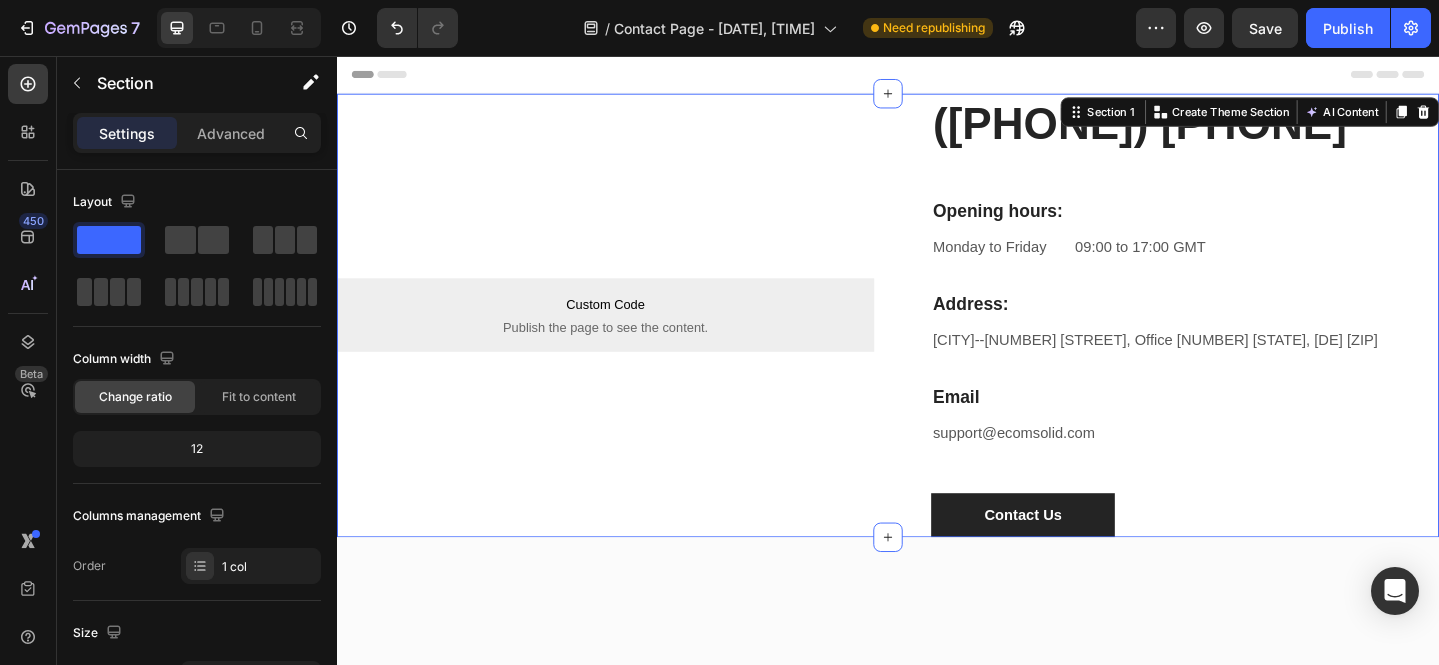 click at bounding box center (239, 28) 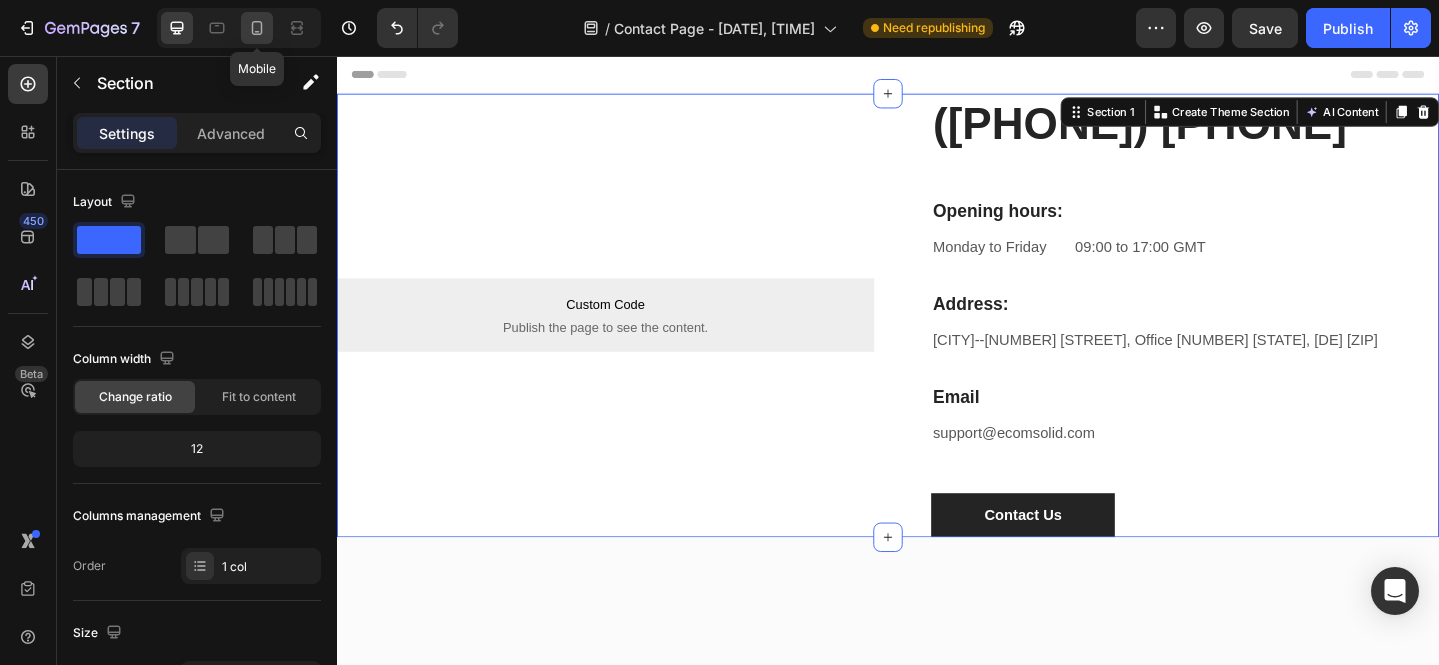 click 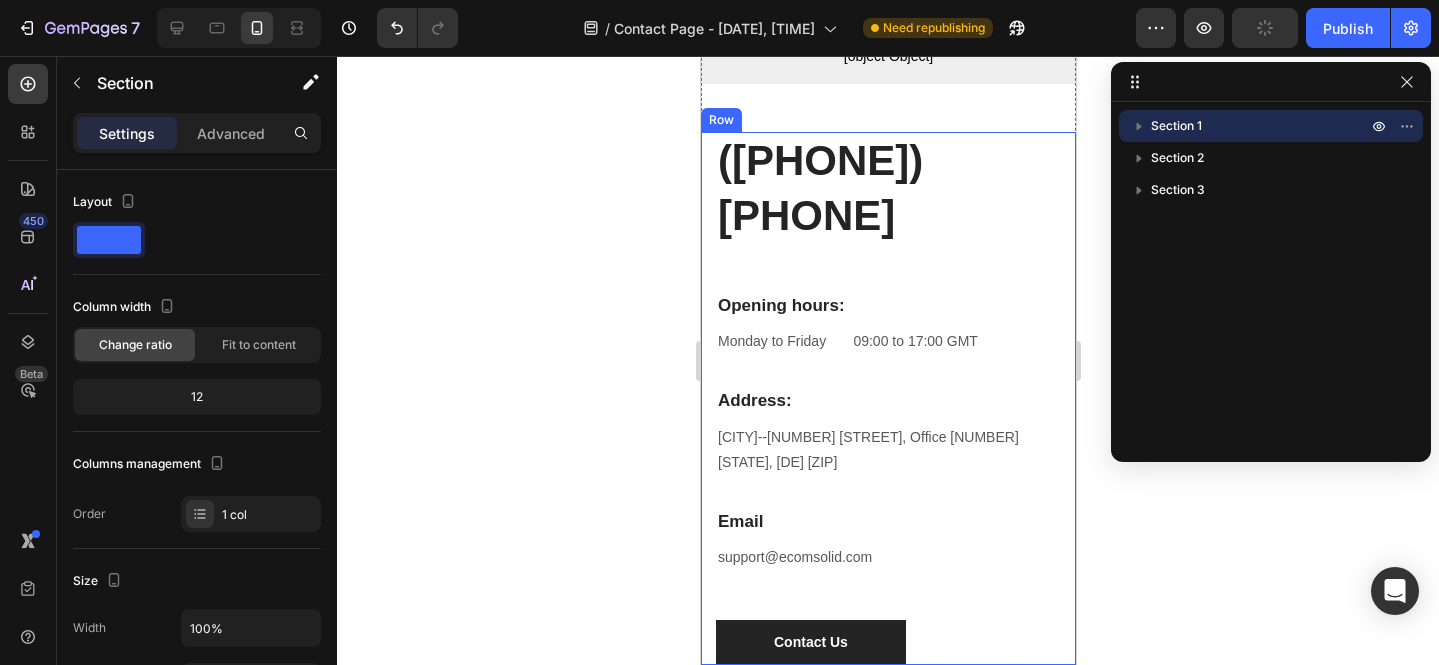scroll, scrollTop: 0, scrollLeft: 0, axis: both 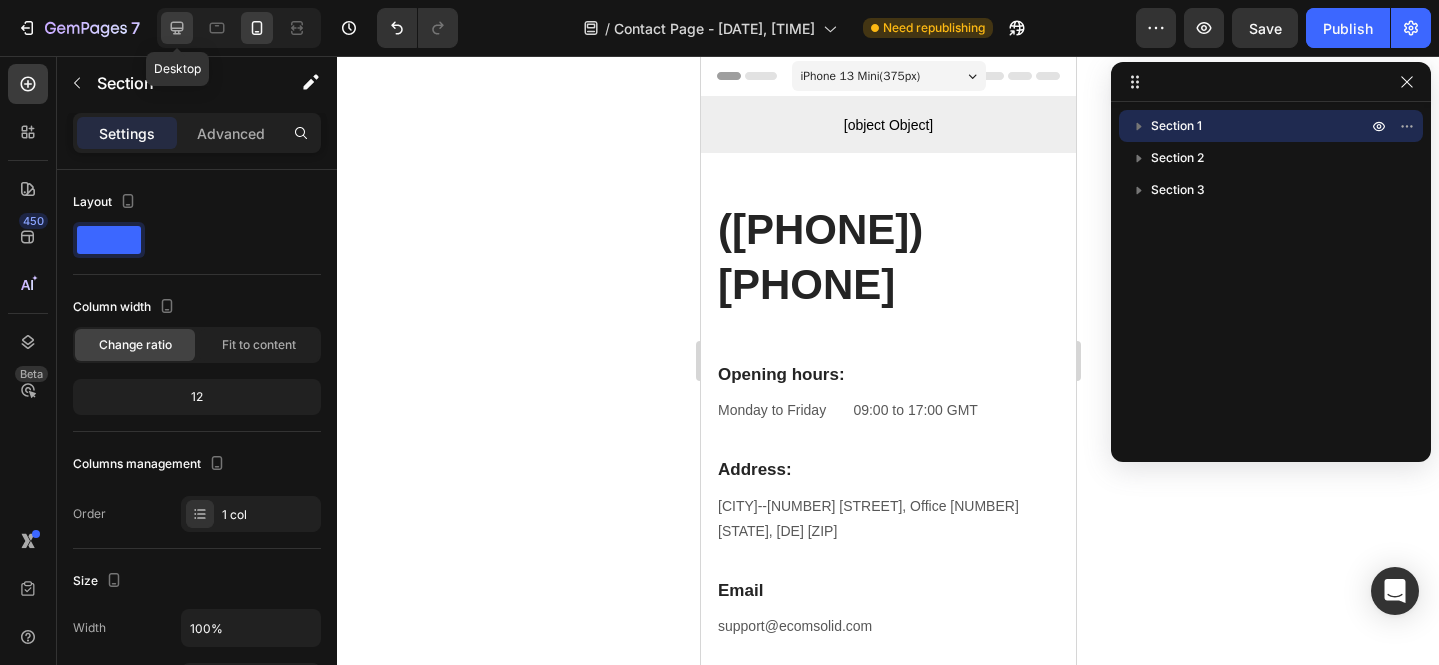 click 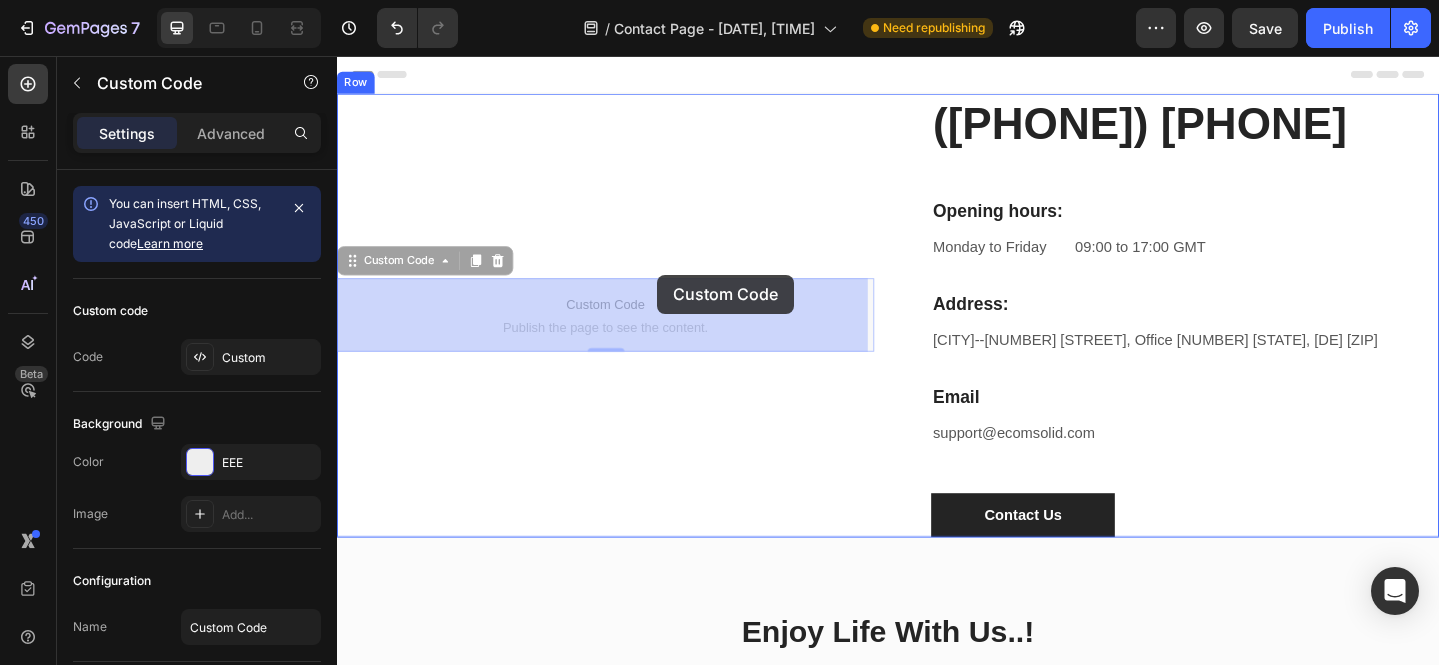 drag, startPoint x: 706, startPoint y: 323, endPoint x: 685, endPoint y: 294, distance: 35.805027 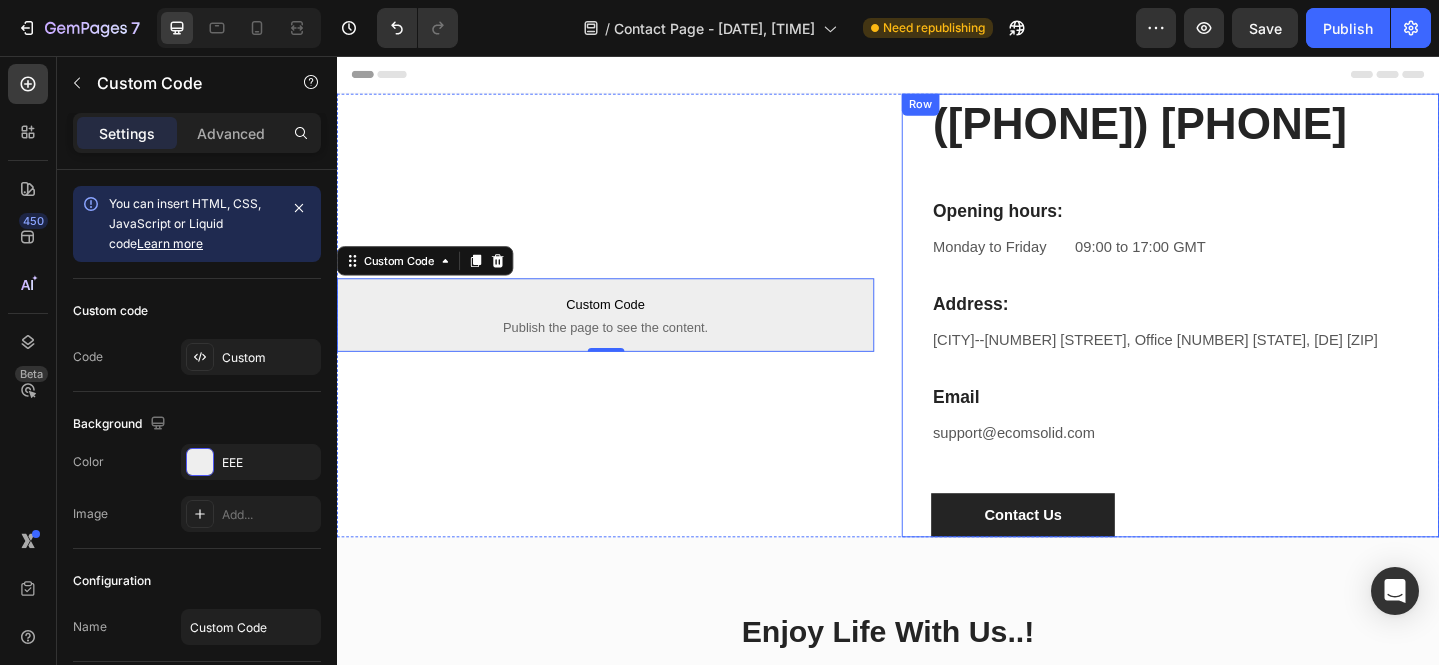 click on "Row" at bounding box center (972, 109) 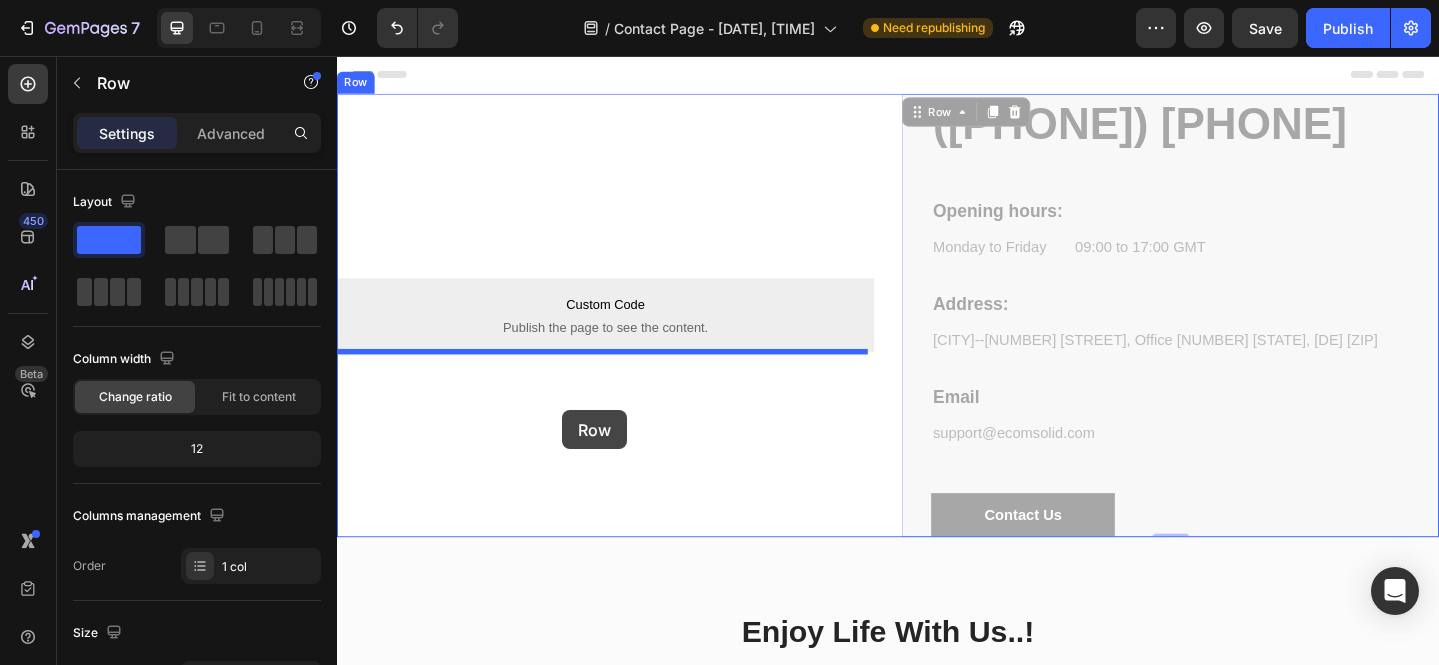 drag, startPoint x: 967, startPoint y: 124, endPoint x: 582, endPoint y: 442, distance: 499.34857 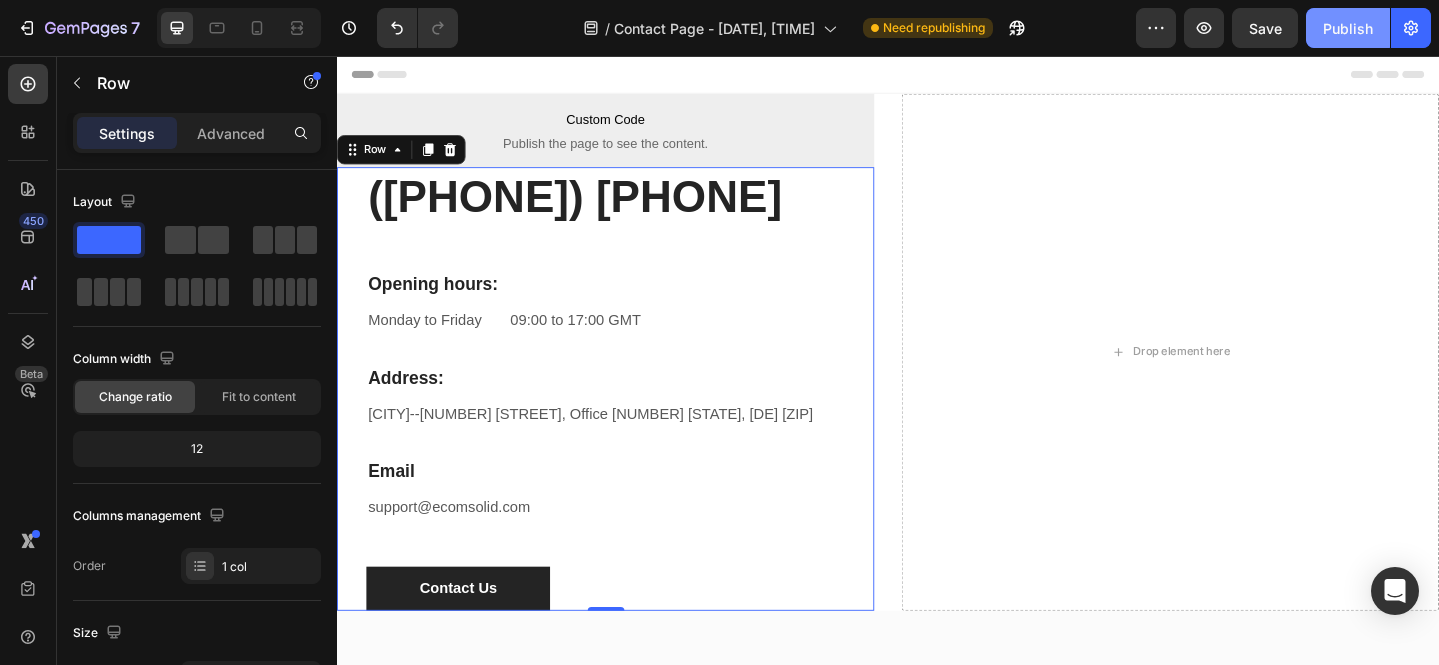 click on "Publish" at bounding box center [1348, 28] 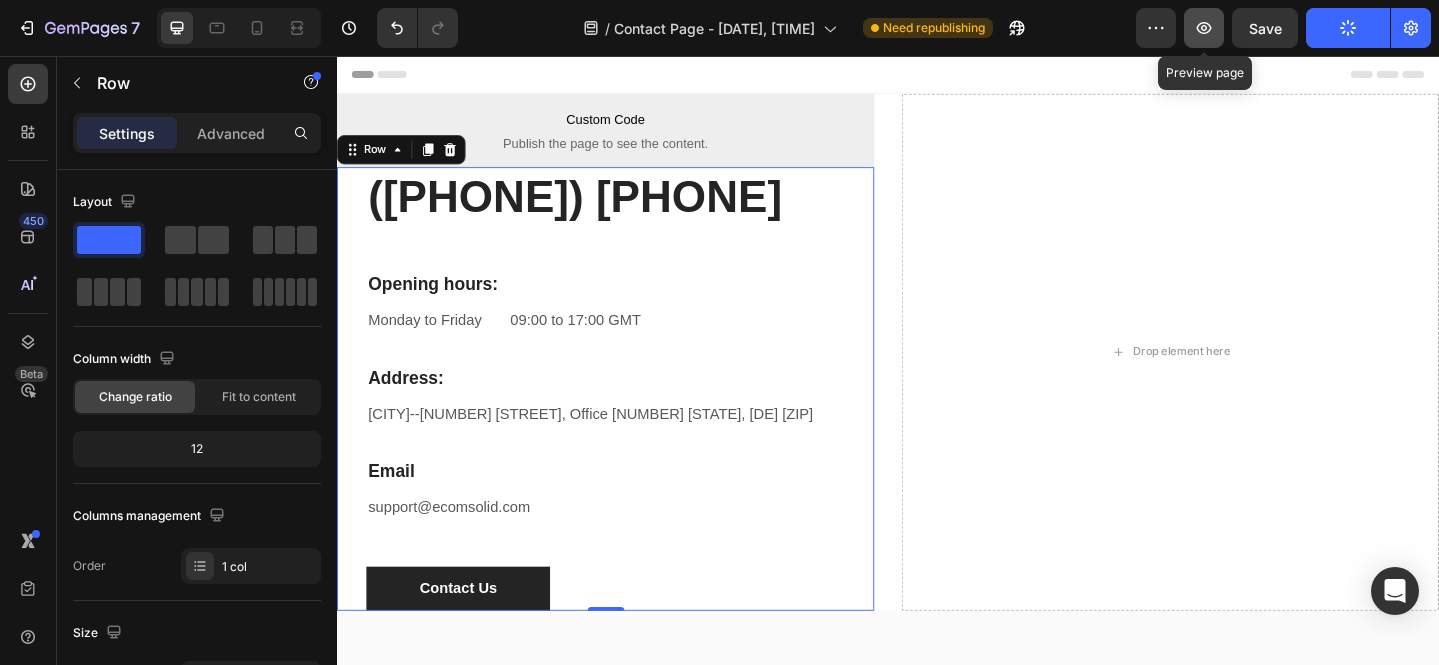 click 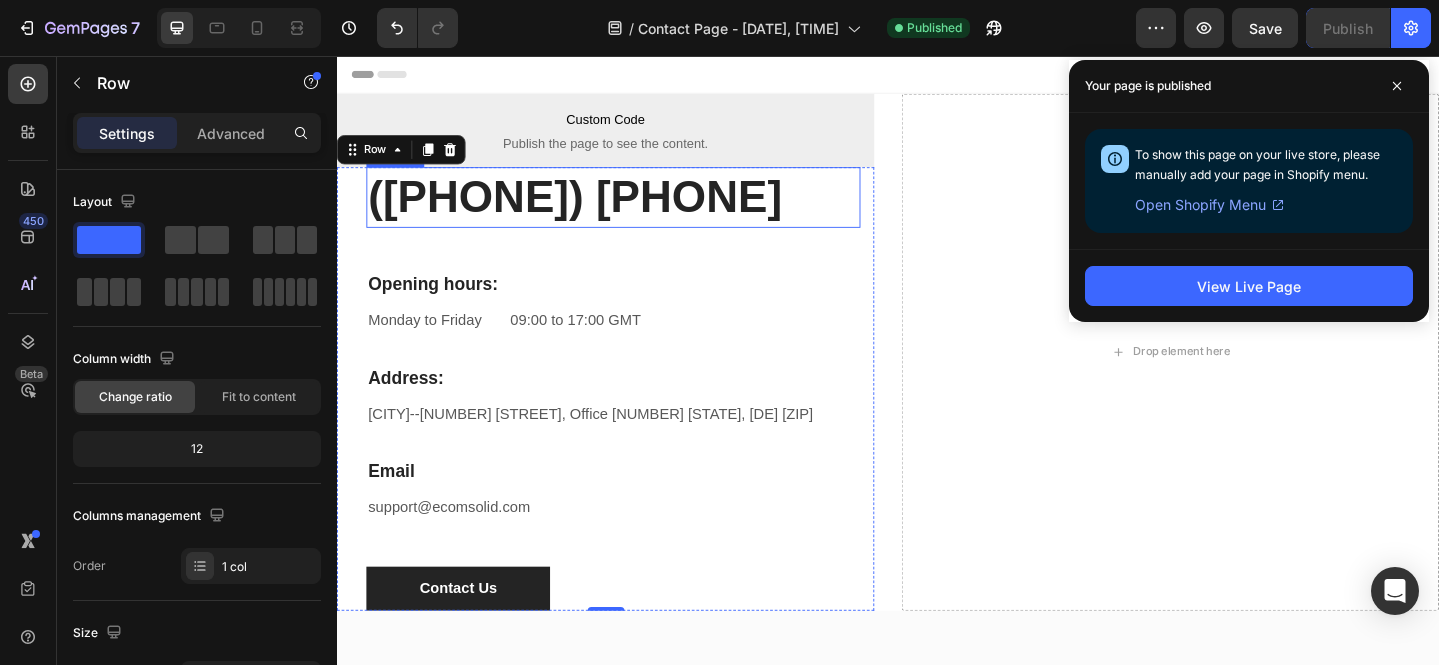 click on "([PHONE]) [PHONE]" at bounding box center [638, 210] 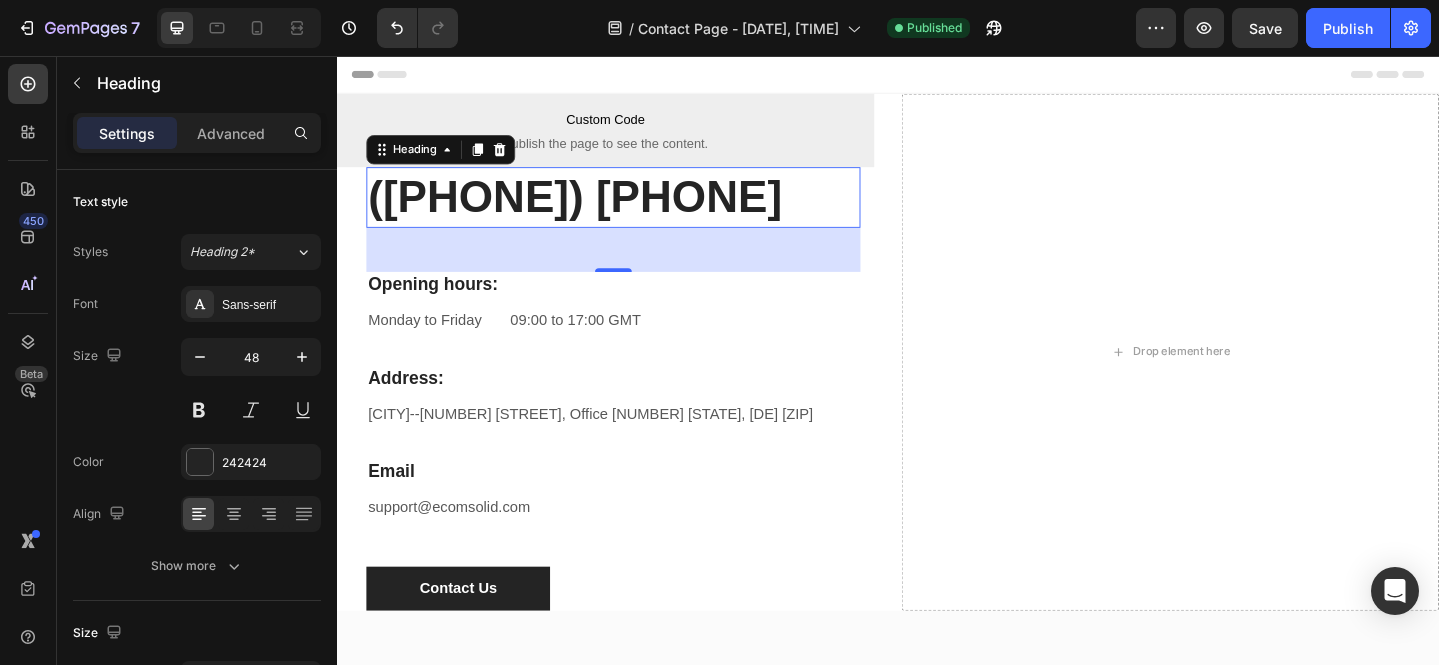 click on "([PHONE]) [PHONE]" at bounding box center (638, 210) 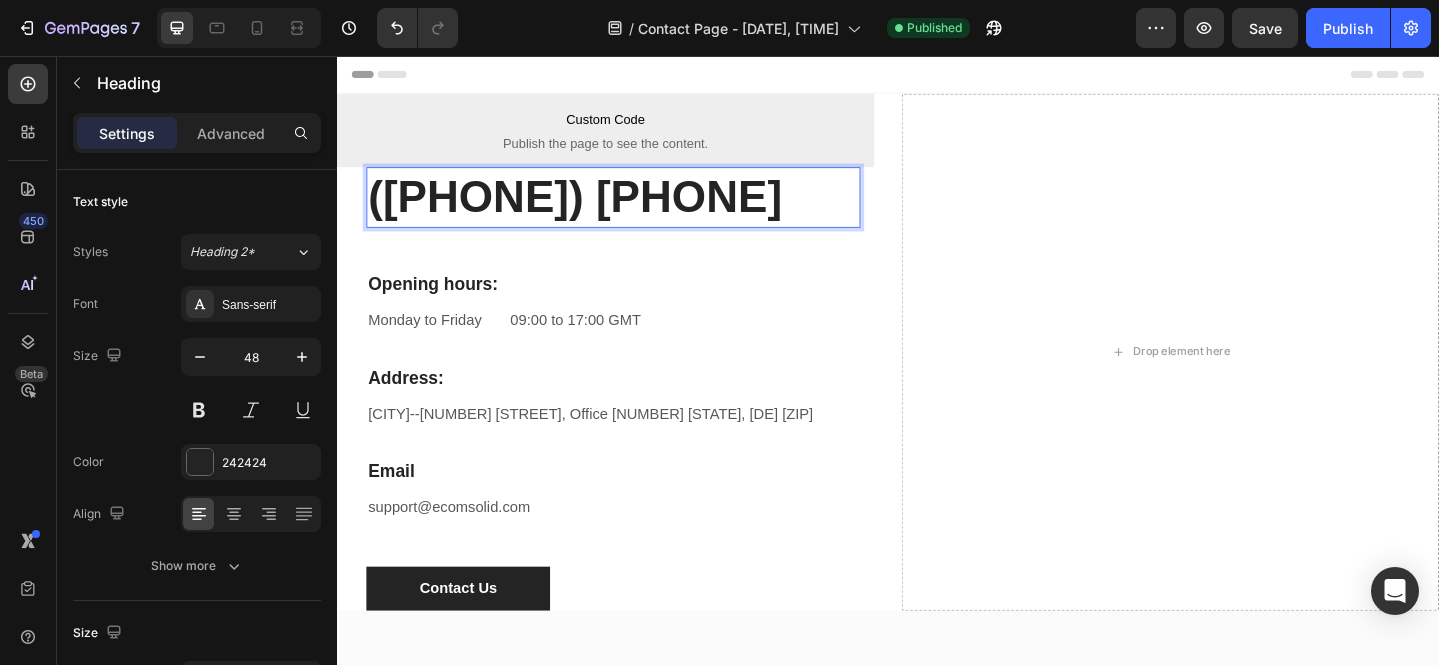 click on "([PHONE]) [PHONE]" at bounding box center (638, 210) 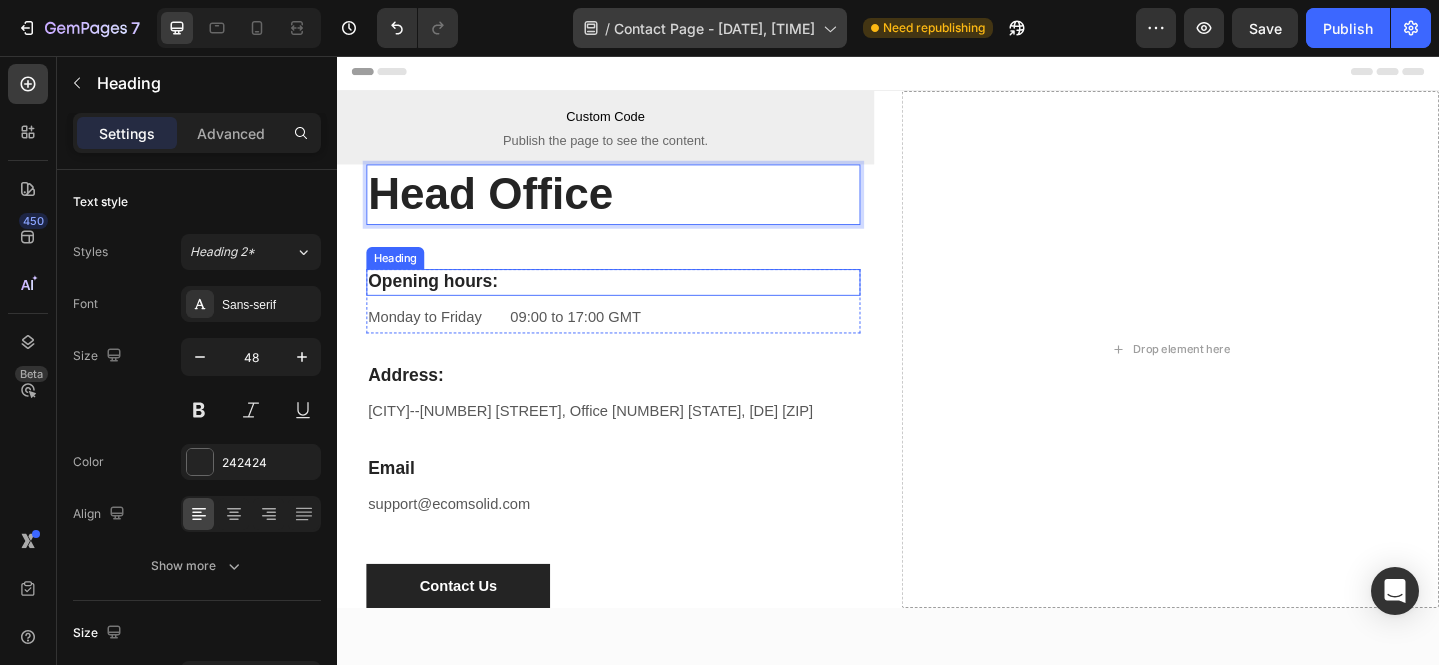 scroll, scrollTop: 4, scrollLeft: 0, axis: vertical 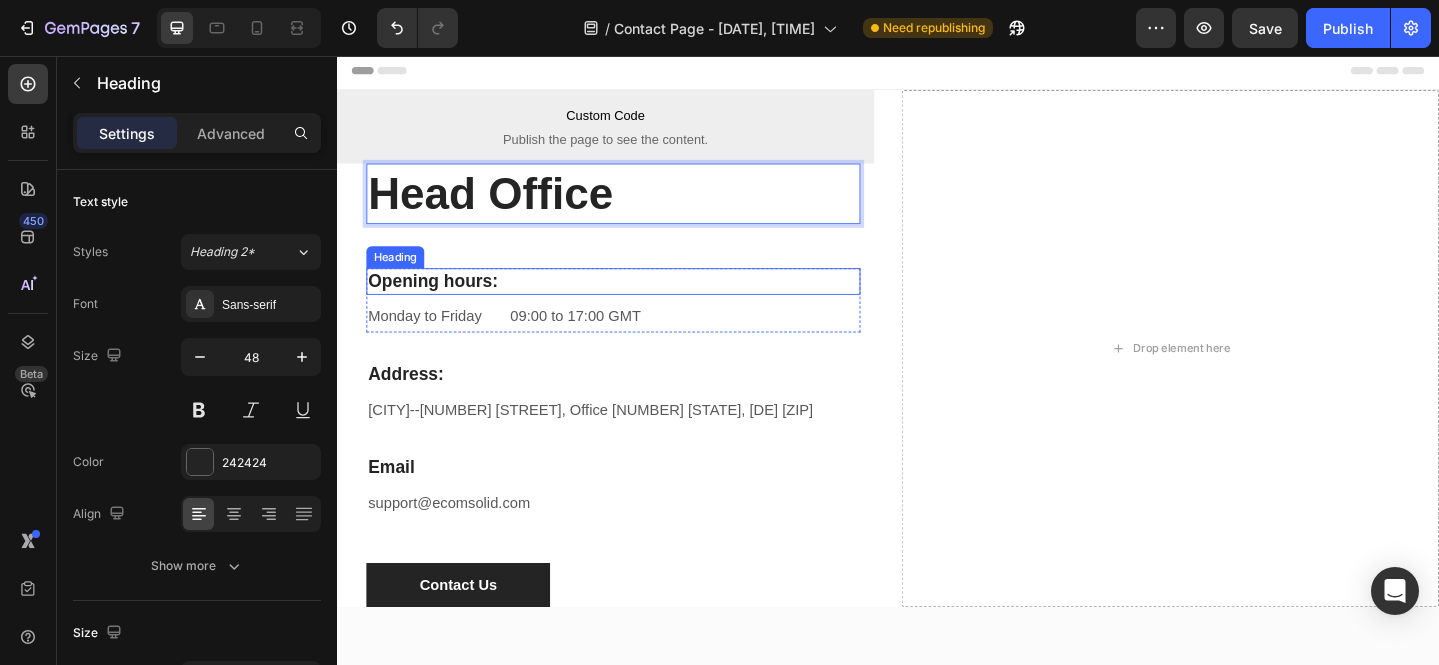 click on "Opening hours:" at bounding box center [638, 301] 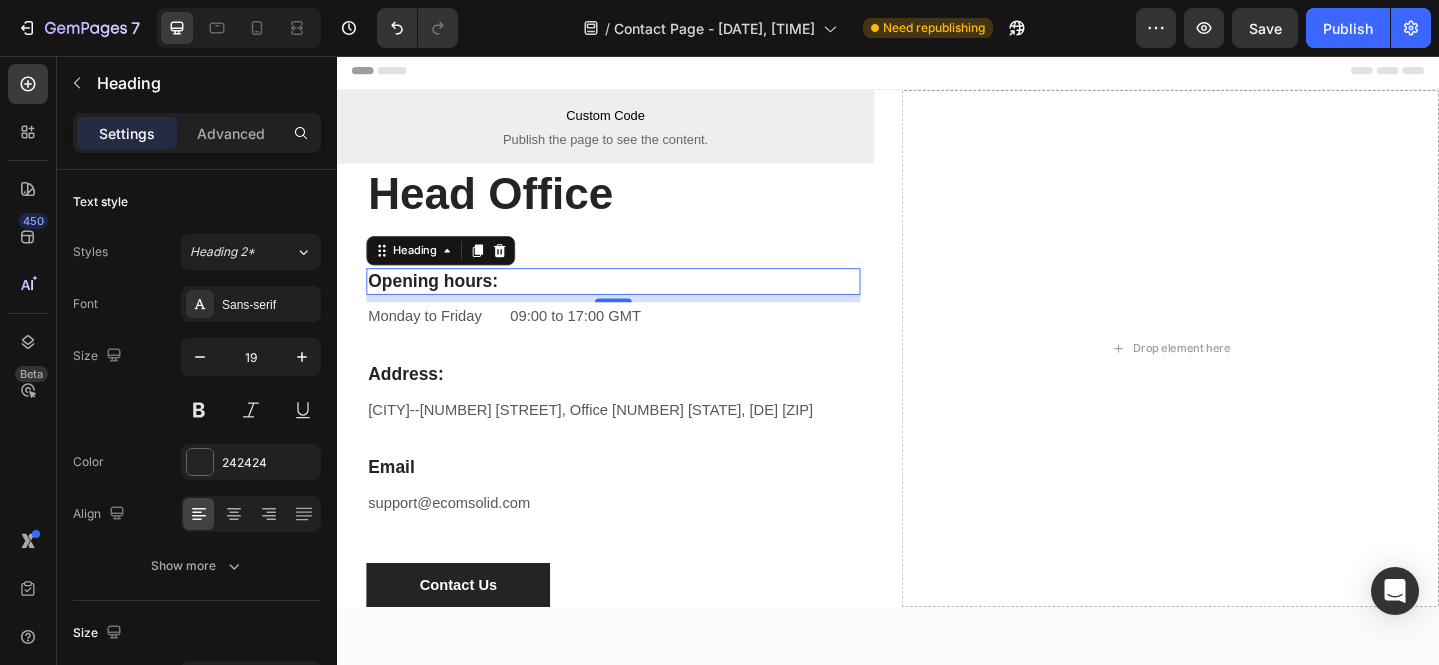 click on "Opening hours:" at bounding box center (638, 301) 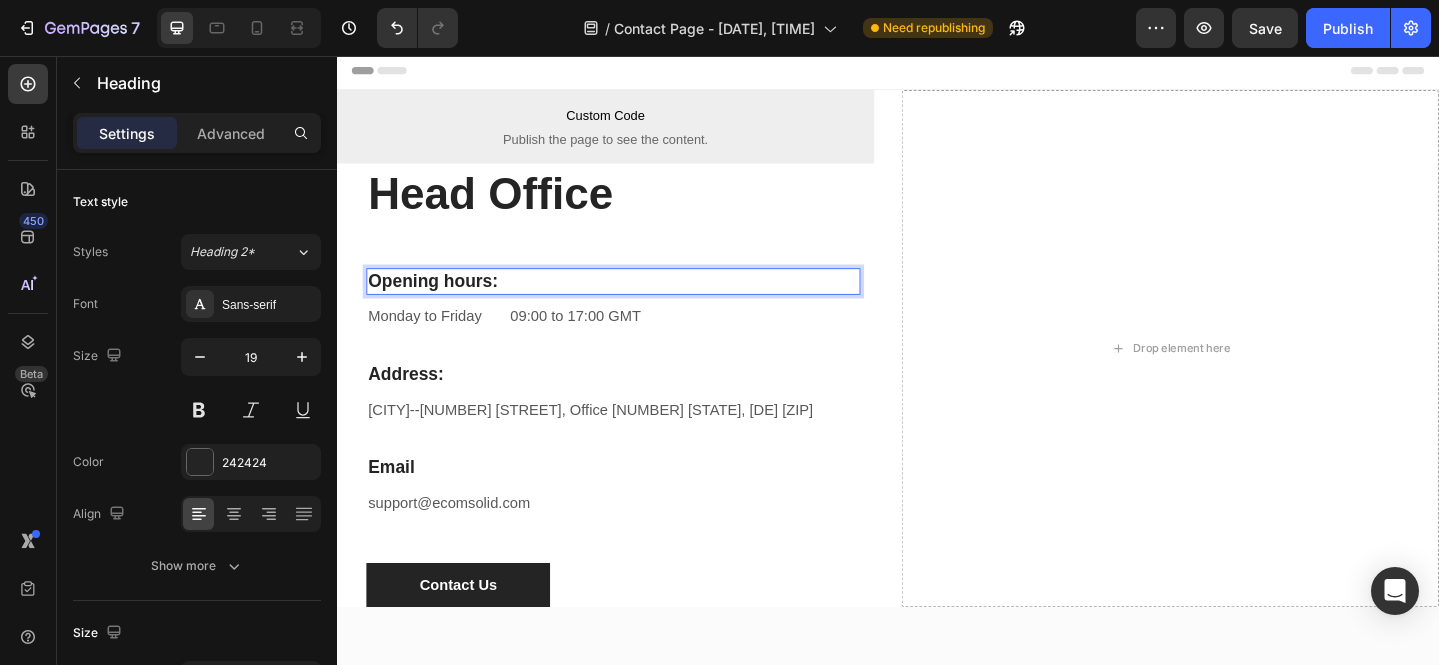 click on "Opening hours:" at bounding box center [638, 301] 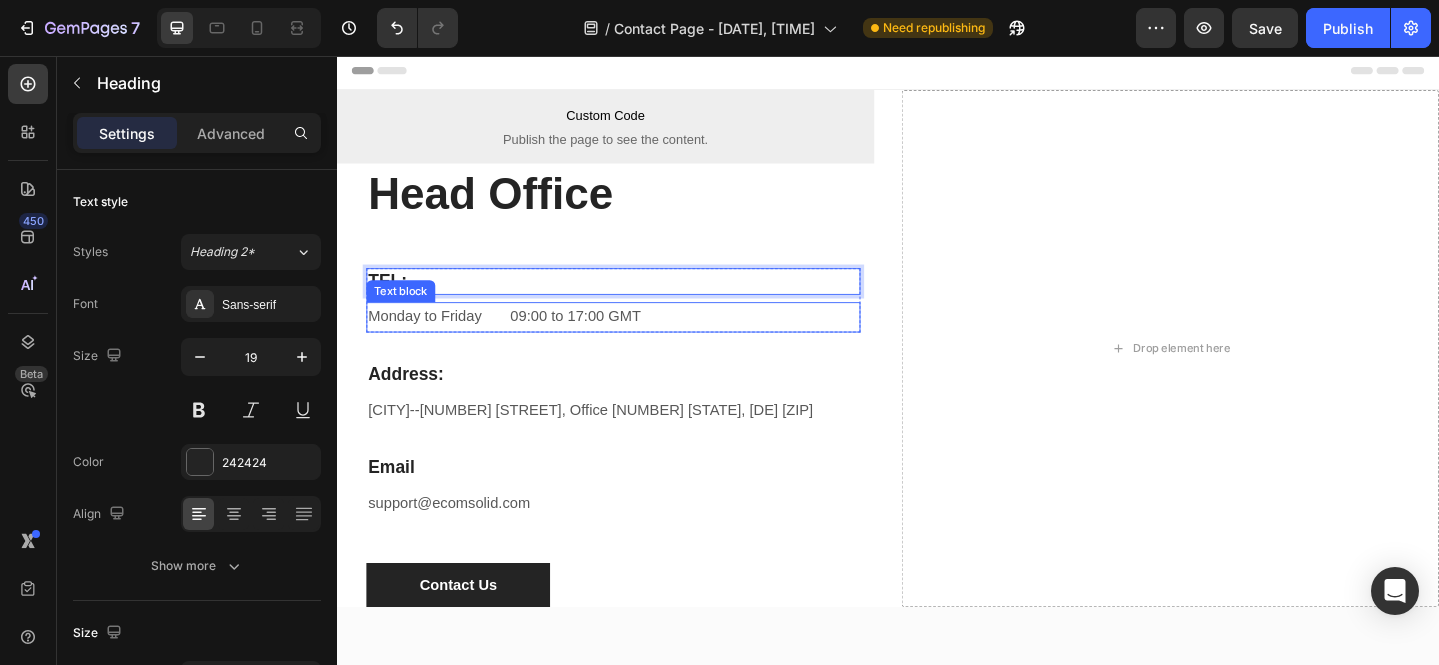click on "Monday to Friday       09:00 to 17:00 GMT" at bounding box center (638, 340) 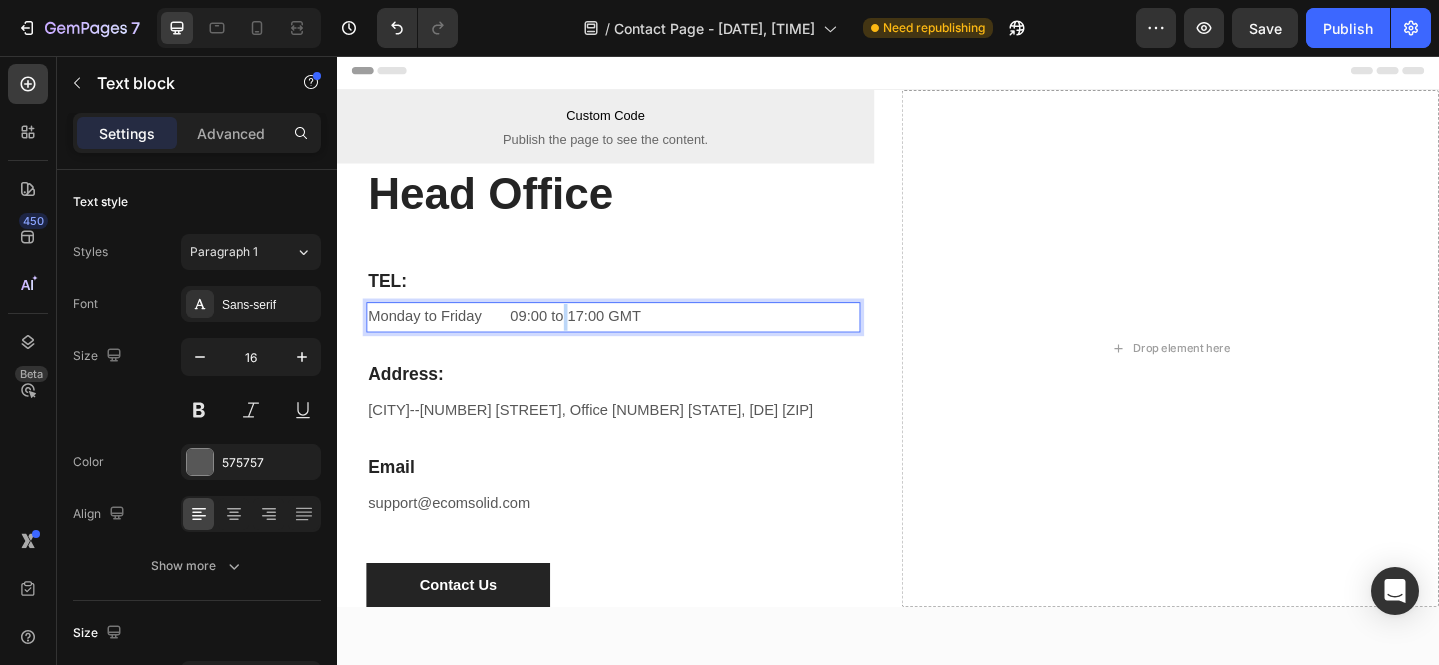 click on "Monday to Friday       09:00 to 17:00 GMT" at bounding box center (638, 340) 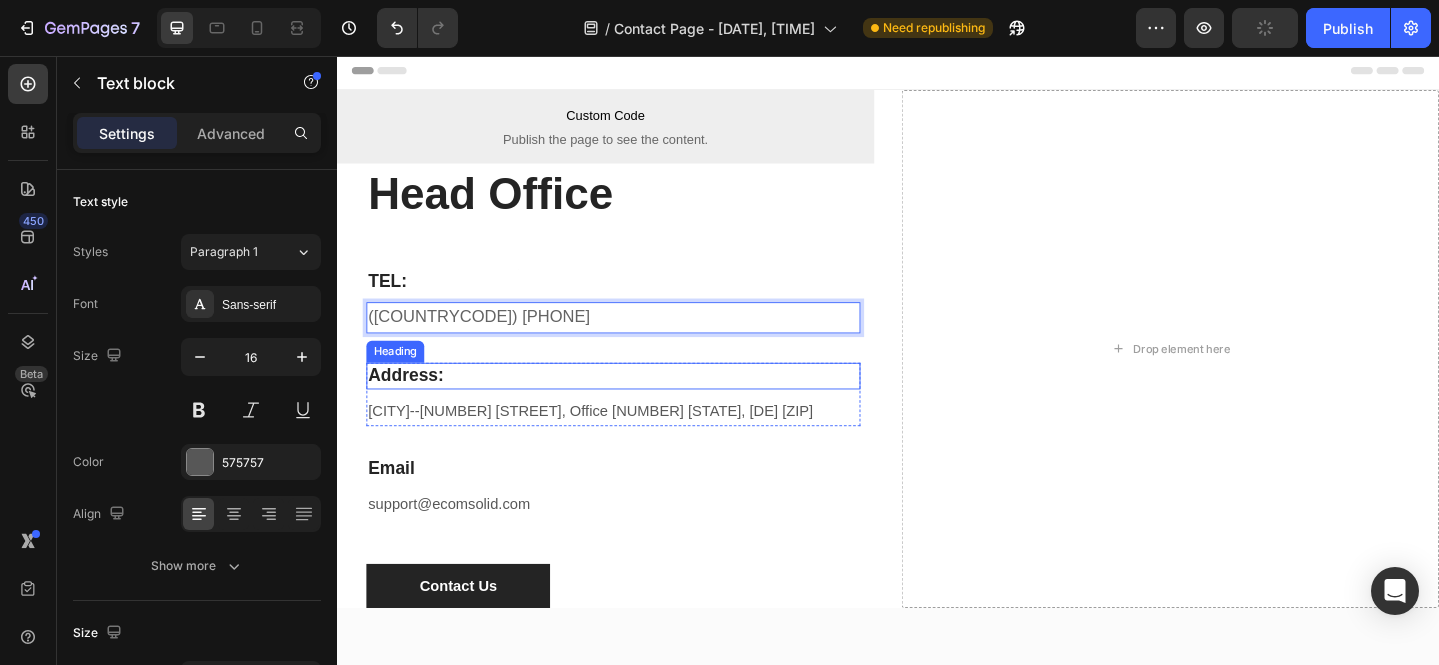 click on "Address:" at bounding box center [638, 404] 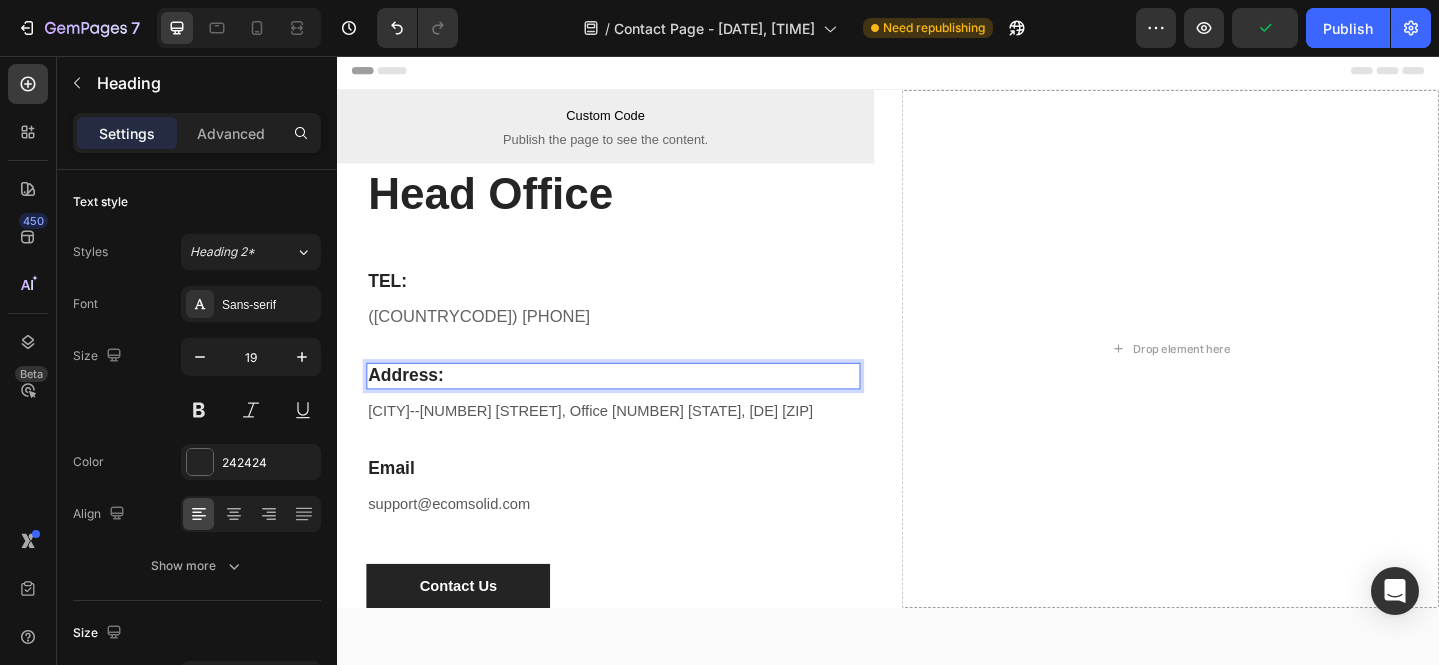 click on "Address:" at bounding box center (638, 404) 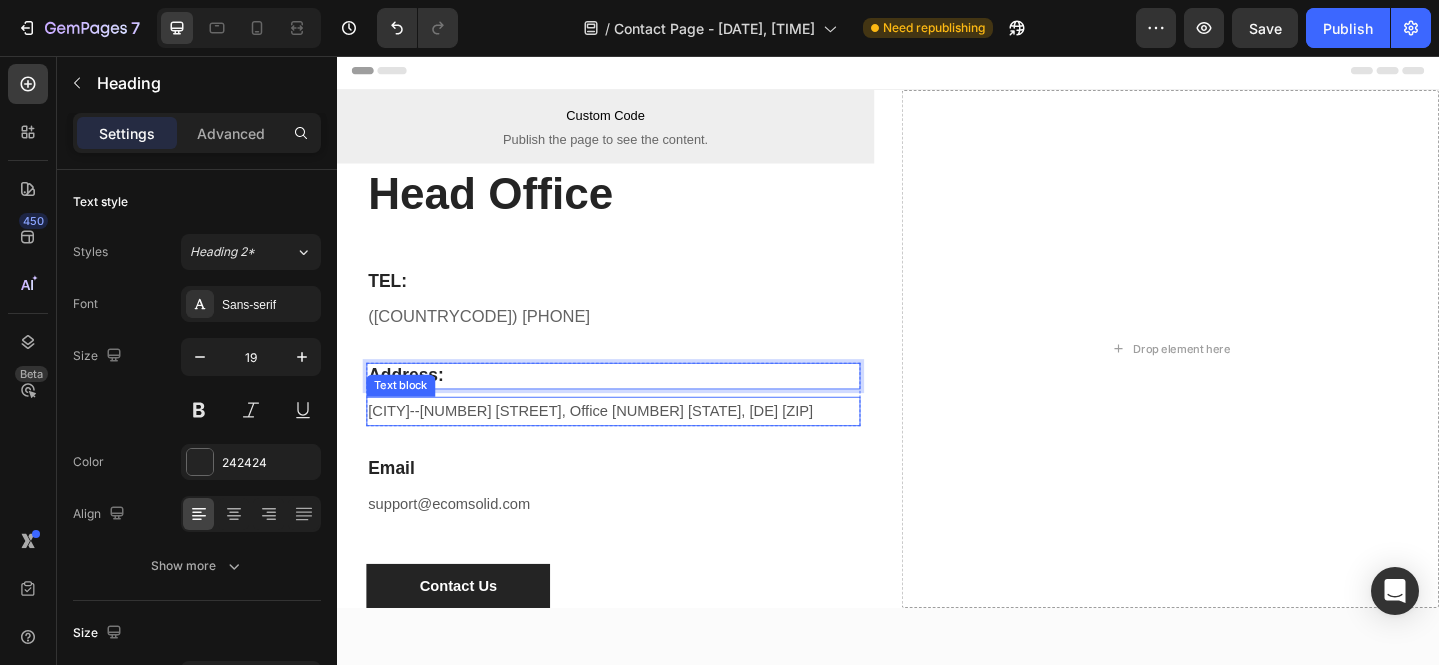 click on "[CITY]--[NUMBER] [STREET], Office [NUMBER] [STATE], [DE] [ZIP]" at bounding box center (638, 443) 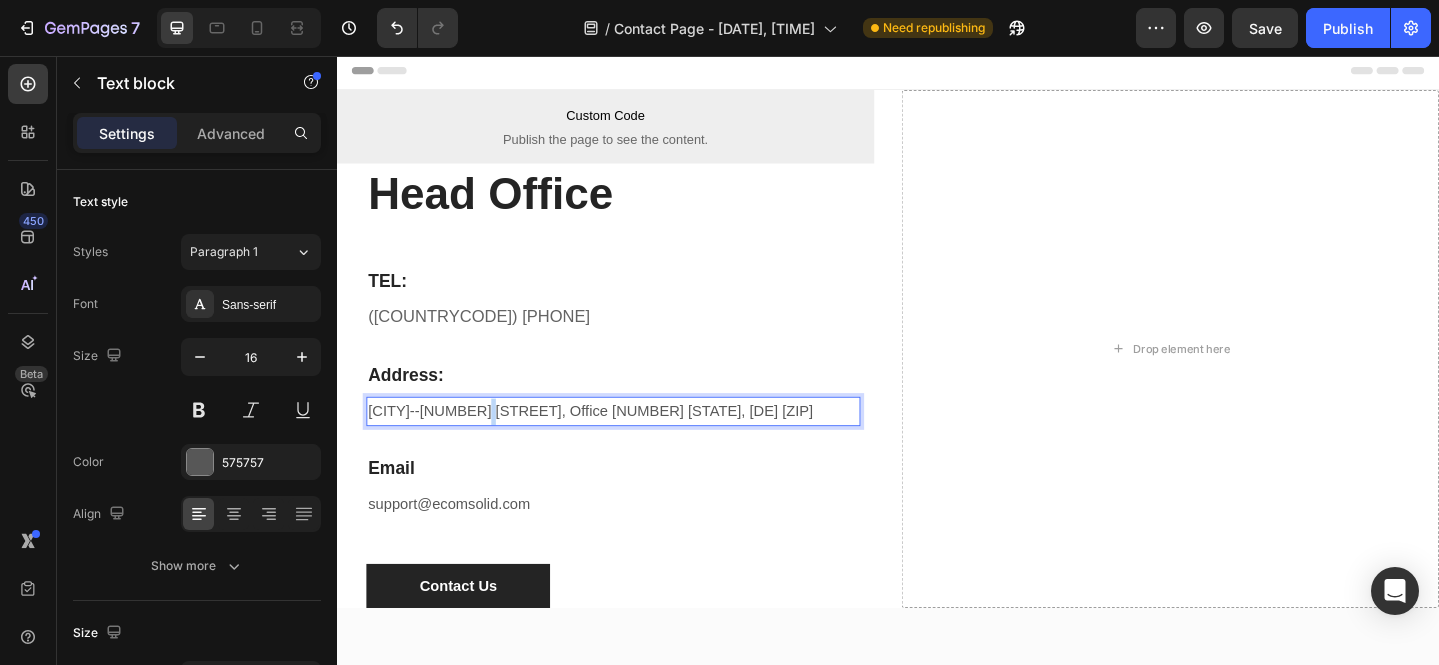 click on "[CITY]--[NUMBER] [STREET], Office [NUMBER] [STATE], [DE] [ZIP]" at bounding box center [638, 443] 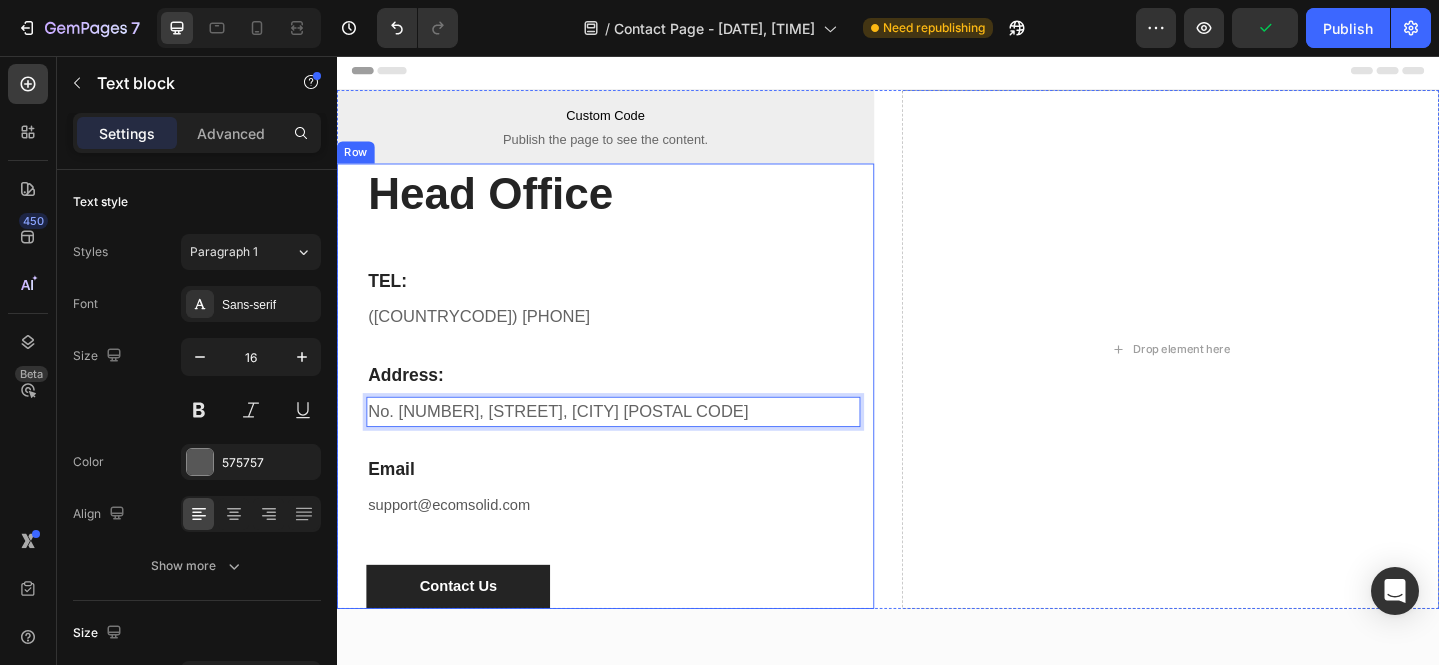 click on "support@ecomsolid.com" at bounding box center [638, 545] 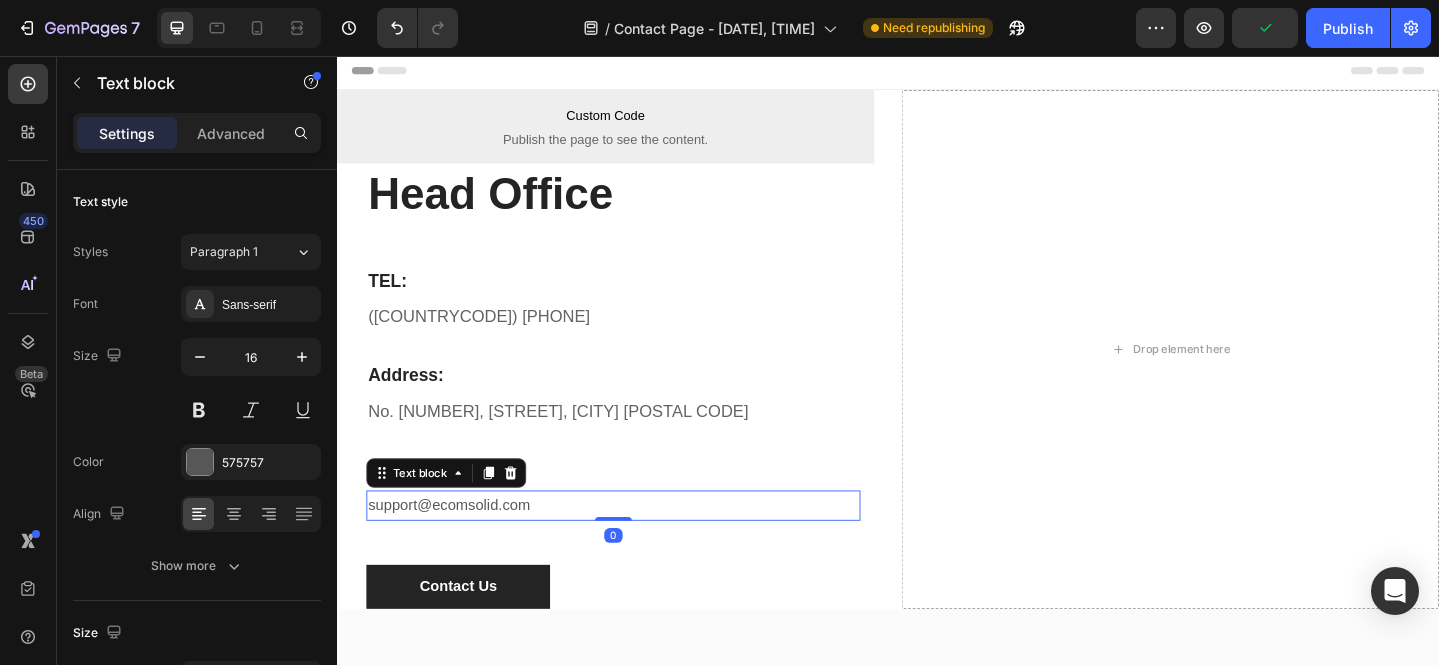 click on "support@ecomsolid.com" at bounding box center (638, 545) 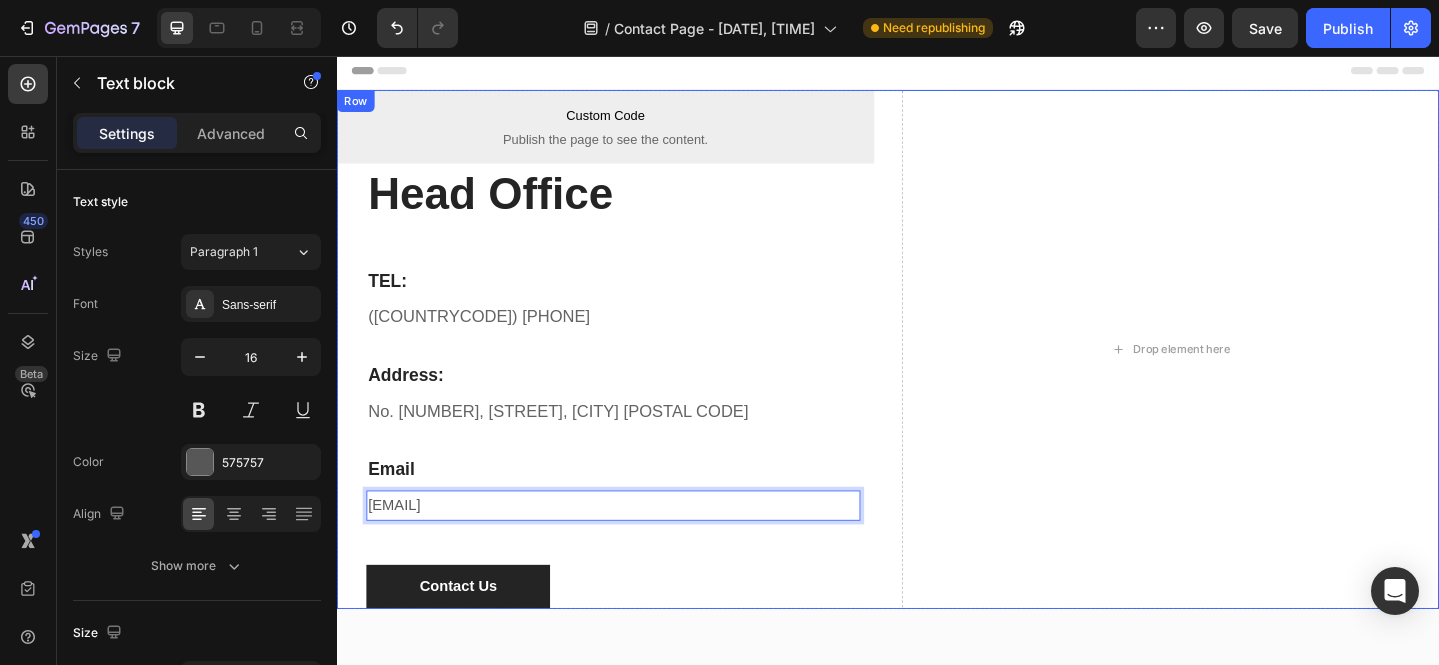 click on "[object Object]
Custom Code
Custom Code Publish the page to see the content. Custom Code Head Office Heading ⁠⁠⁠⁠⁠⁠⁠ TEL: Heading ([COUNTRYCODE]) [PHONE] Text block Row ⁠⁠⁠⁠⁠⁠⁠ Address: Heading No. [NUMBER], [STREET], [CITY] [POSTAL CODE] Text block Row Email Heading [EMAIL] ⁠⁠⁠⁠⁠⁠⁠ Text block 0 Row Contact Us Submit Button Contact Form Row
Drop element here Row" at bounding box center [937, 375] 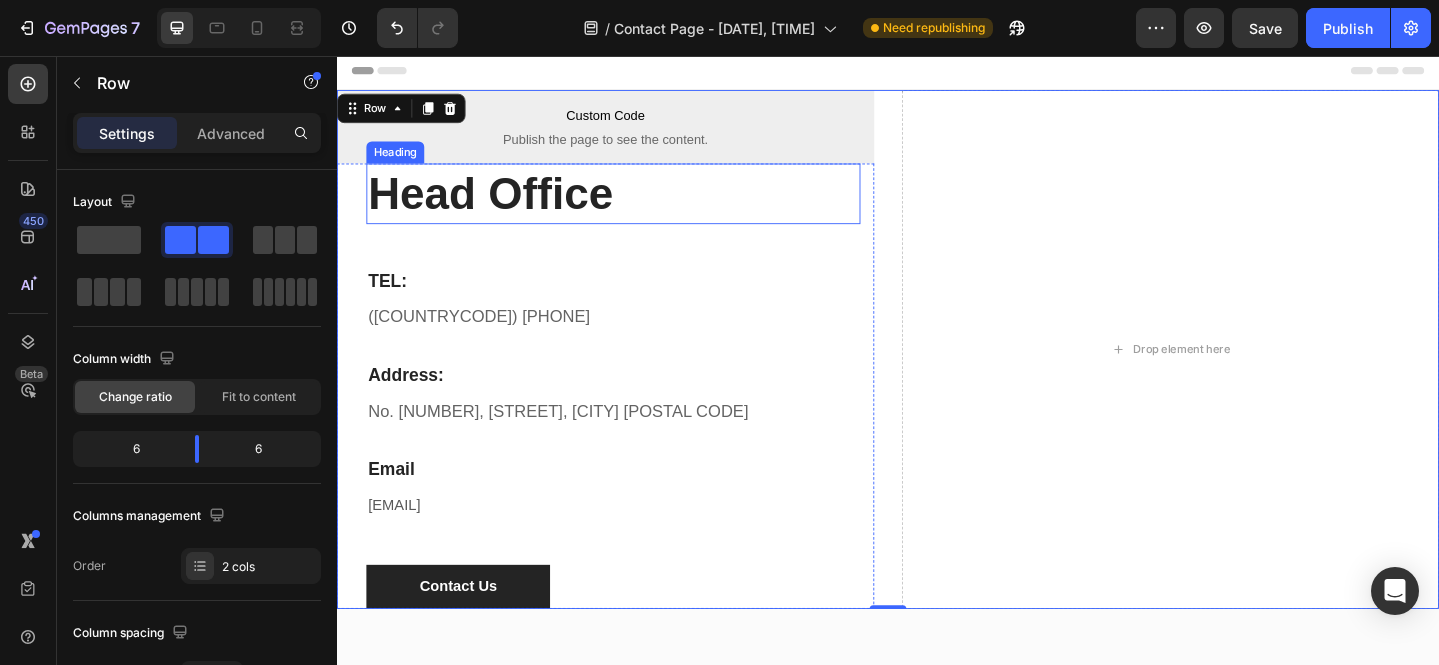click on "Head Office" at bounding box center (638, 206) 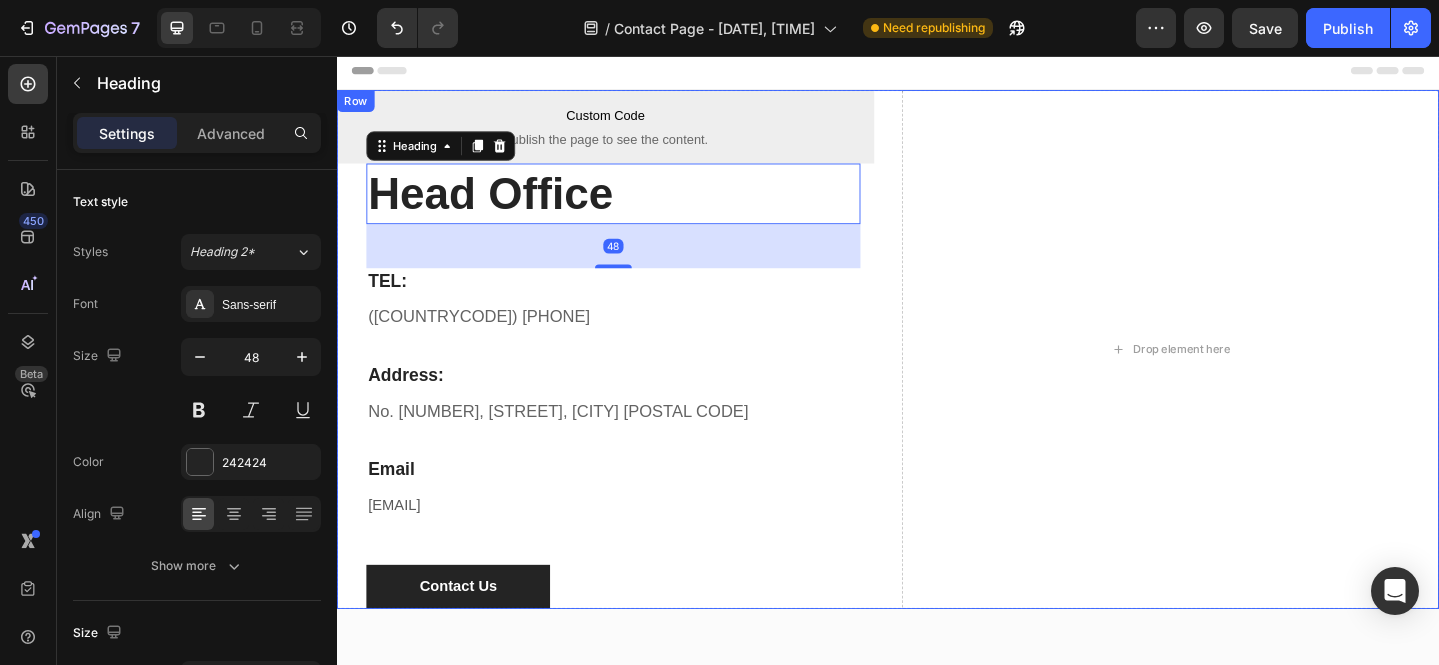 click on "[object Object]
Custom Code
Custom Code Publish the page to see the content. Custom Code Head Office Heading 48 ⁠⁠⁠⁠⁠⁠⁠ TEL: Heading ([COUNTRYCODE]) [PHONE] Text block Row ⁠⁠⁠⁠⁠⁠⁠ Address: Heading No. [NUMBER], [STREET], [CITY] [POSTAL CODE] Text block Row Email Heading [EMAIL] ⁠⁠⁠⁠⁠⁠⁠ Text block Row Contact Us Submit Button Contact Form Row
Drop element here Row" at bounding box center [937, 375] 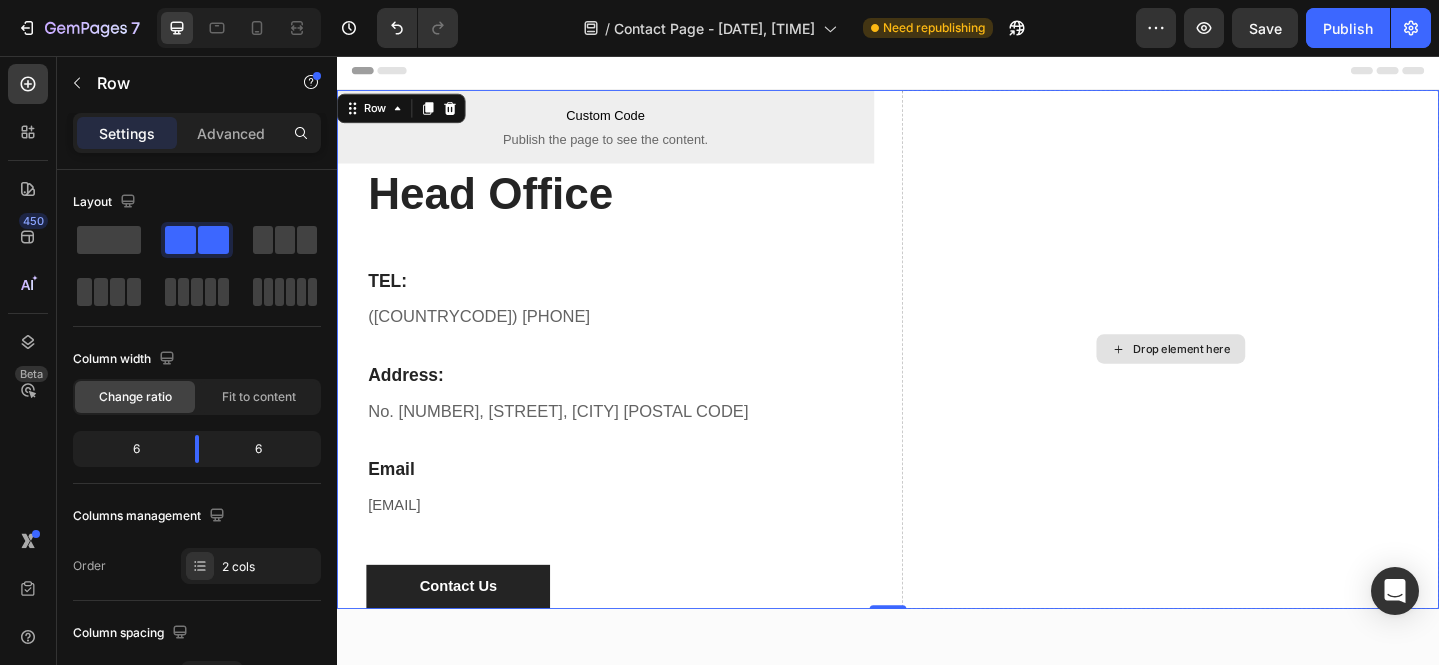 click on "Drop element here" at bounding box center [1244, 375] 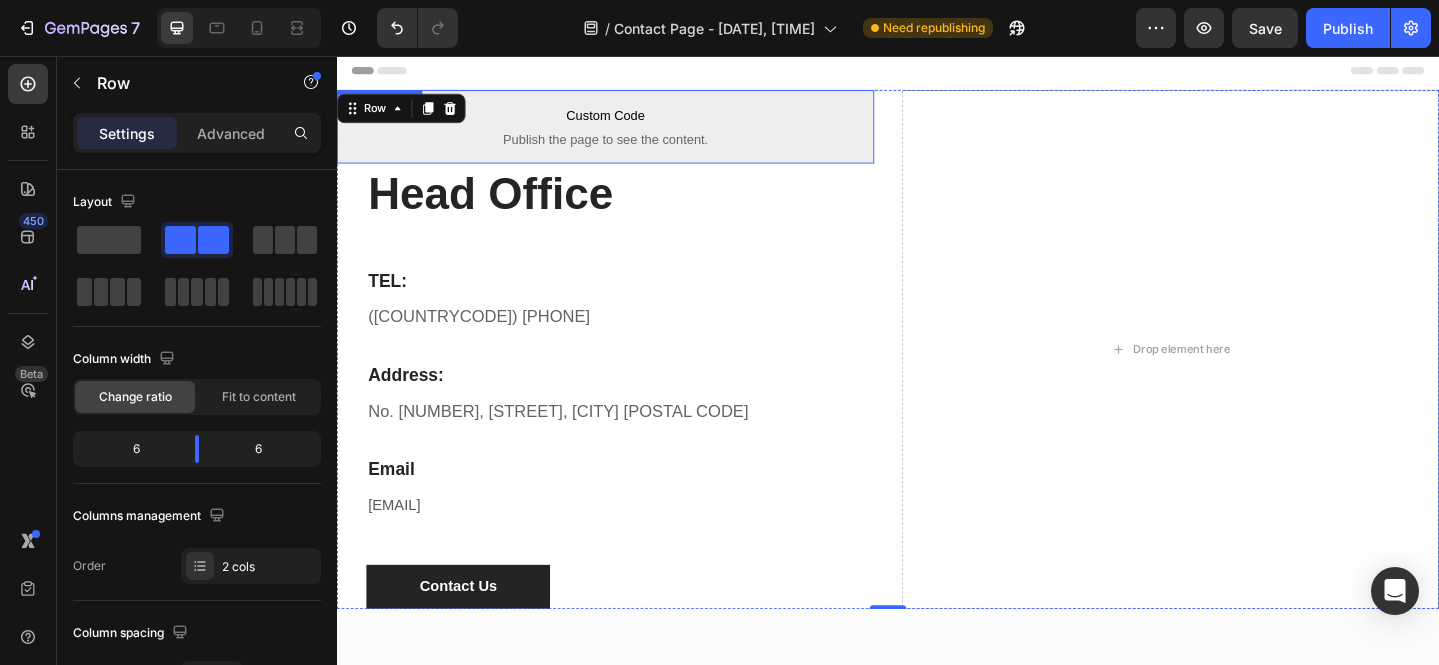 click on "Custom Code
Publish the page to see the content." at bounding box center [629, 133] 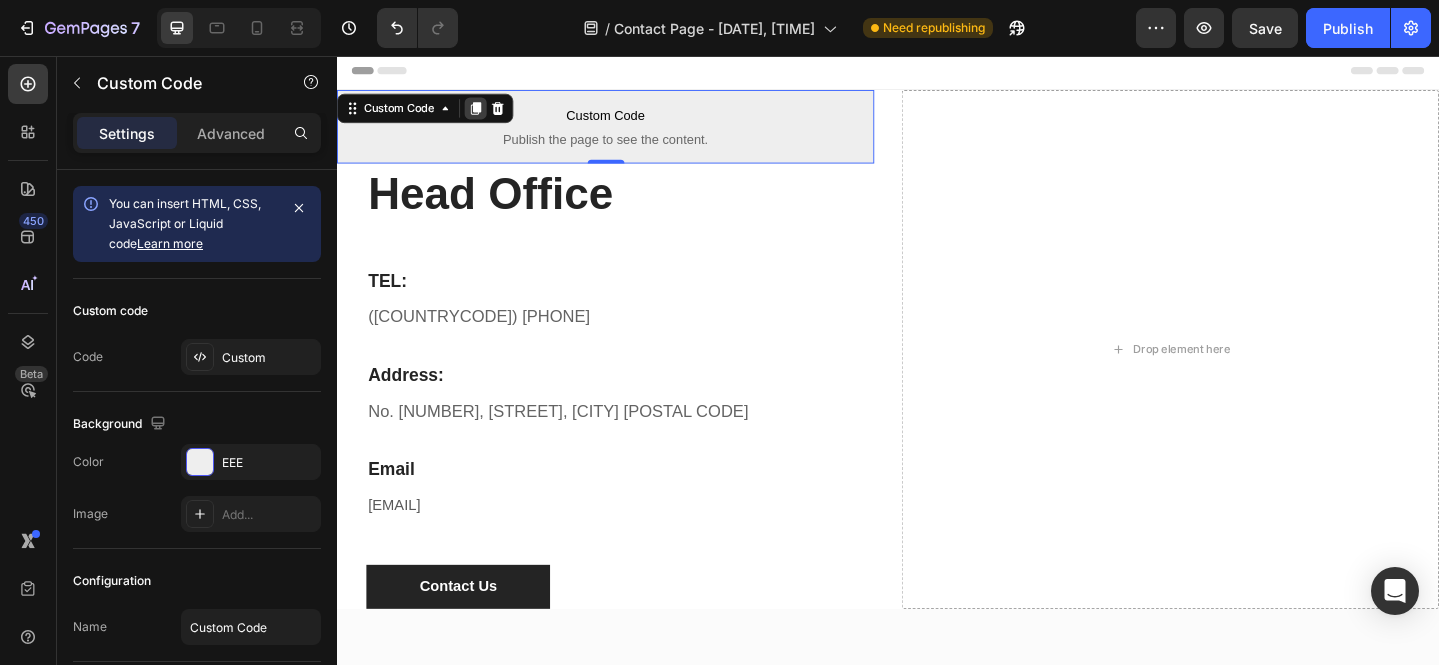 click at bounding box center [488, 113] 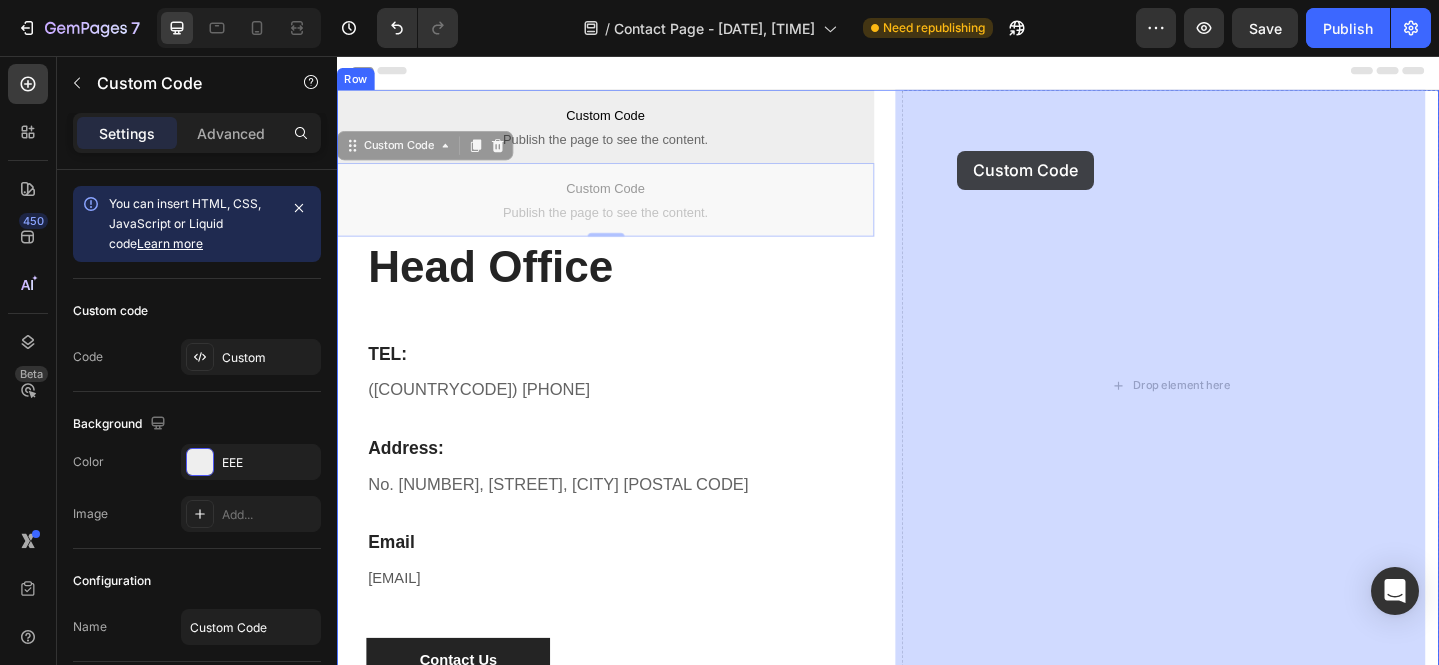 drag, startPoint x: 358, startPoint y: 158, endPoint x: 1010, endPoint y: 159, distance: 652.0008 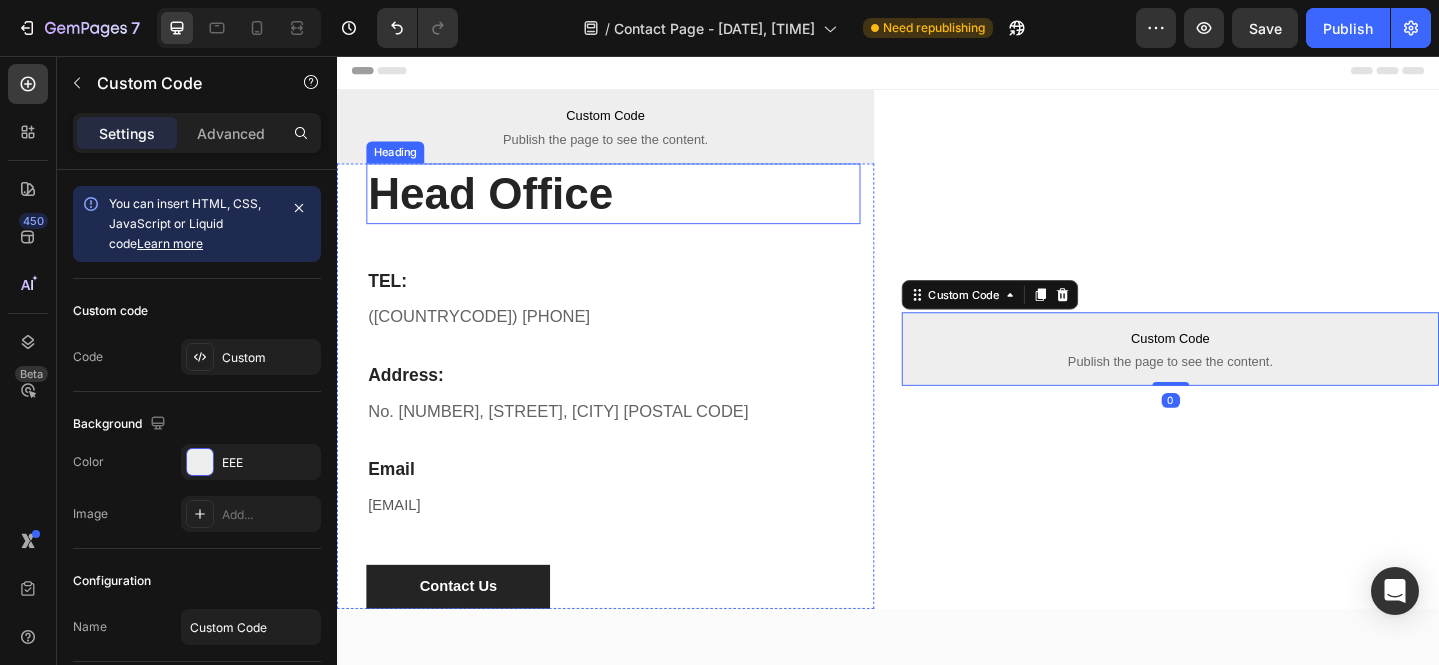 click on "Head Office" at bounding box center (638, 206) 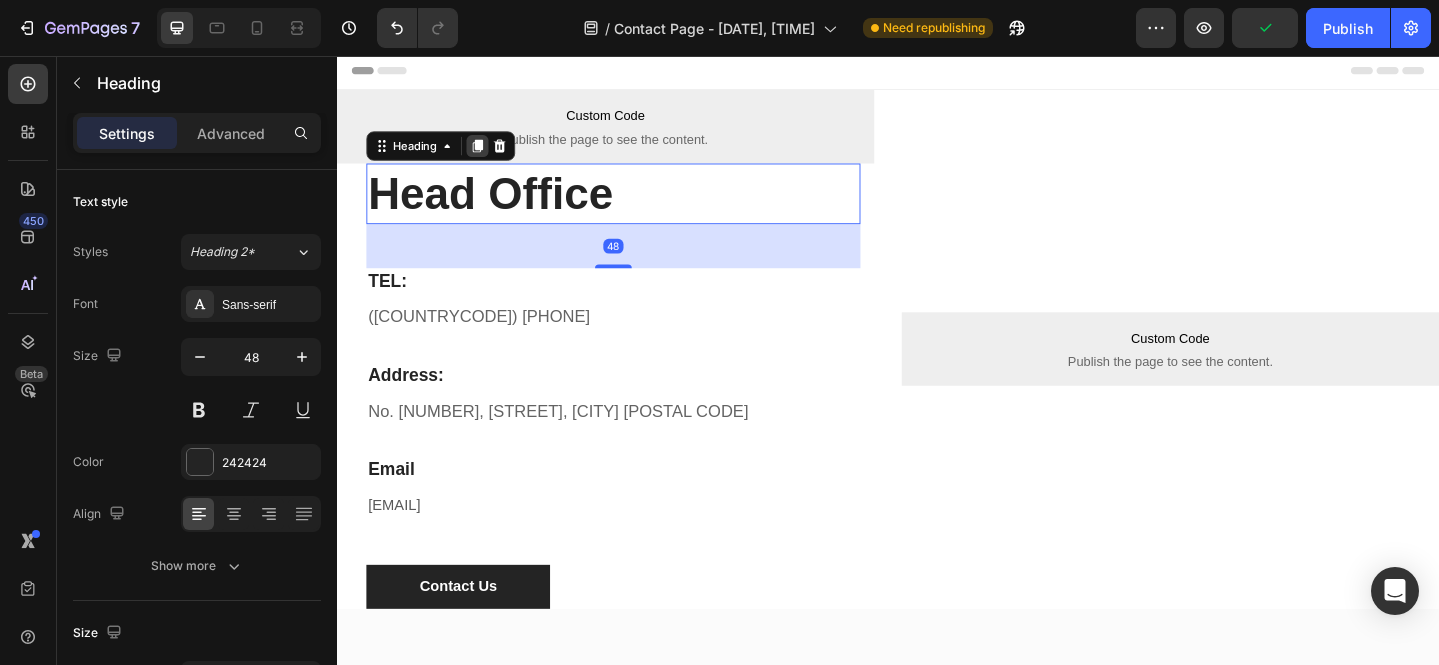 click 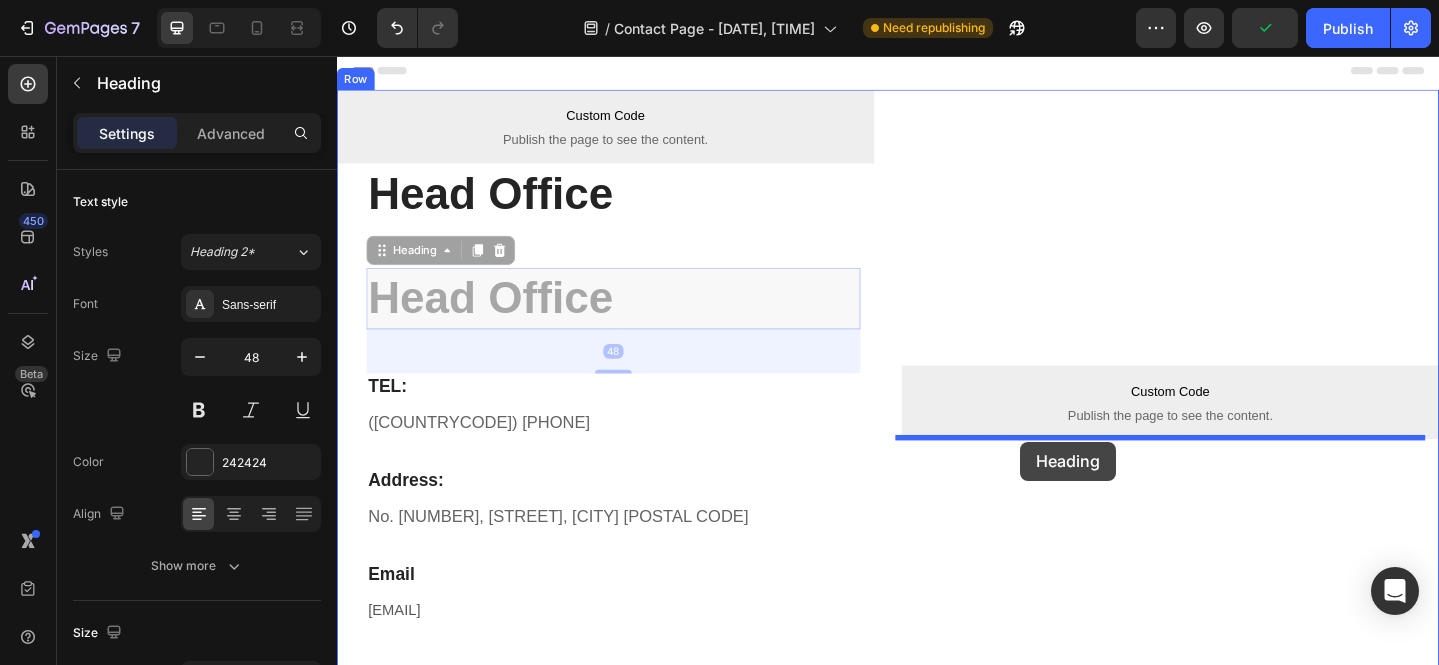 drag, startPoint x: 382, startPoint y: 274, endPoint x: 1081, endPoint y: 476, distance: 727.60223 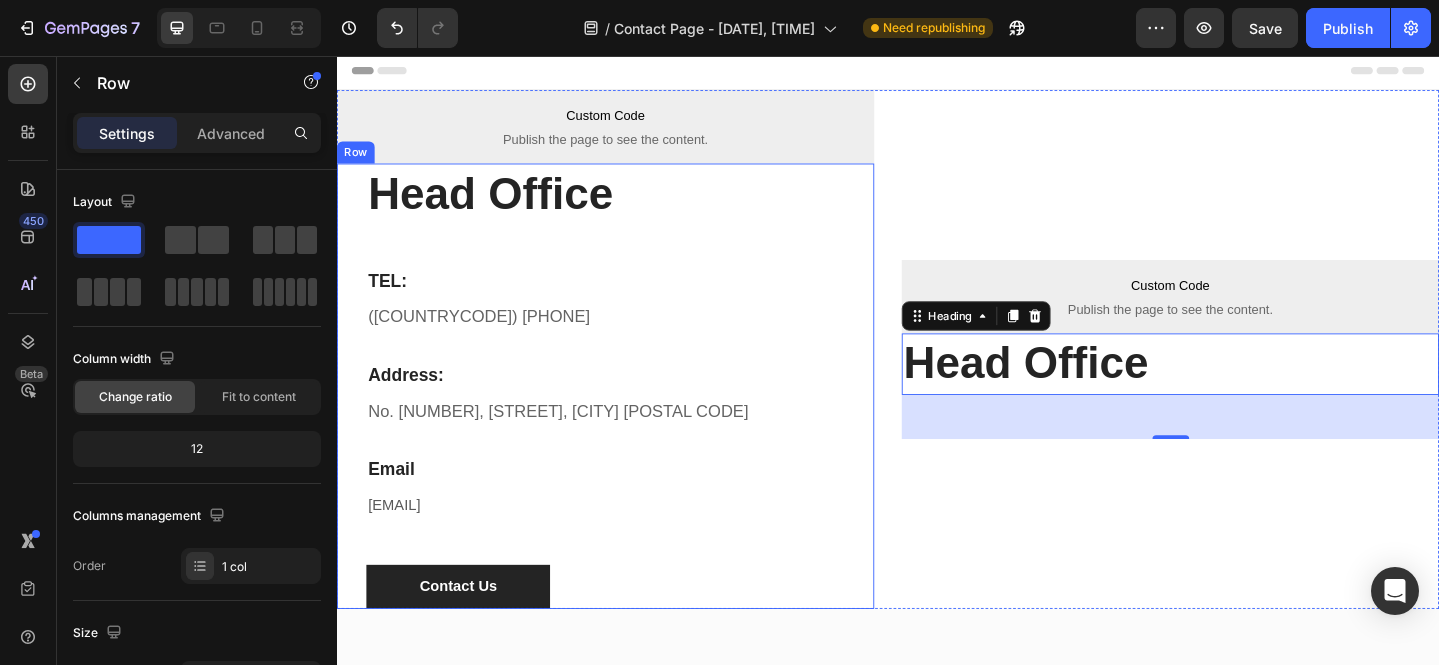 click on "Head Office Heading ⁠⁠⁠⁠⁠⁠⁠ TEL: Heading ([COUNTRYCODE]) [PHONE] Text block Row ⁠⁠⁠⁠⁠⁠⁠ Address: Heading No. [NUMBER], [STREET], [CITY] [POSTAL CODE] Text block Row Email Heading [EMAIL] ⁠⁠⁠⁠⁠⁠⁠ Text block Row Contact Us Submit Button Contact Form" at bounding box center [638, 415] 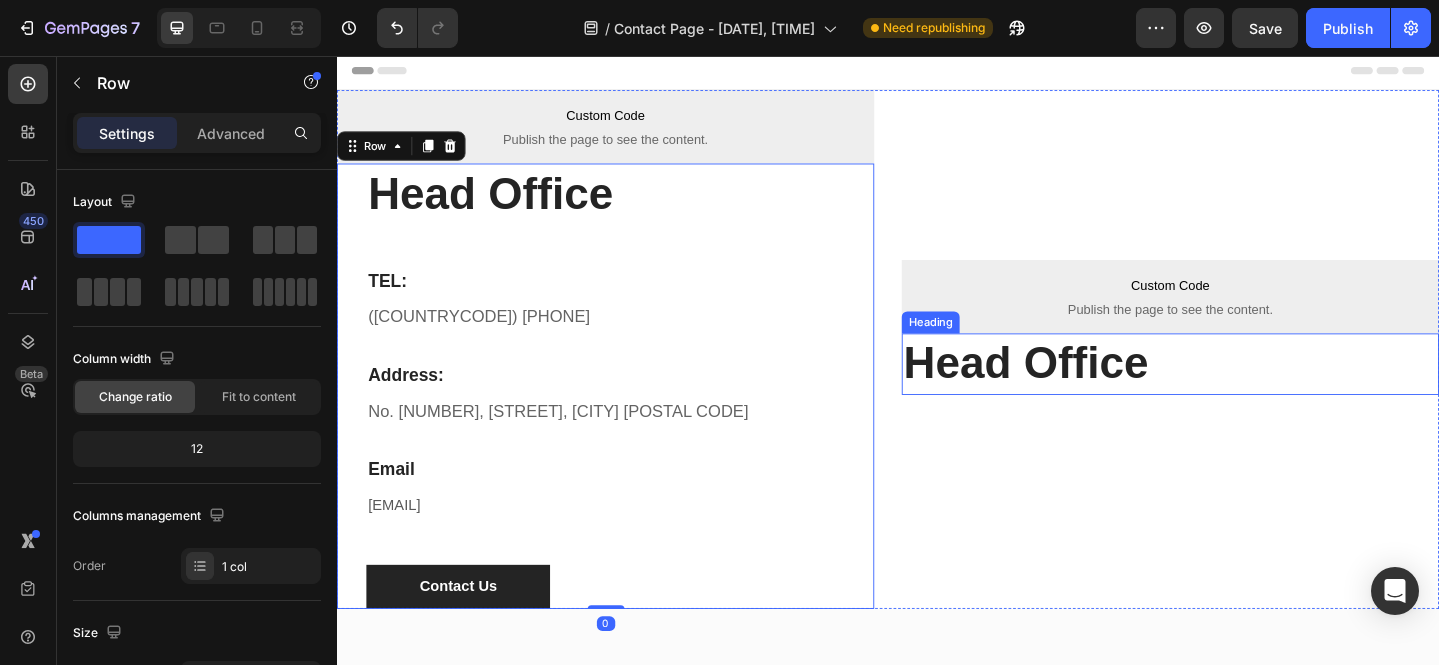 click on "Head Office" at bounding box center [1244, 391] 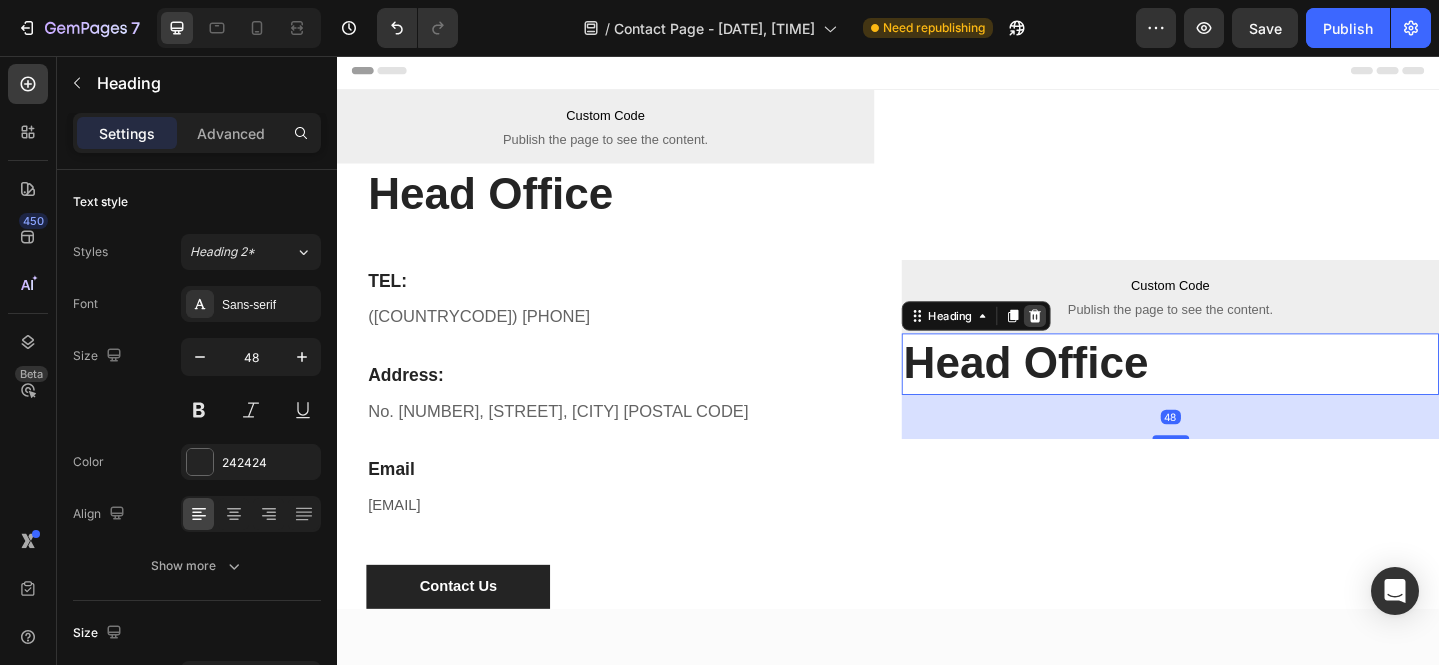 click 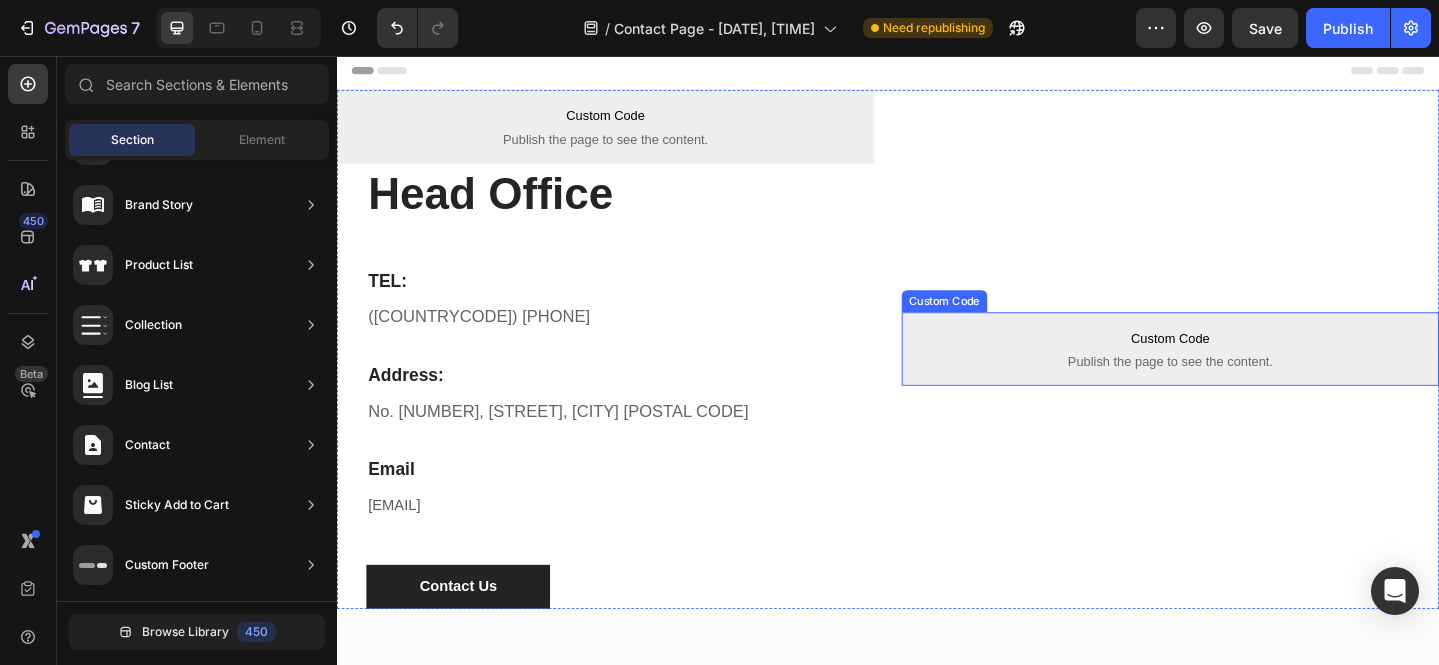 click on "Head Office Heading ⁠⁠⁠⁠⁠⁠⁠ TEL: Heading ([COUNTRYCODE]) [PHONE] Text block Row ⁠⁠⁠⁠⁠⁠⁠ Address: Heading No. [NUMBER], [STREET], [CITY] [POSTAL CODE] Text block Row Email Heading [EMAIL] ⁠⁠⁠⁠⁠⁠⁠ Text block Row Contact Us Submit Button Contact Form" at bounding box center (638, 415) 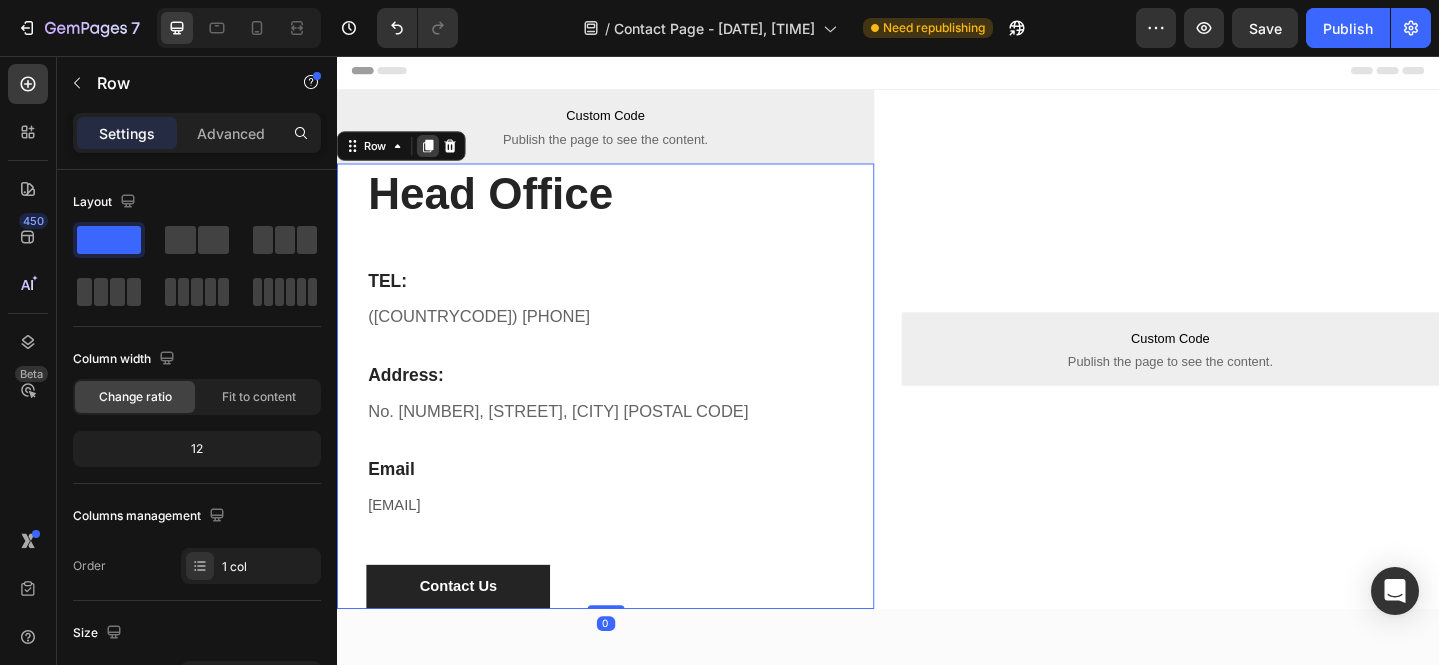 click at bounding box center (436, 154) 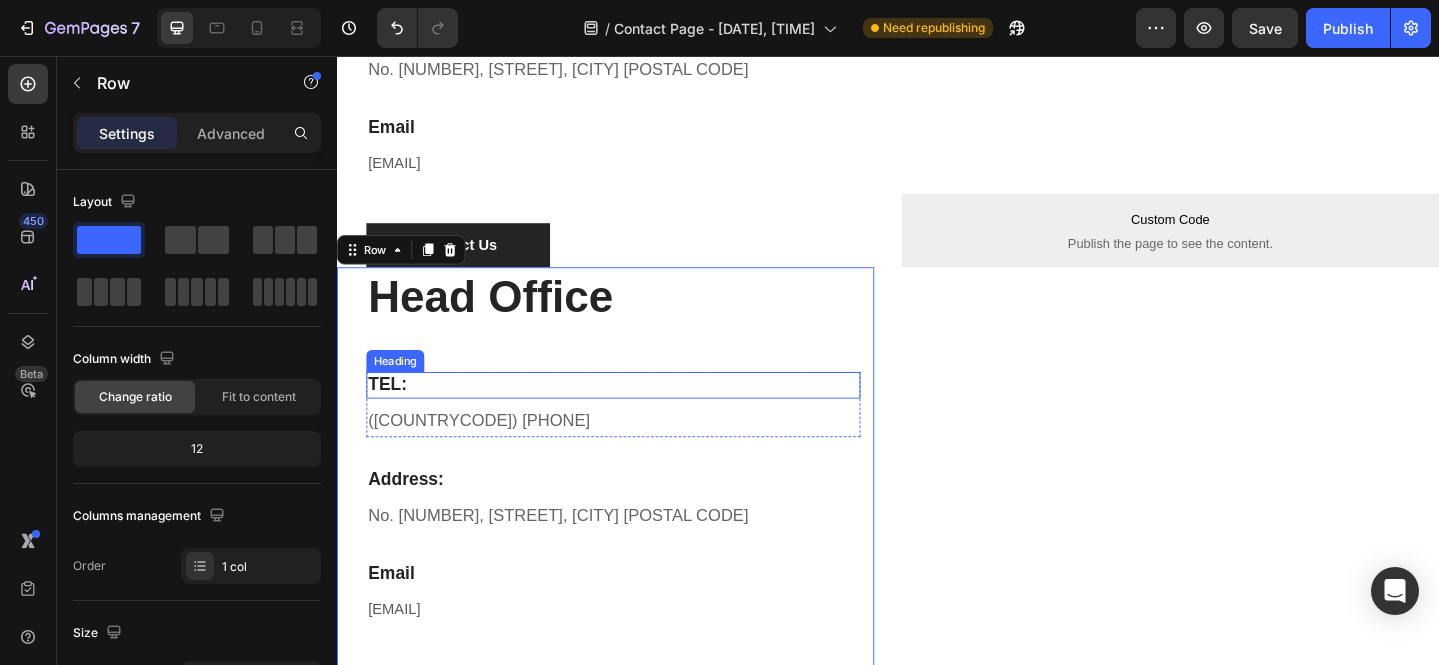 scroll, scrollTop: 372, scrollLeft: 0, axis: vertical 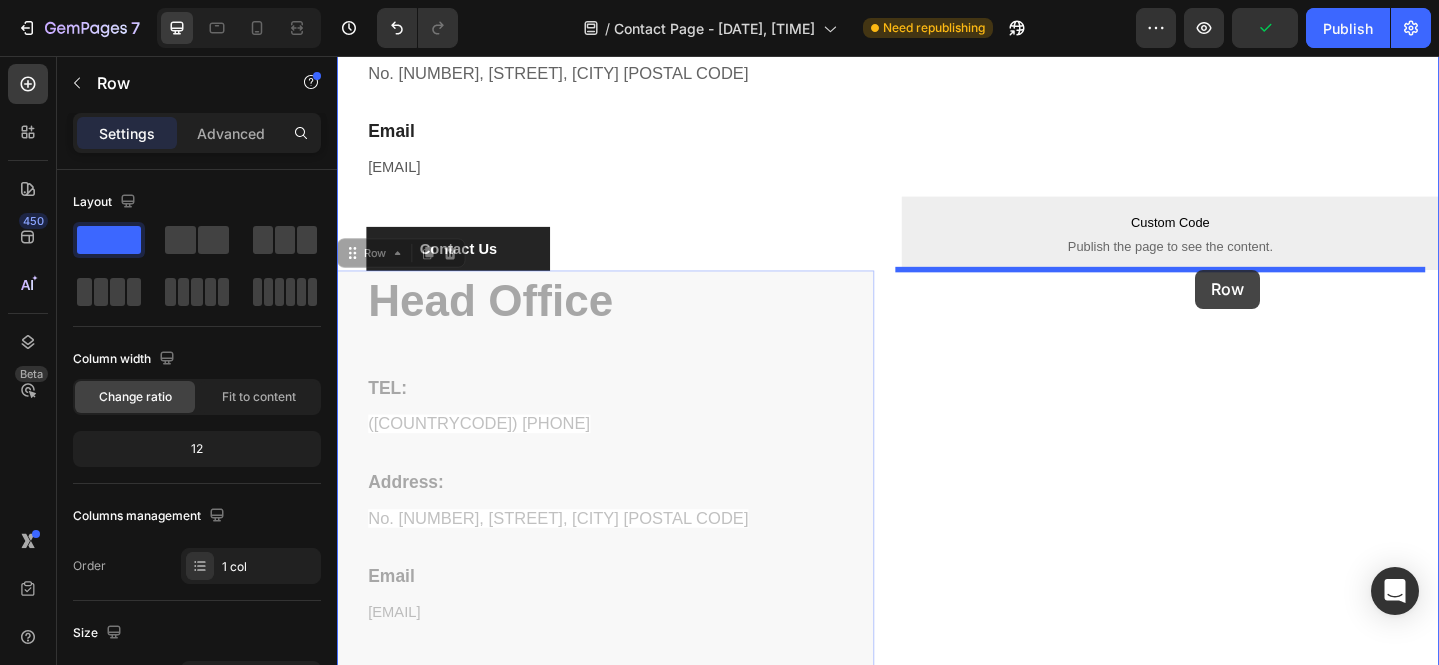 drag, startPoint x: 363, startPoint y: 272, endPoint x: 1271, endPoint y: 288, distance: 908.1409 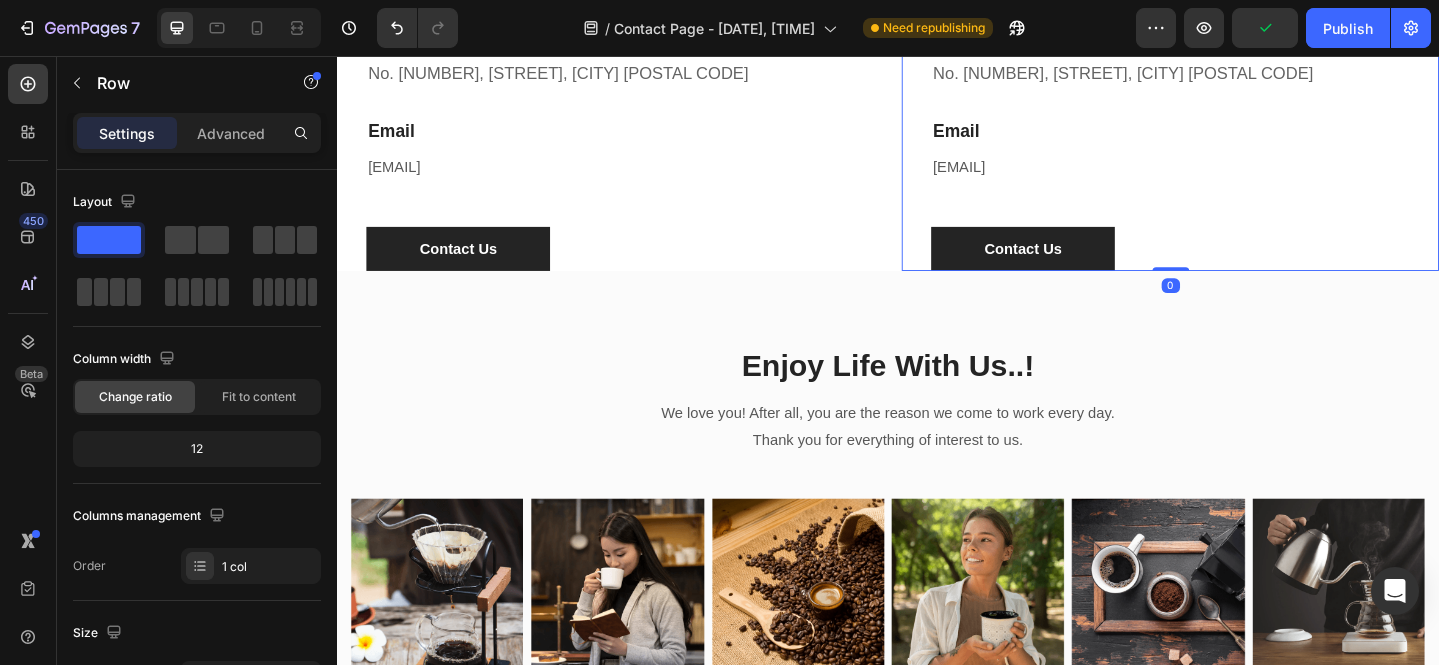 scroll, scrollTop: 0, scrollLeft: 0, axis: both 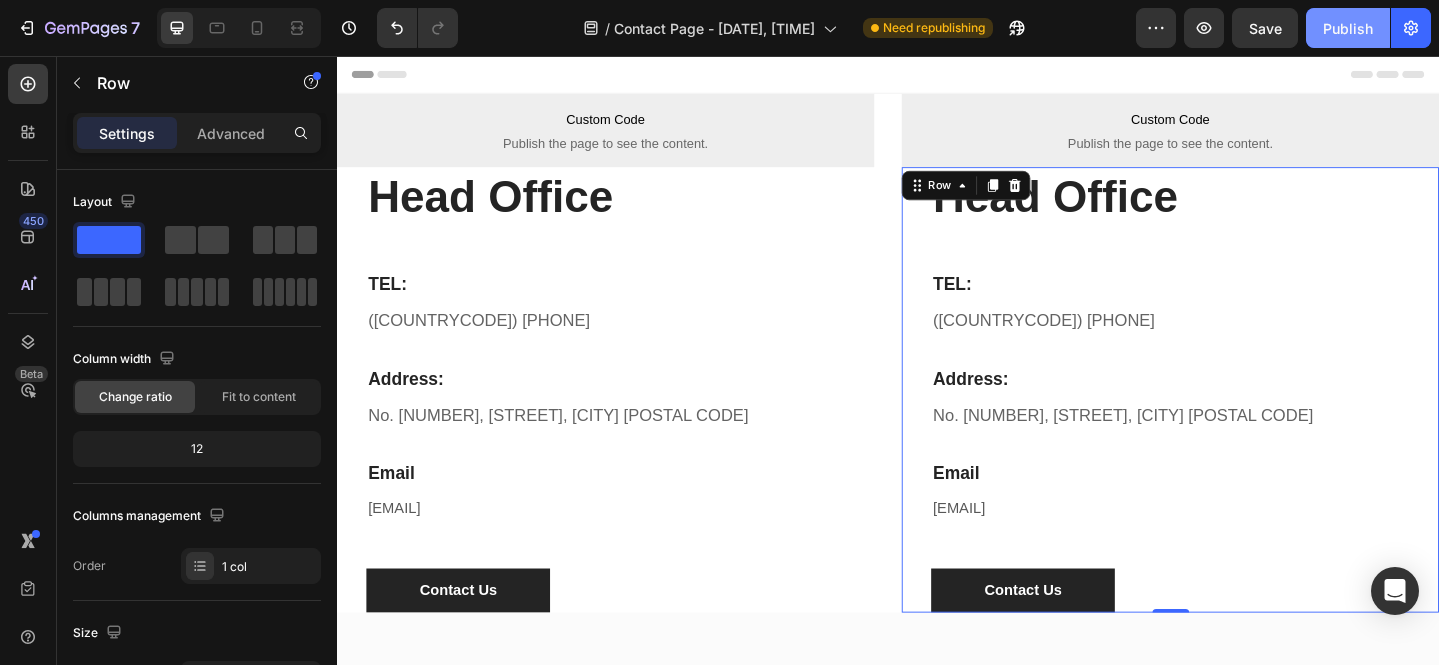 click on "Publish" at bounding box center [1348, 28] 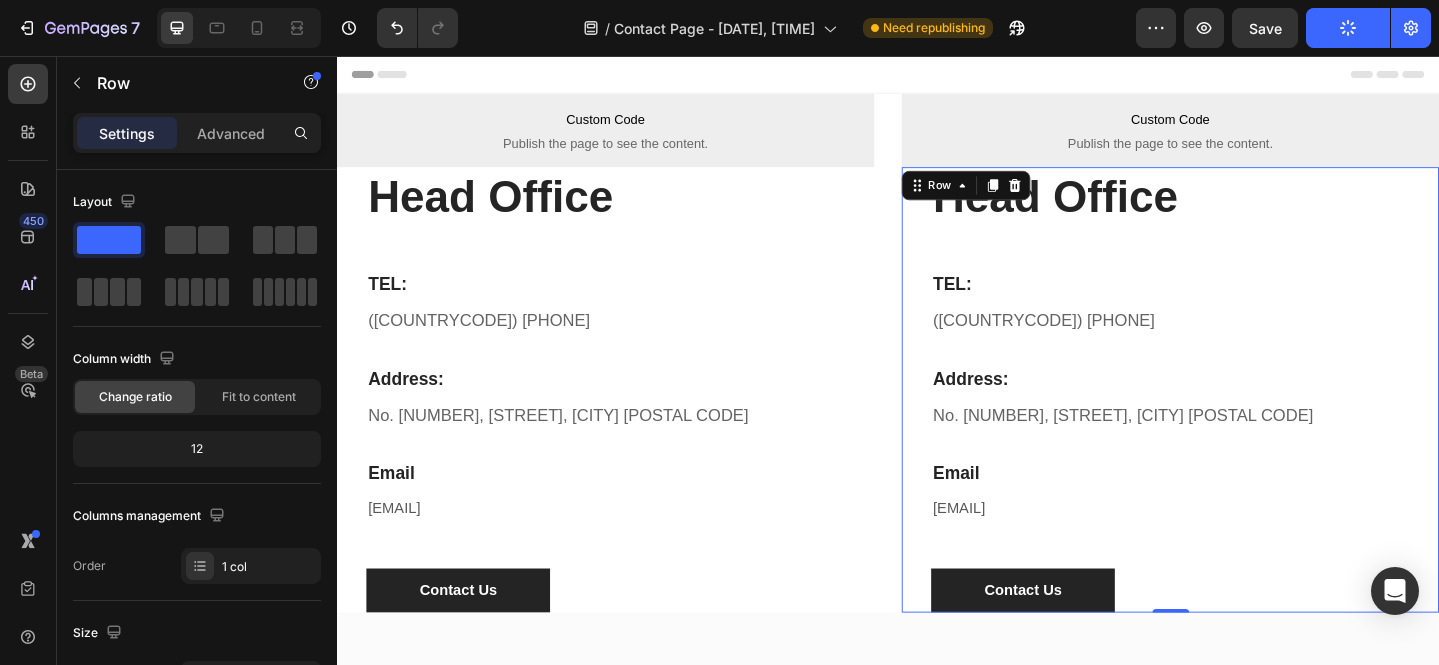 click on "Head Office" at bounding box center [1253, 210] 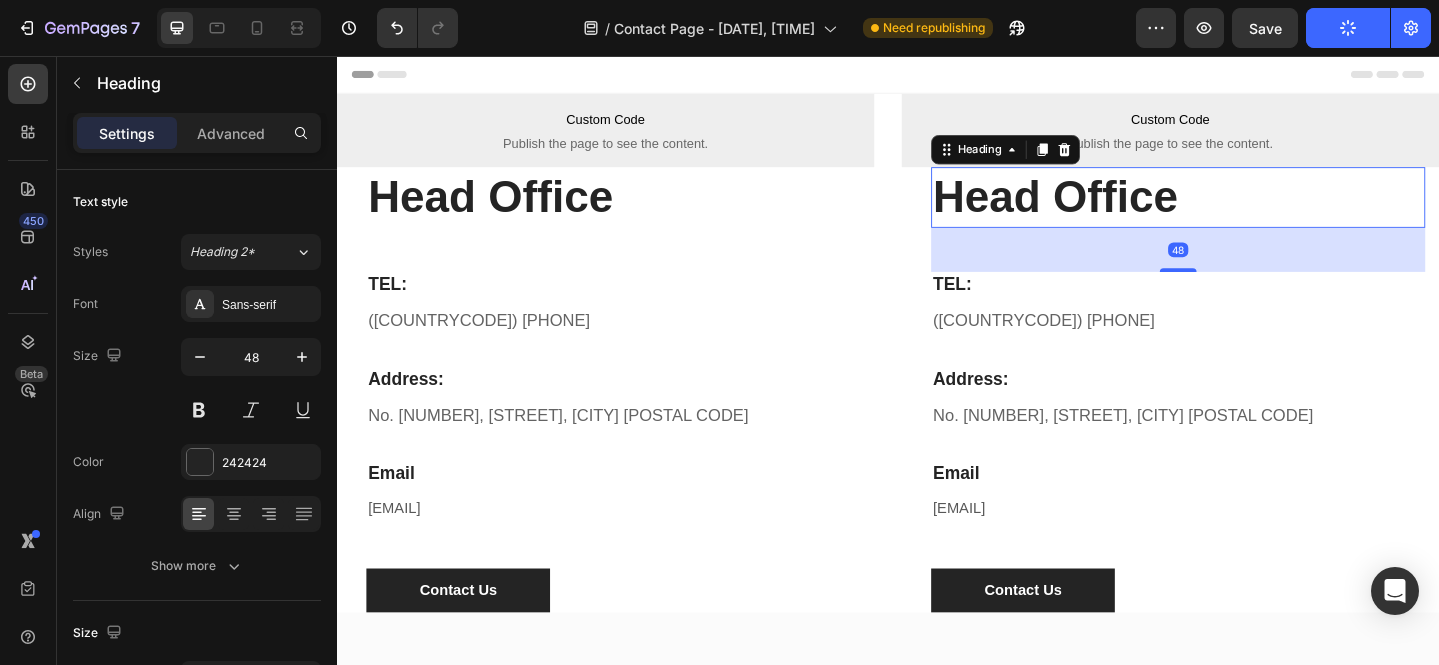 click on "Head Office" at bounding box center (1253, 210) 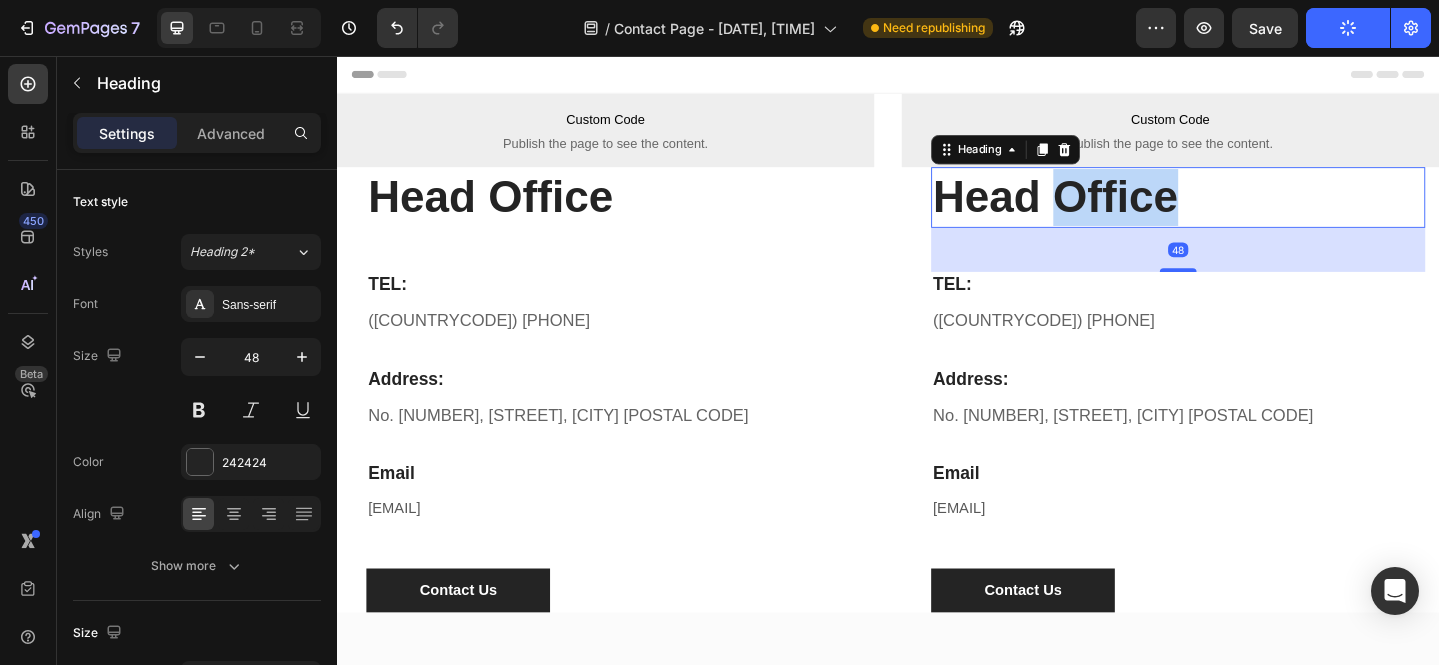 click on "Head Office" at bounding box center (1253, 210) 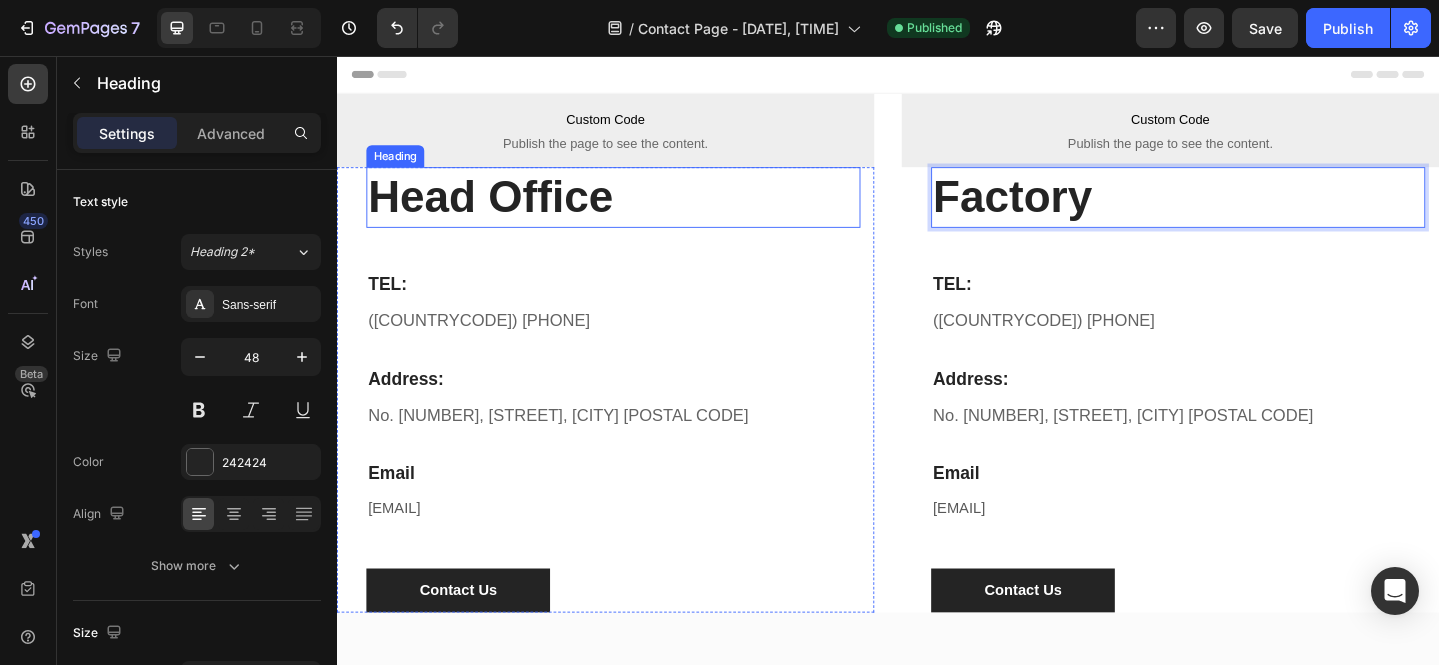 click on "Head Office" at bounding box center (638, 210) 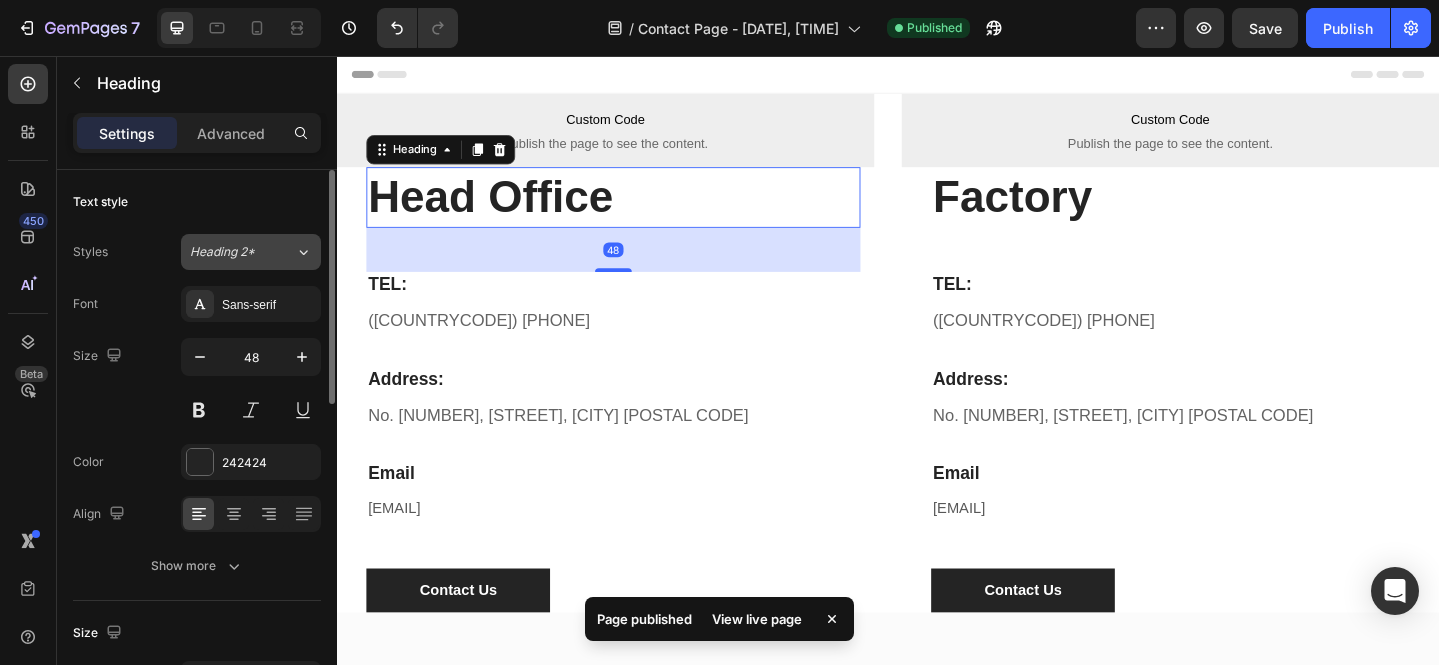 click on "Heading 2*" at bounding box center (230, 252) 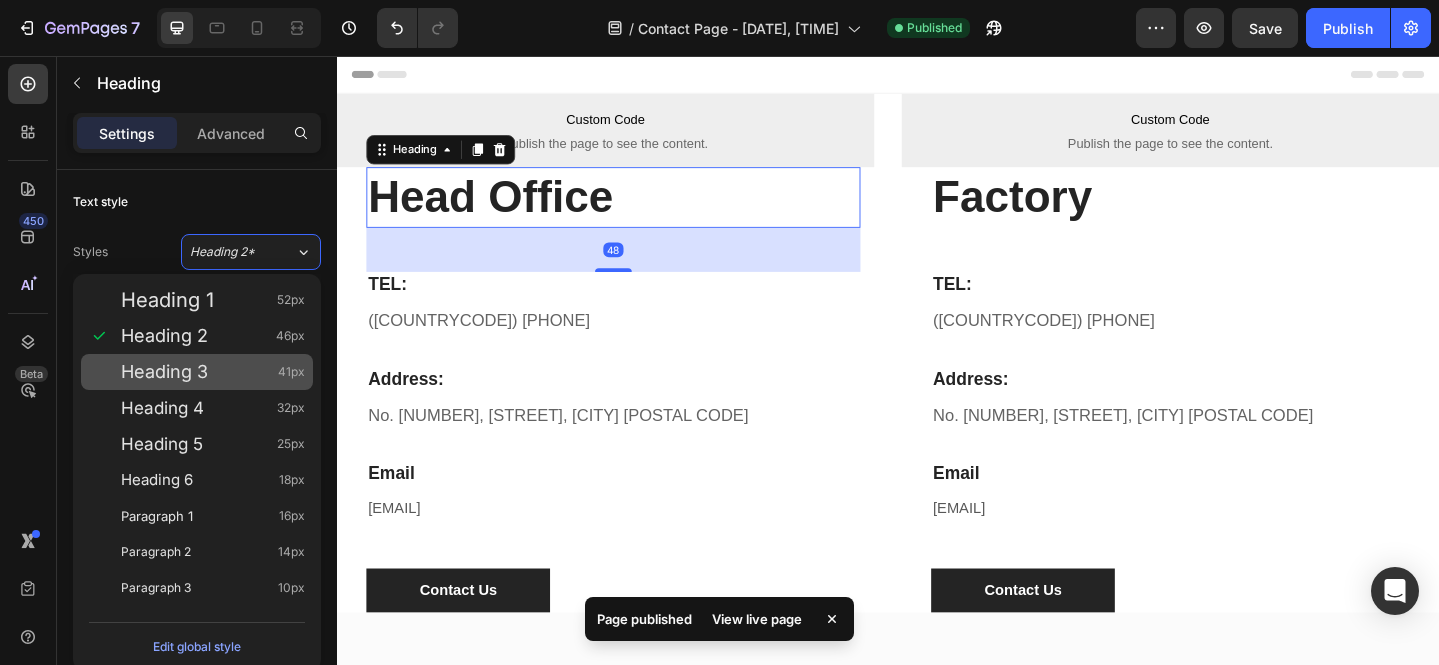 click on "Heading 3 41px" at bounding box center [213, 372] 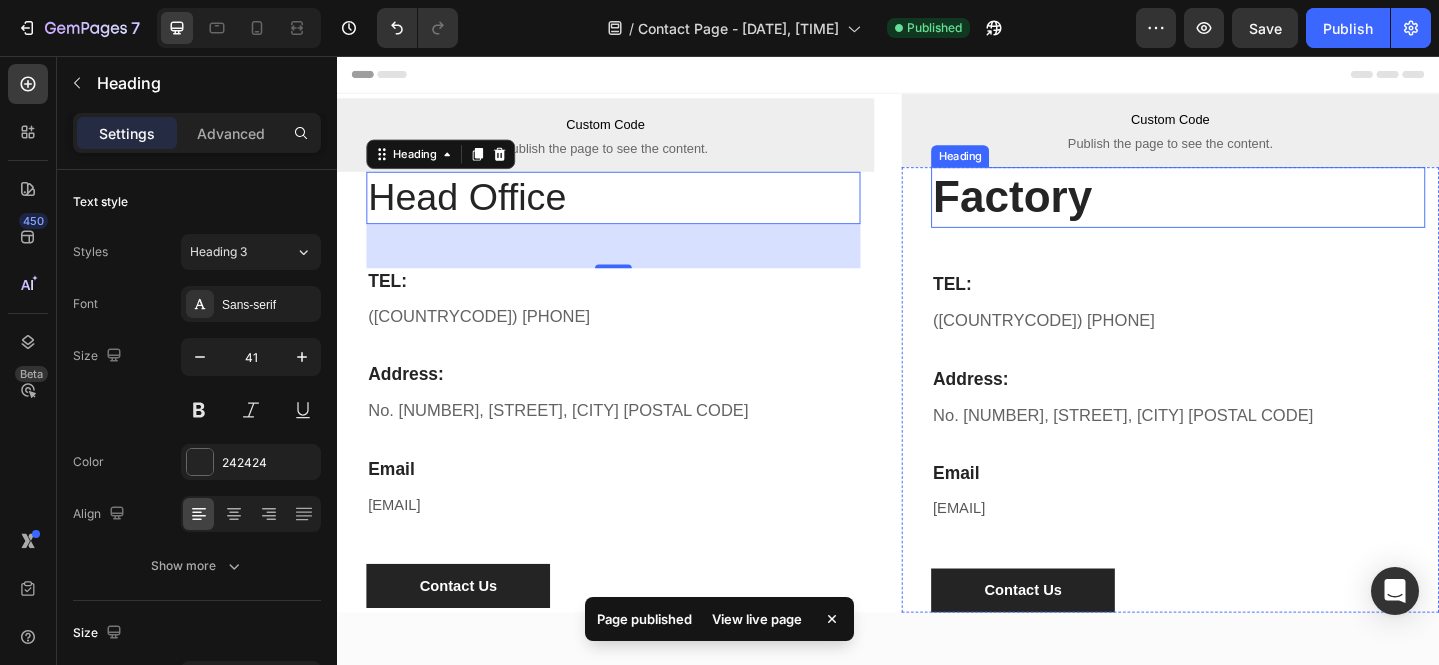 click on "Factory" at bounding box center [1253, 210] 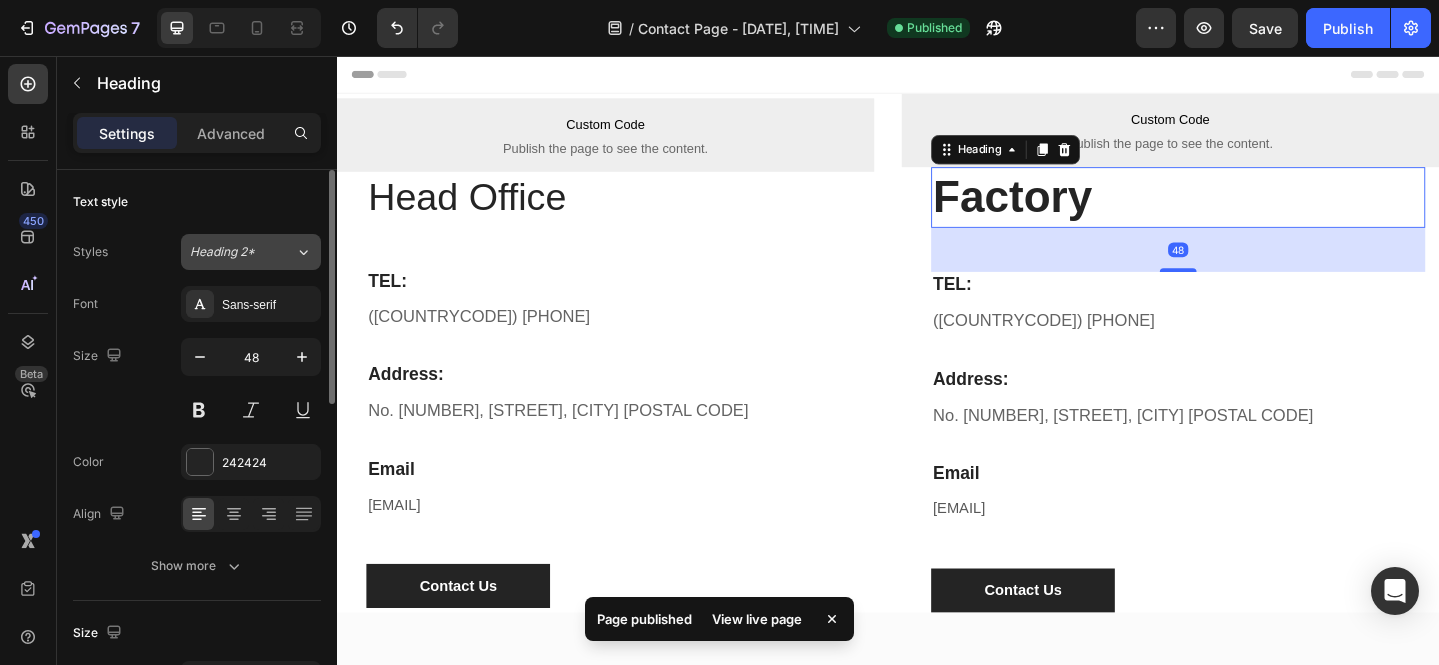 click on "Heading 2*" at bounding box center [242, 252] 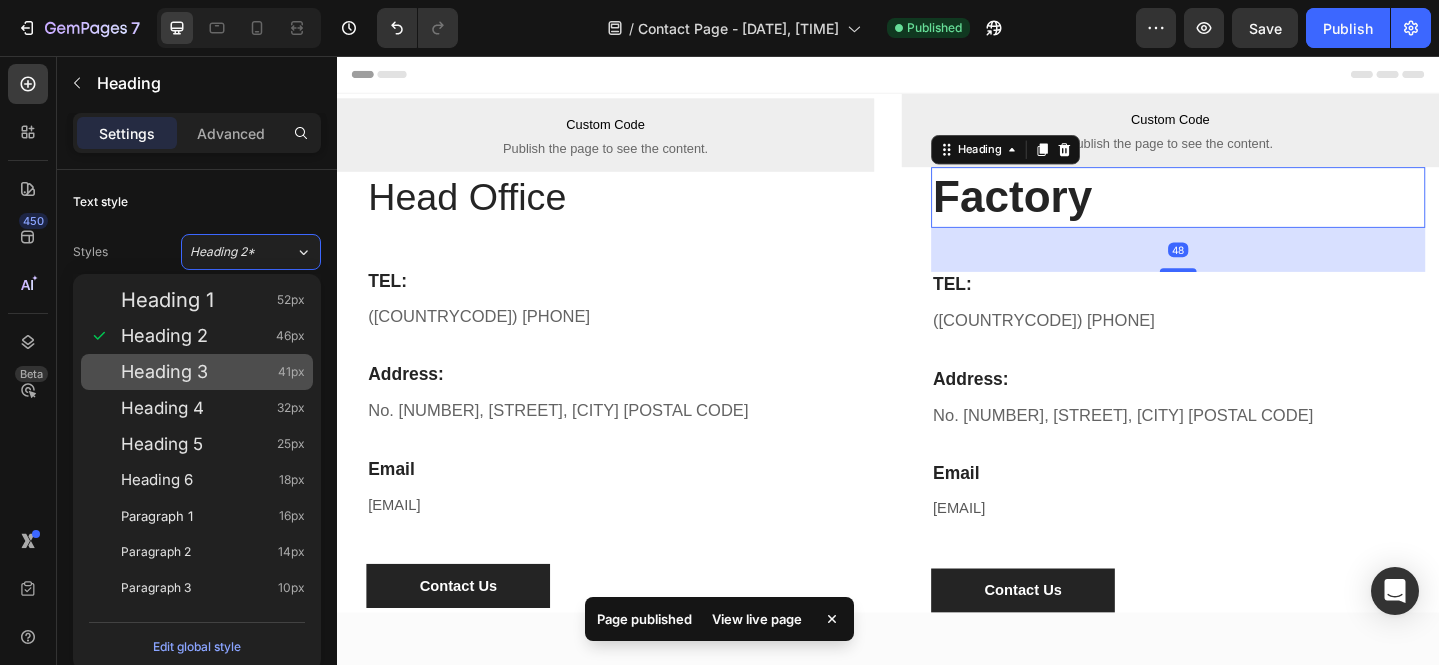 click on "Heading 3 41px" at bounding box center [213, 372] 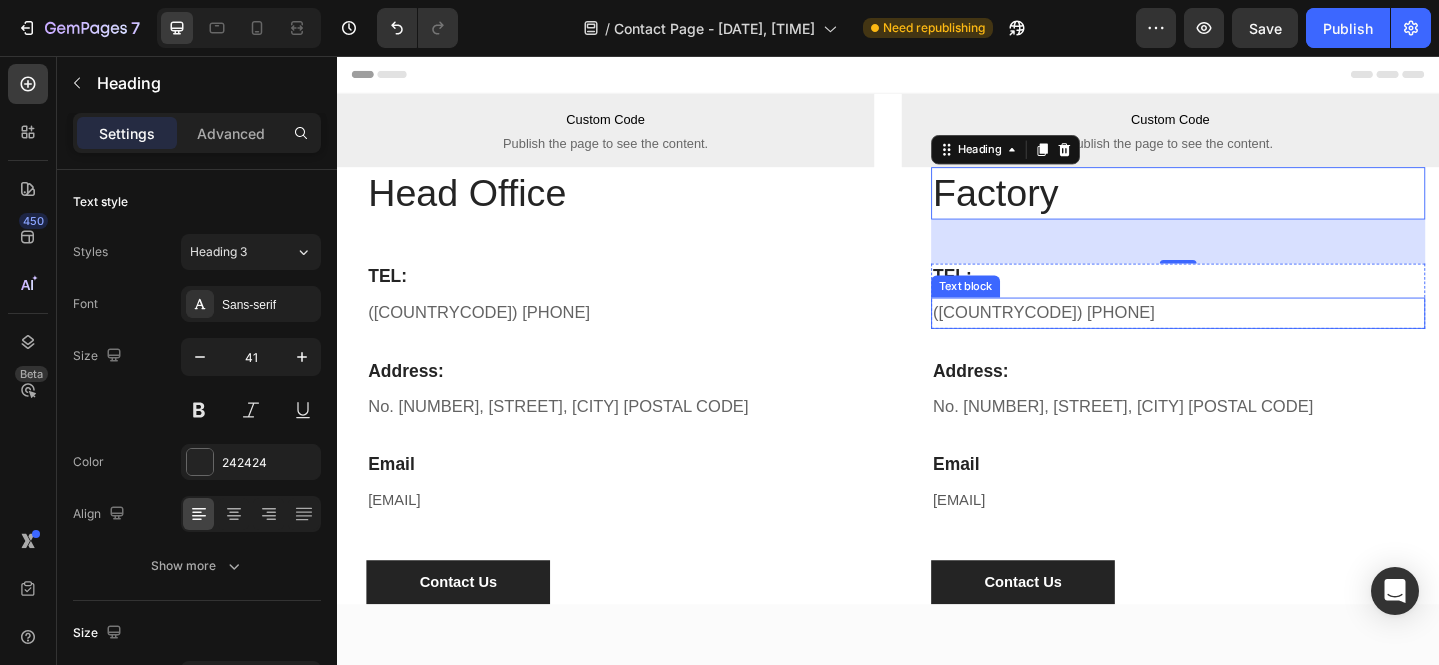 click on "([COUNTRYCODE]) [PHONE]" at bounding box center [1107, 335] 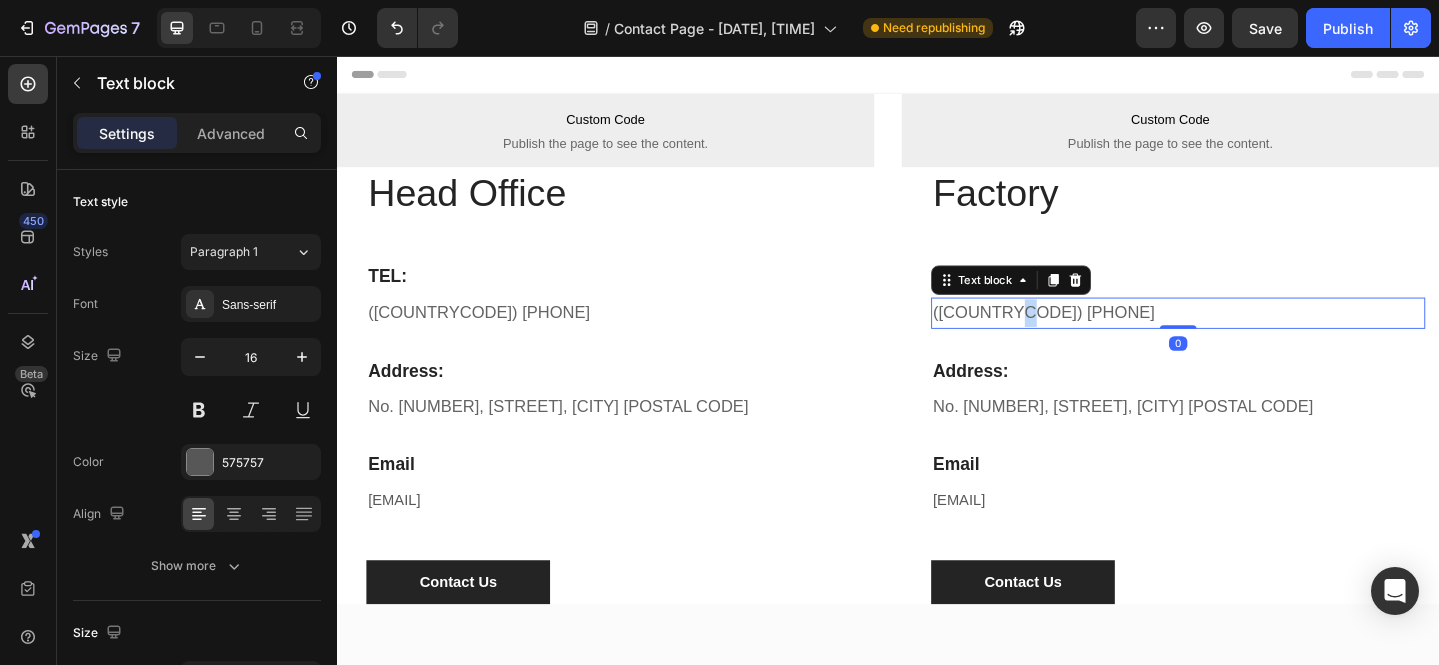 click on "([COUNTRYCODE]) [PHONE]" at bounding box center [1107, 335] 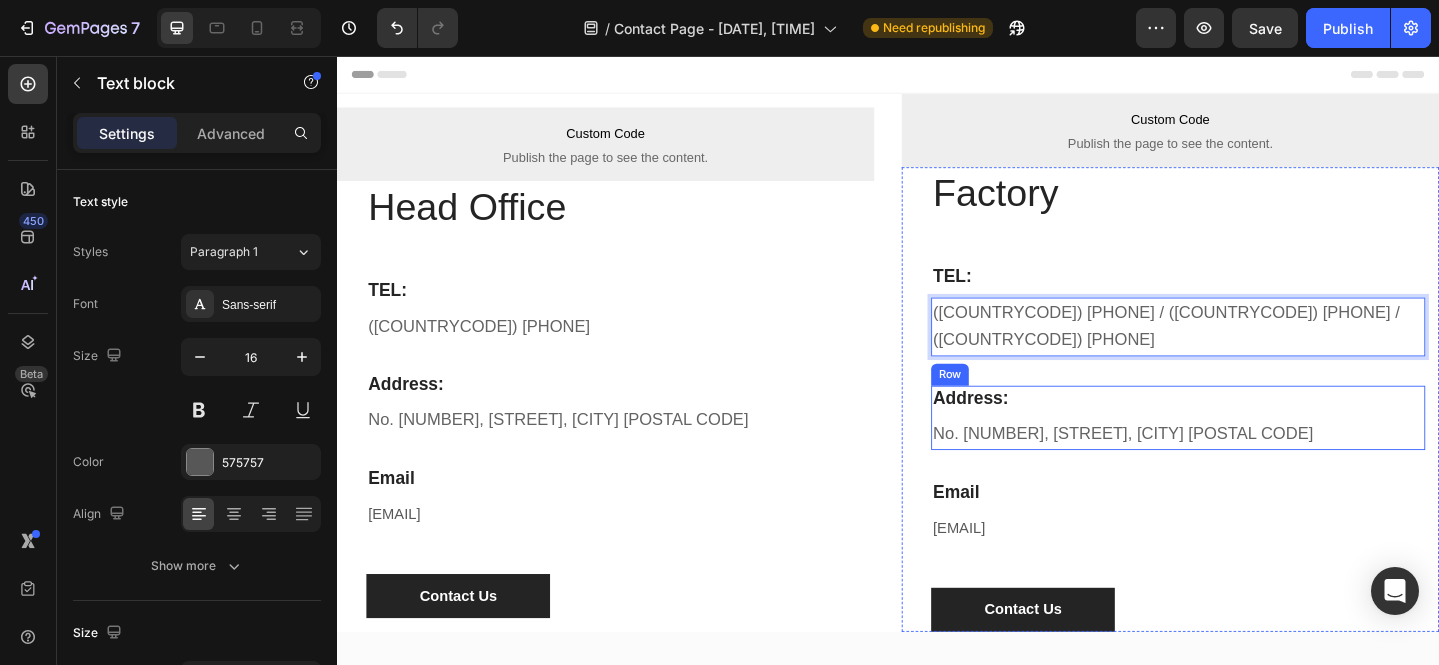 click on "Address: Heading No. [NUMBER], [STREET], [CITY] [POSTAL CODE] Text block" at bounding box center (1253, 450) 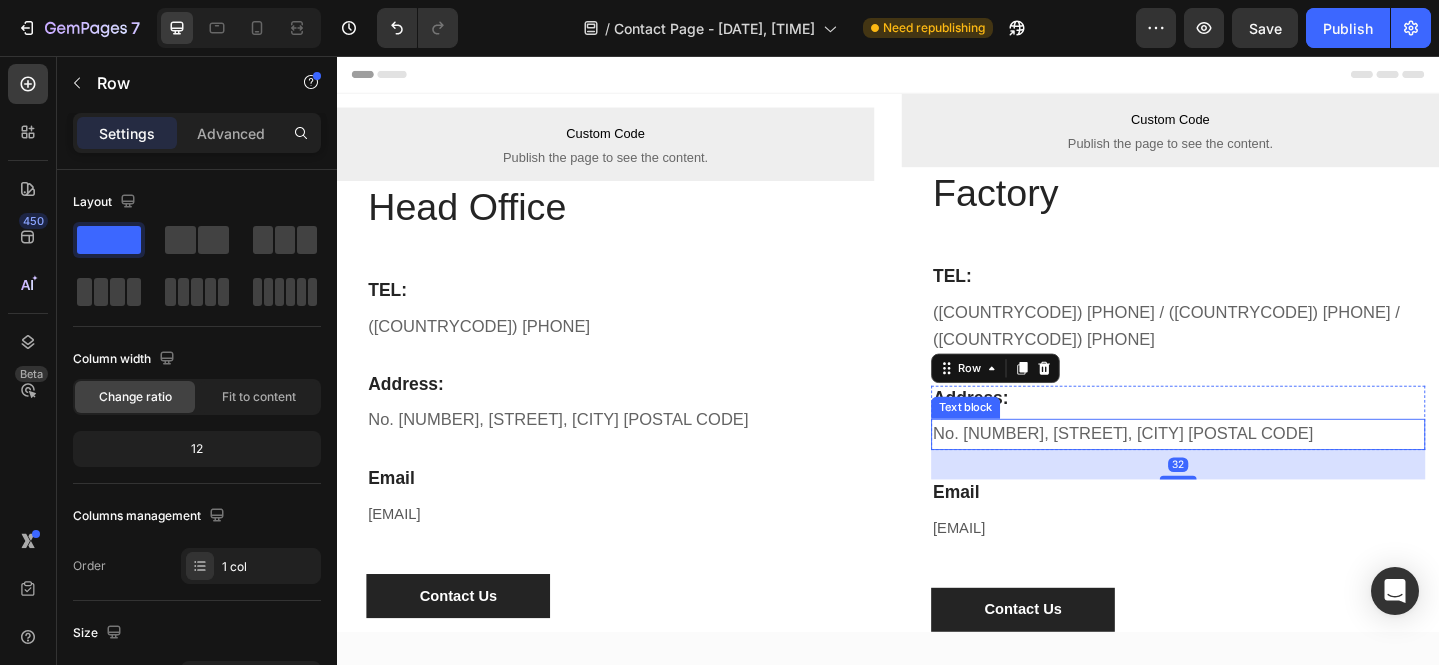 click on "No. [NUMBER], [STREET], [CITY] [POSTAL CODE]" at bounding box center (1193, 467) 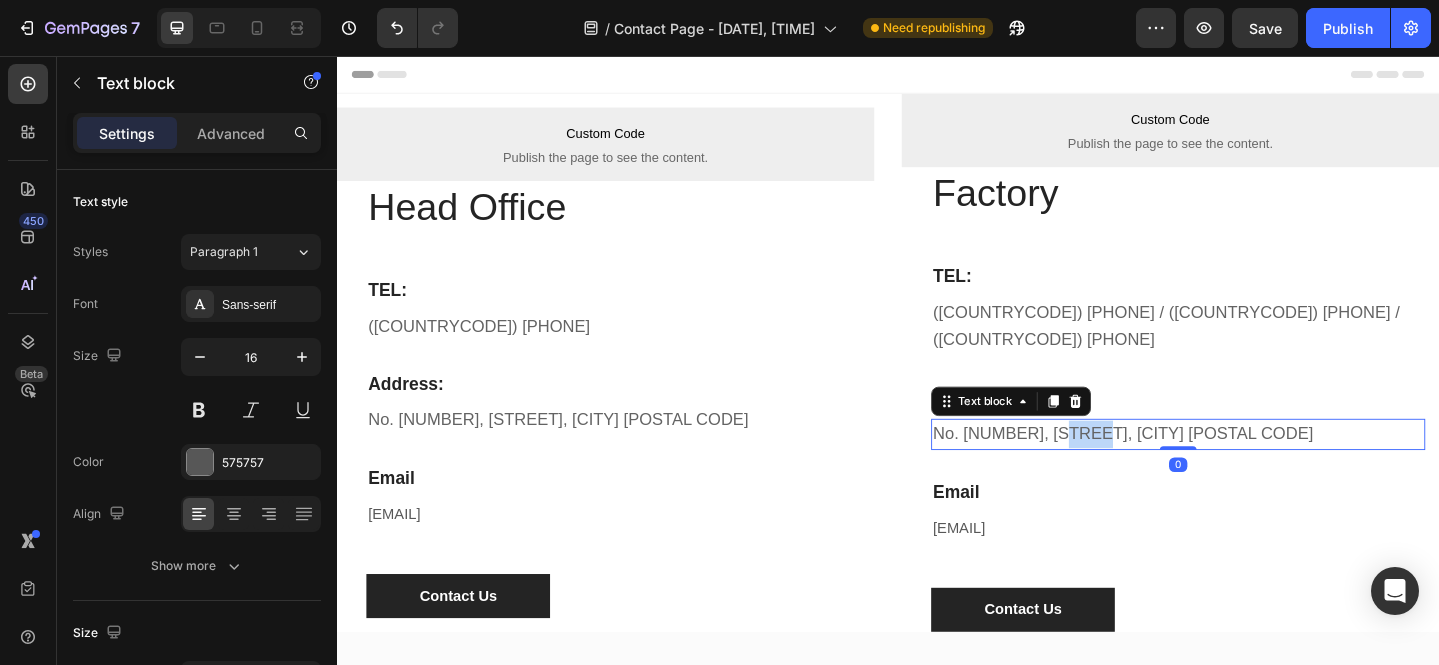 click on "No. [NUMBER], [STREET], [CITY] [POSTAL CODE]" at bounding box center (1193, 467) 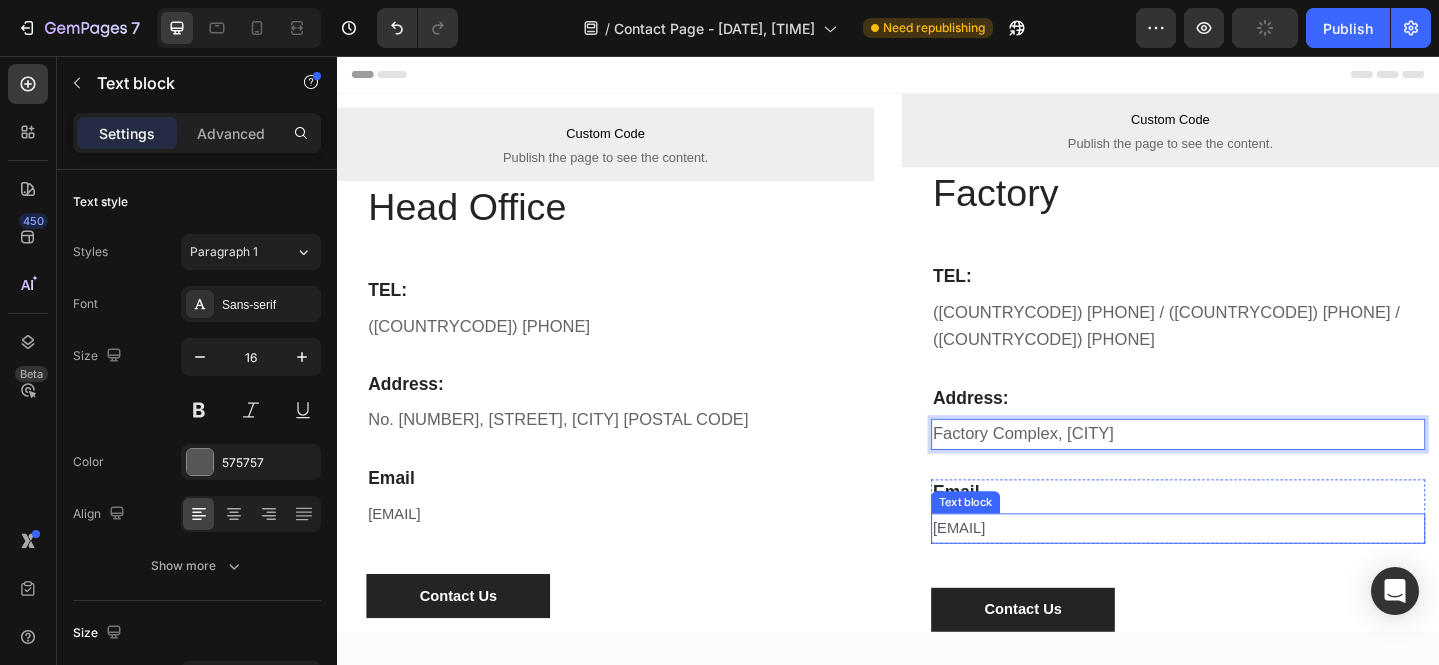 click on "[EMAIL]" at bounding box center [1253, 570] 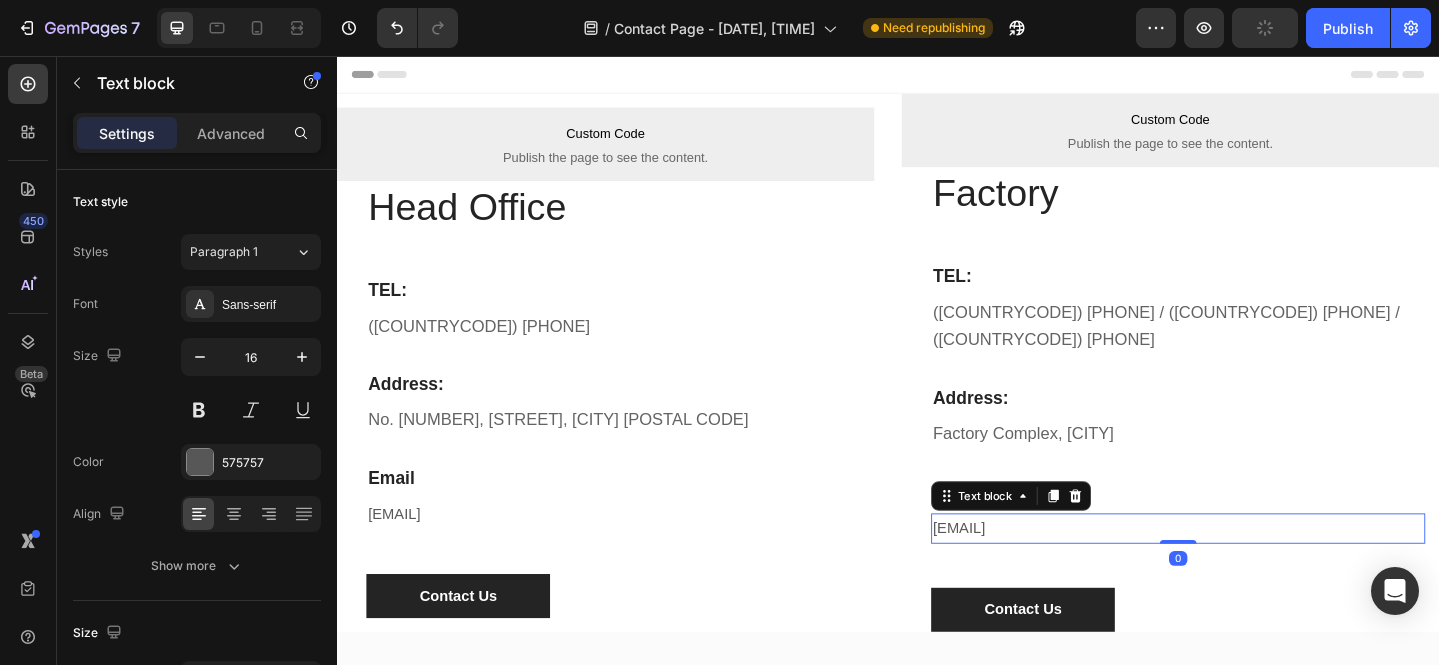 click on "[EMAIL]" at bounding box center (1253, 570) 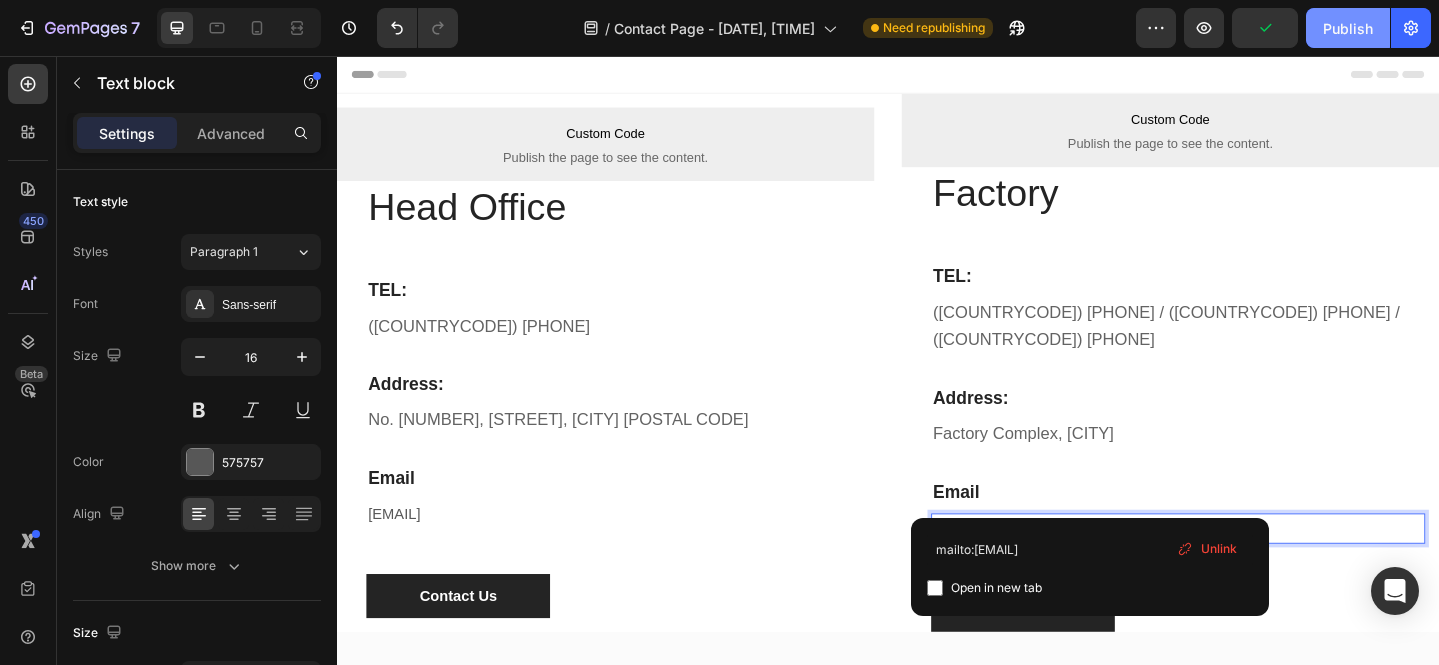 click on "Publish" 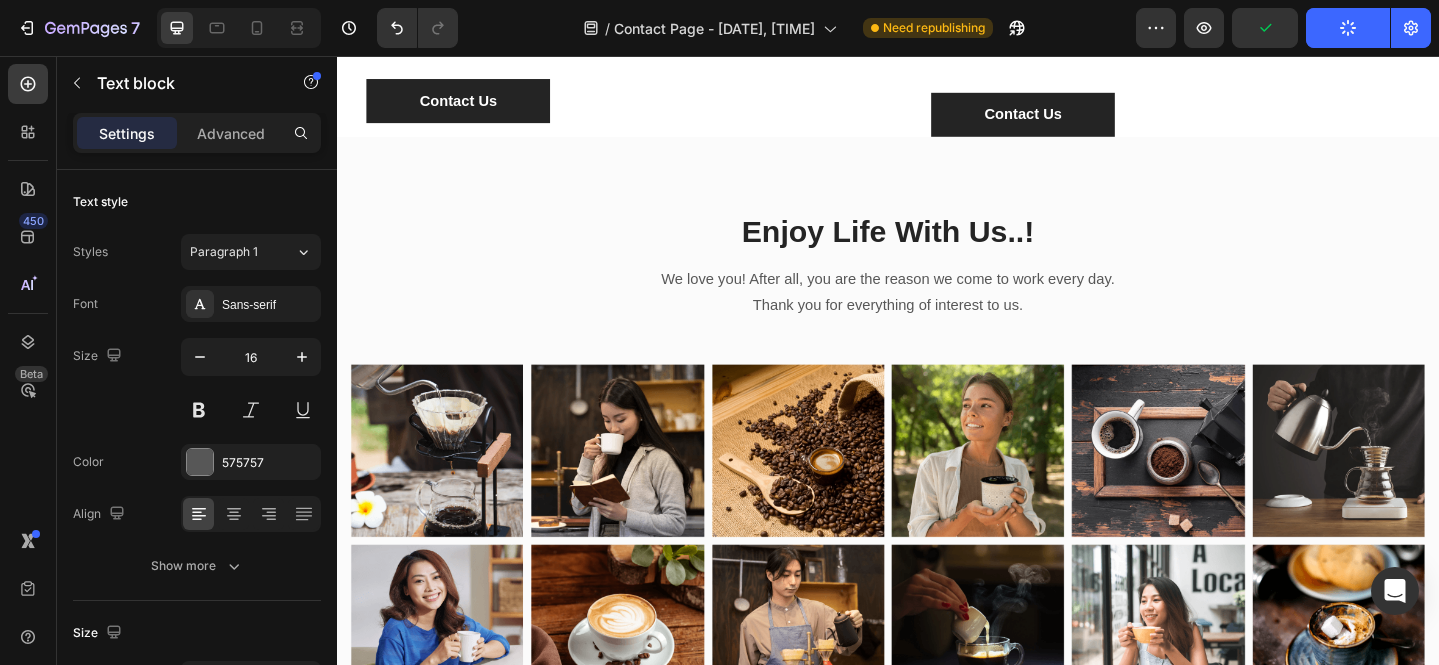 scroll, scrollTop: 462, scrollLeft: 0, axis: vertical 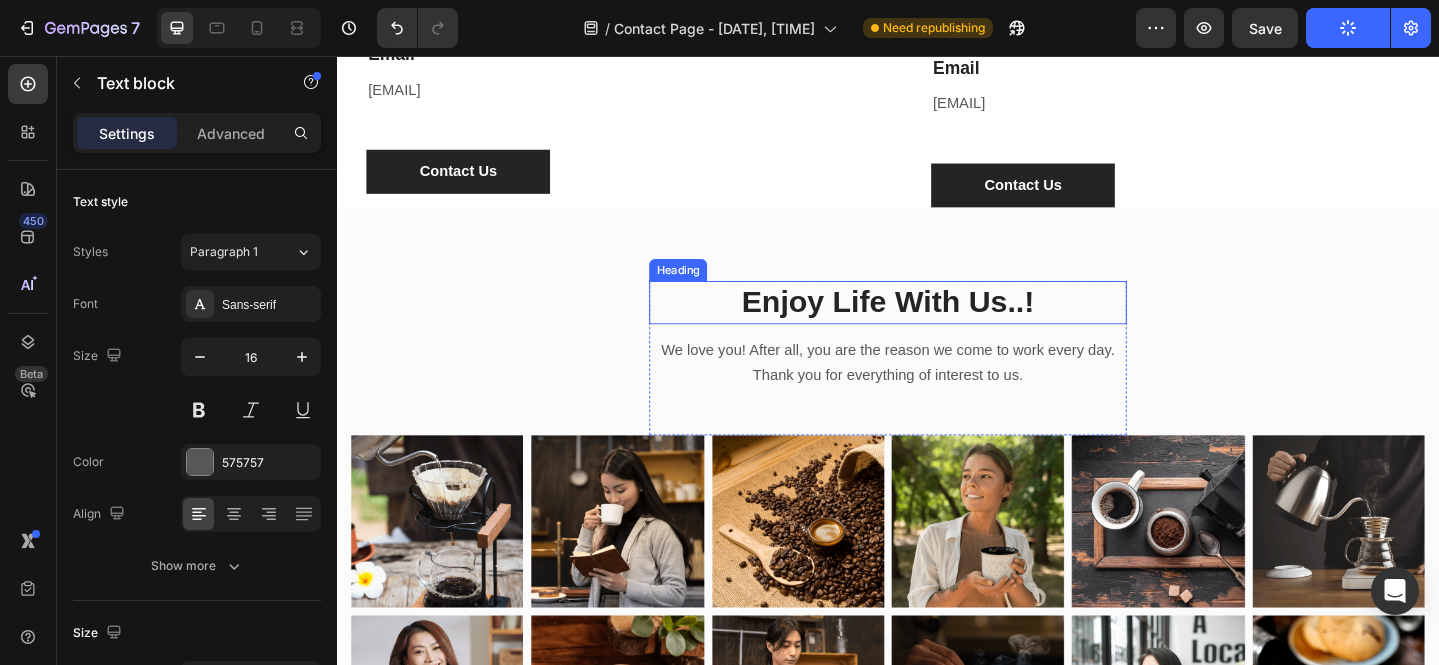 click on "Enjoy Life With Us..!" at bounding box center [937, 324] 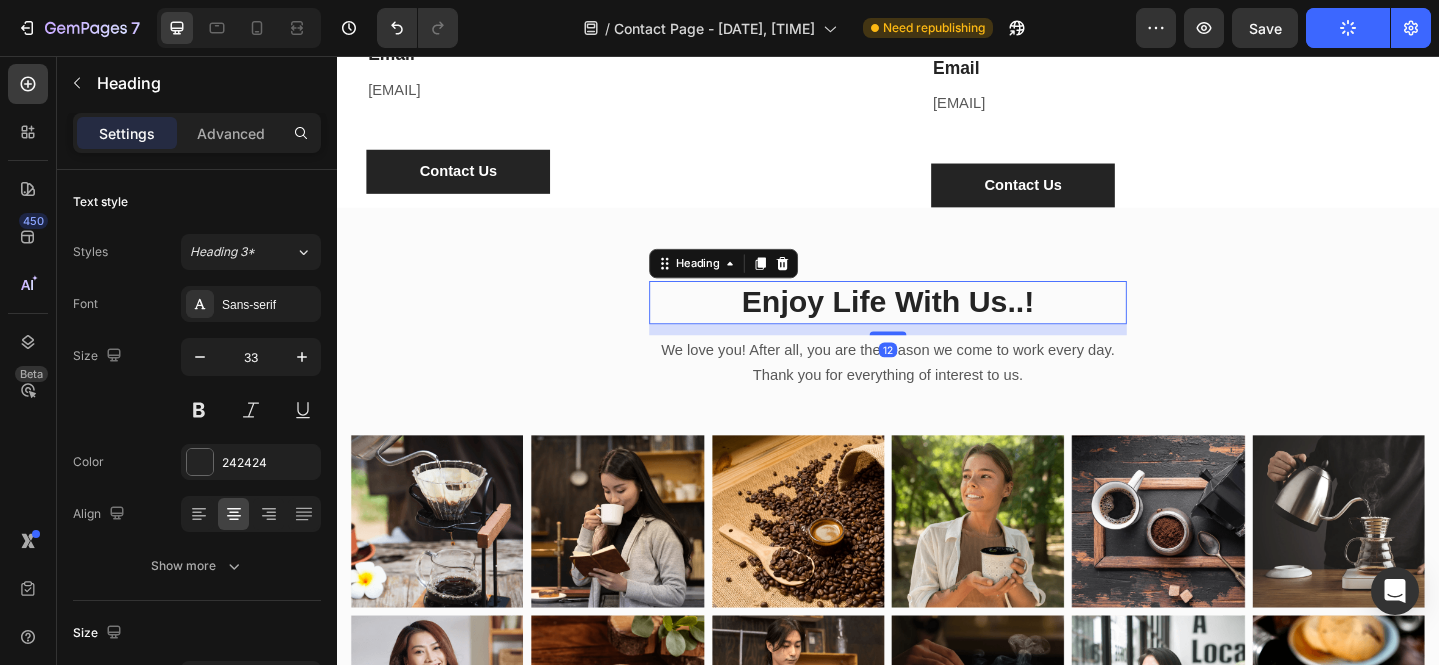 click on "Heading" at bounding box center [758, 282] 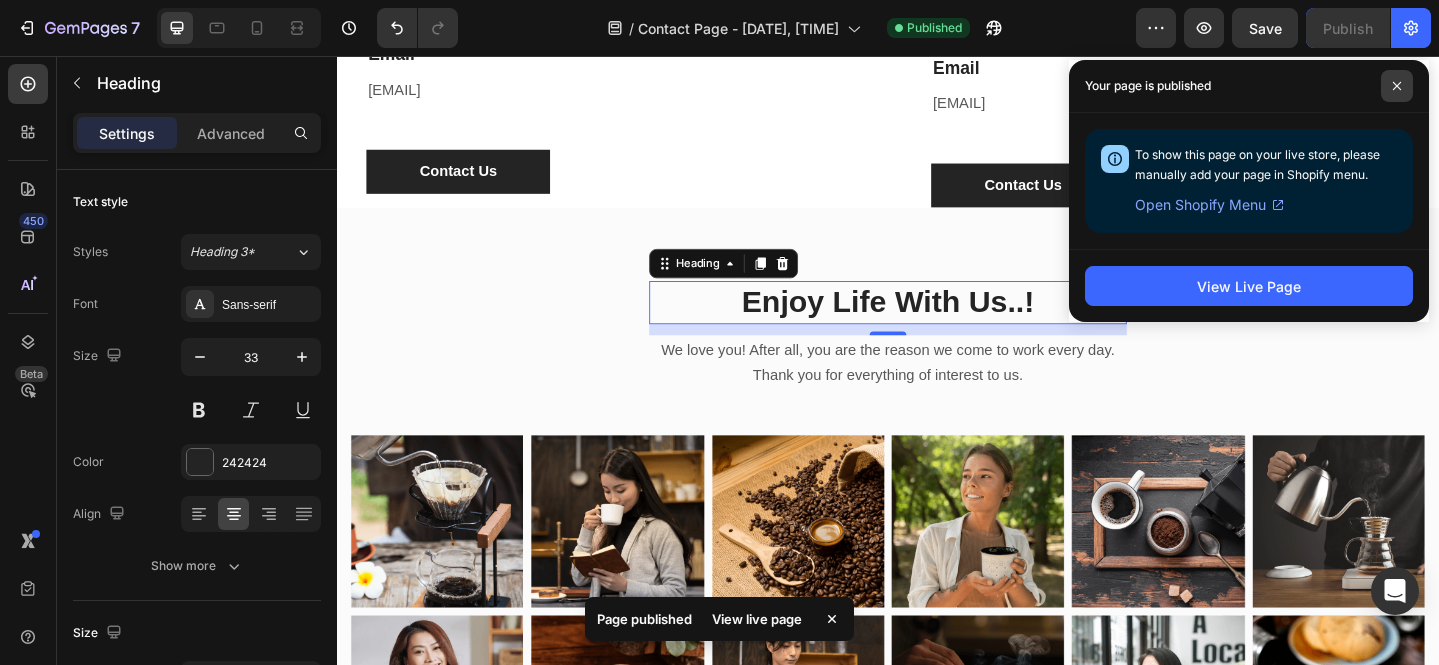 click 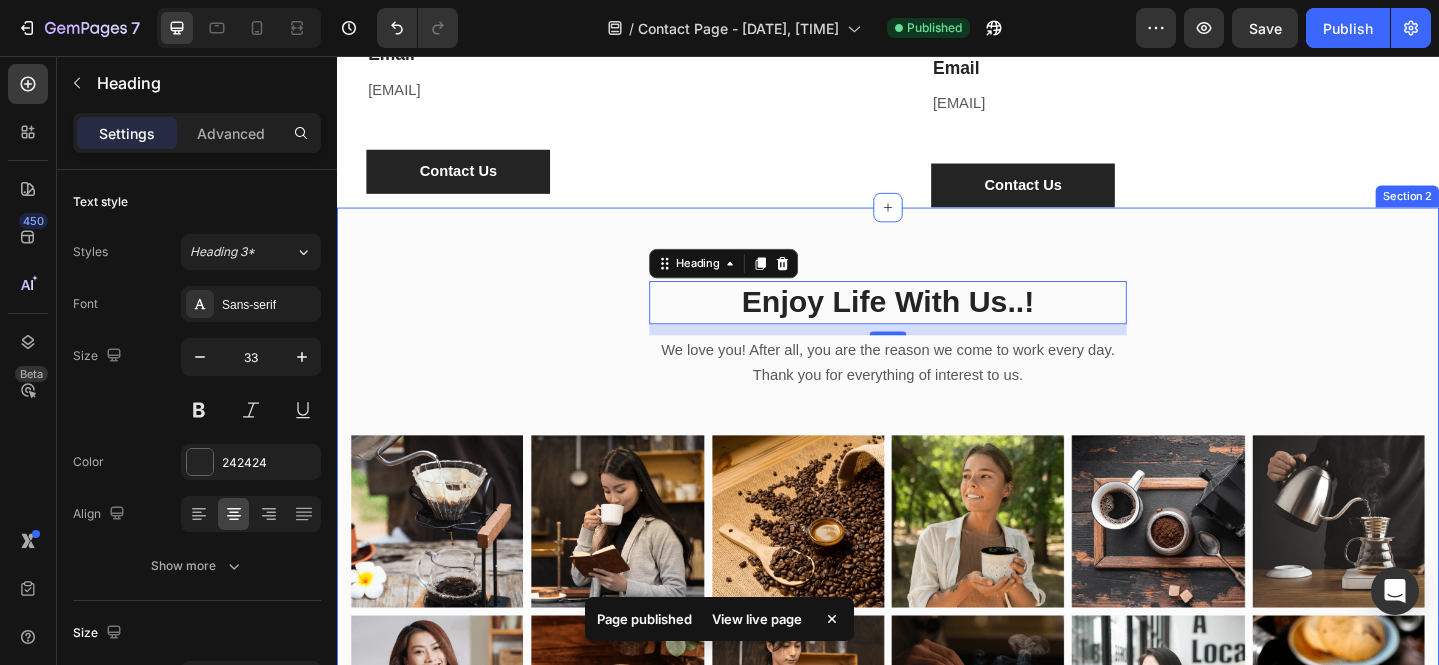 click on "Enjoy Life With Us..! Heading   12 We love you! After all, you are the reason we come to work every day. Thank you for everything of interest to us. Text block Row Image Image Image Image Image Image Row Image Image Image Image Image Image Row Section 2" at bounding box center (937, 581) 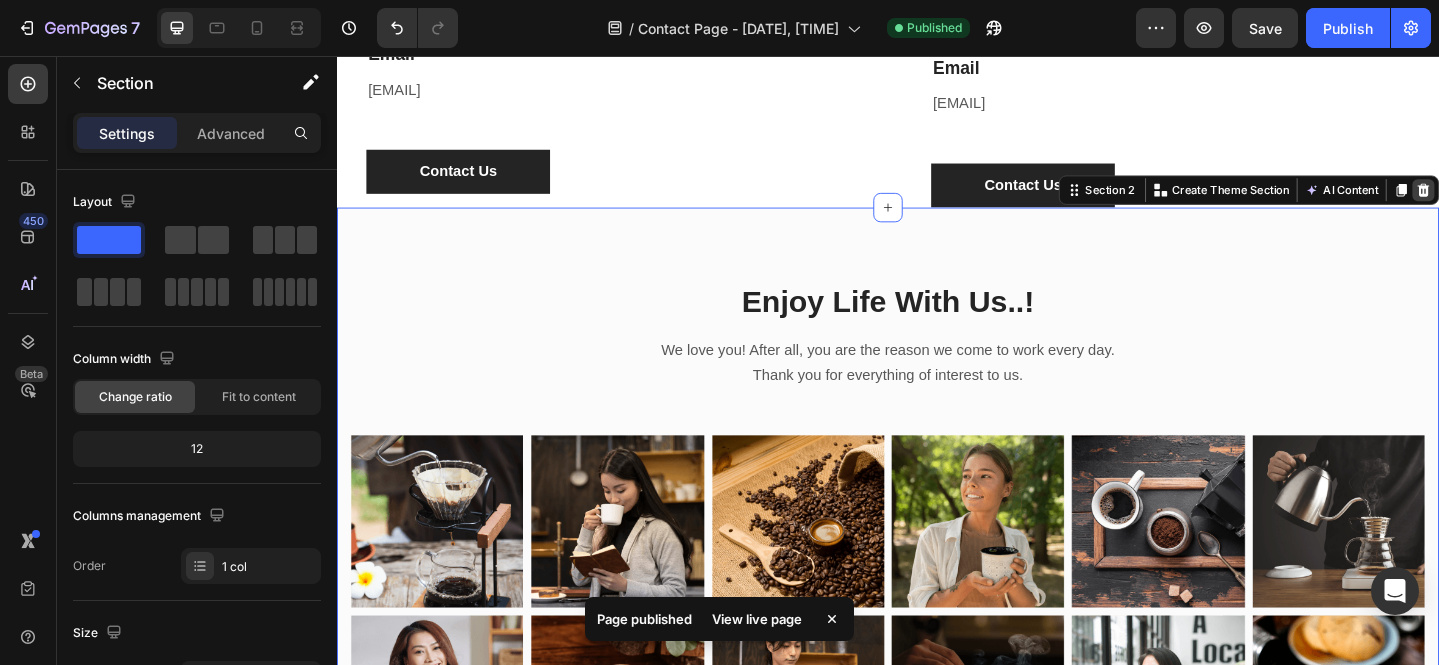 click 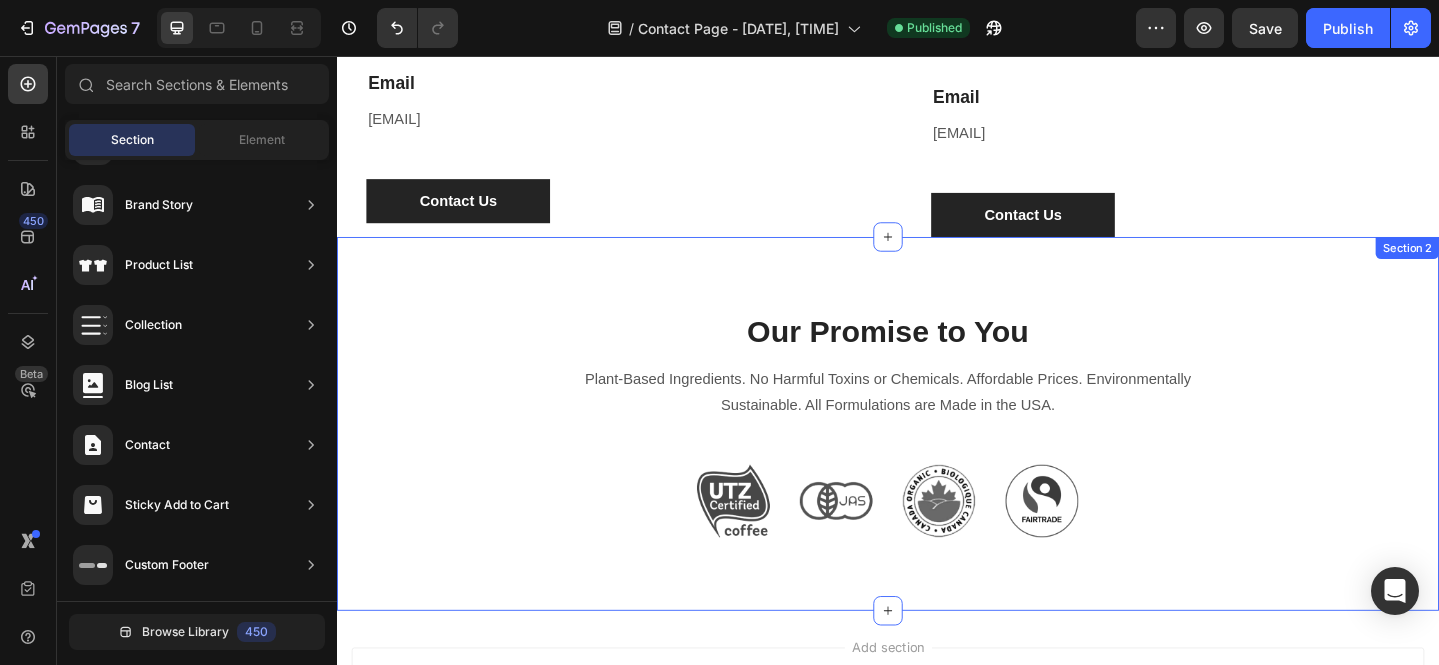 scroll, scrollTop: 428, scrollLeft: 0, axis: vertical 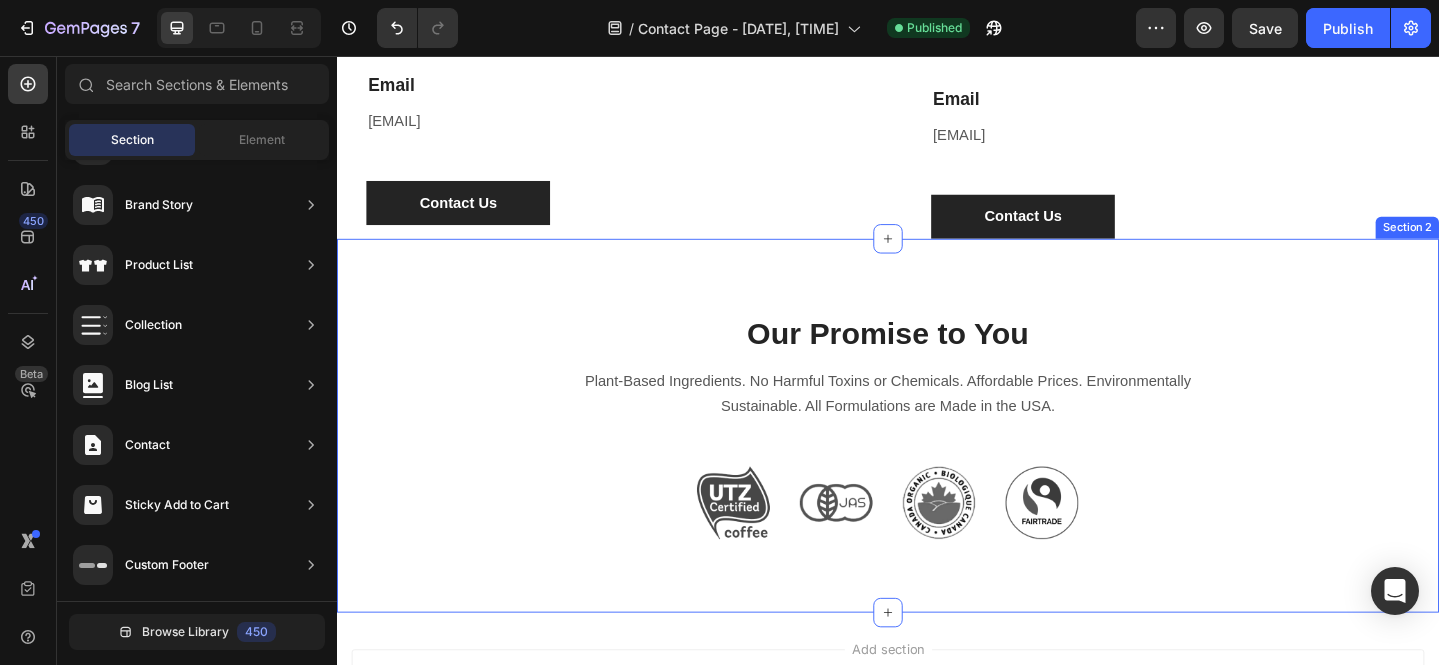 click on "Our Promise to You Heading Plant-Based Ingredients. No Harmful Toxins or Chemicals. Affordable Prices. Environmentally Sustainable. All Formulations are Made in USA. Text block Row Image Image Image Image Row Section 2" at bounding box center [937, 459] 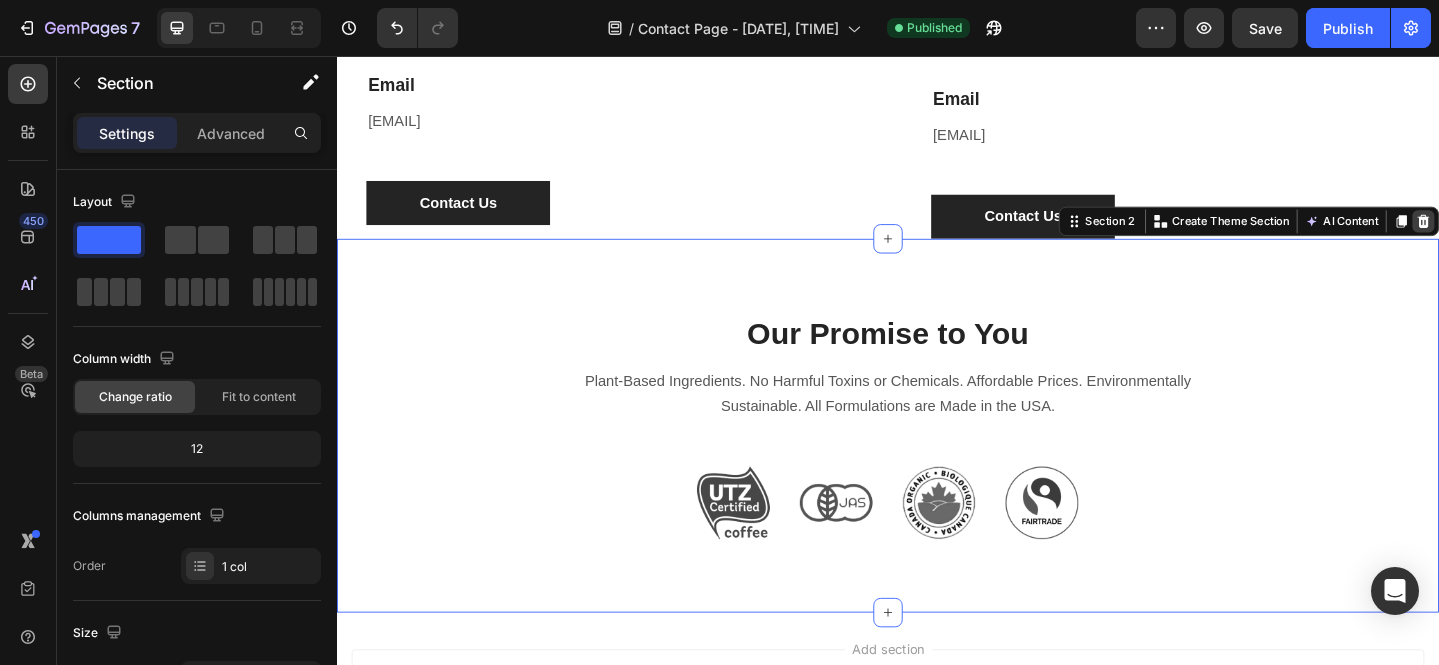 click 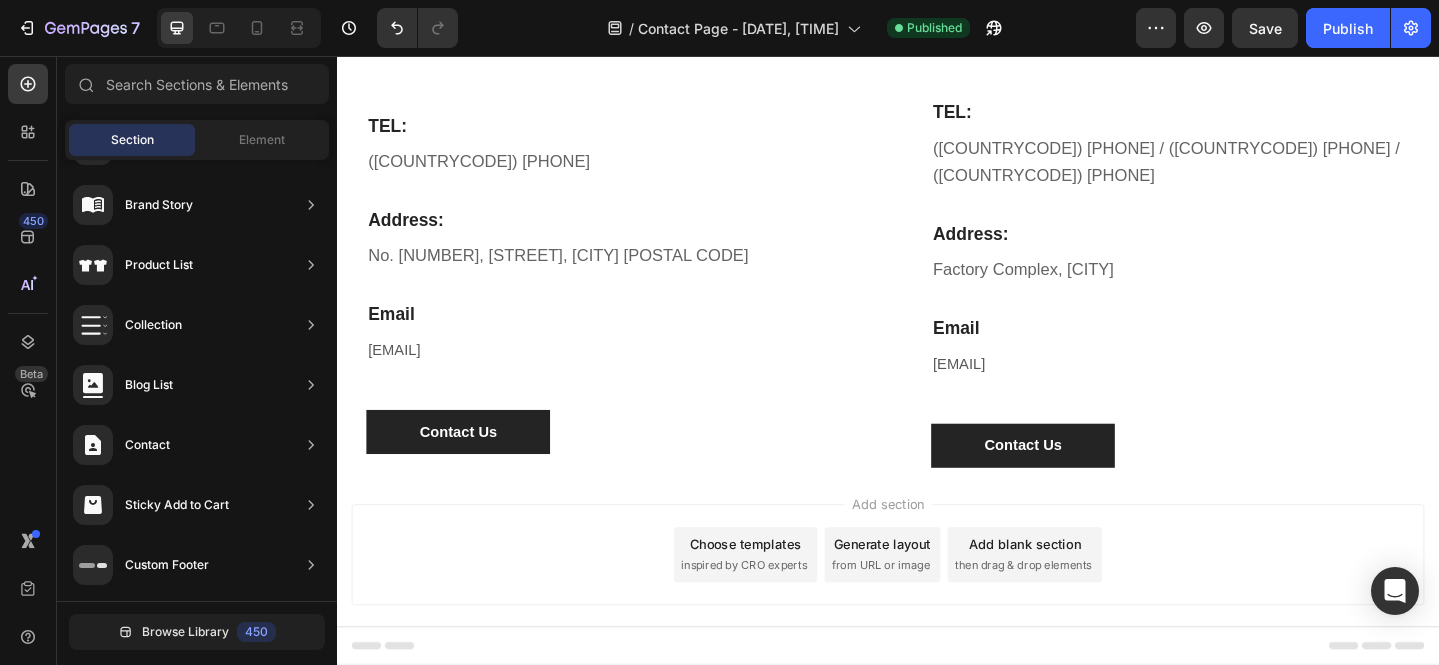 click on "then drag & drop elements" at bounding box center [1084, 611] 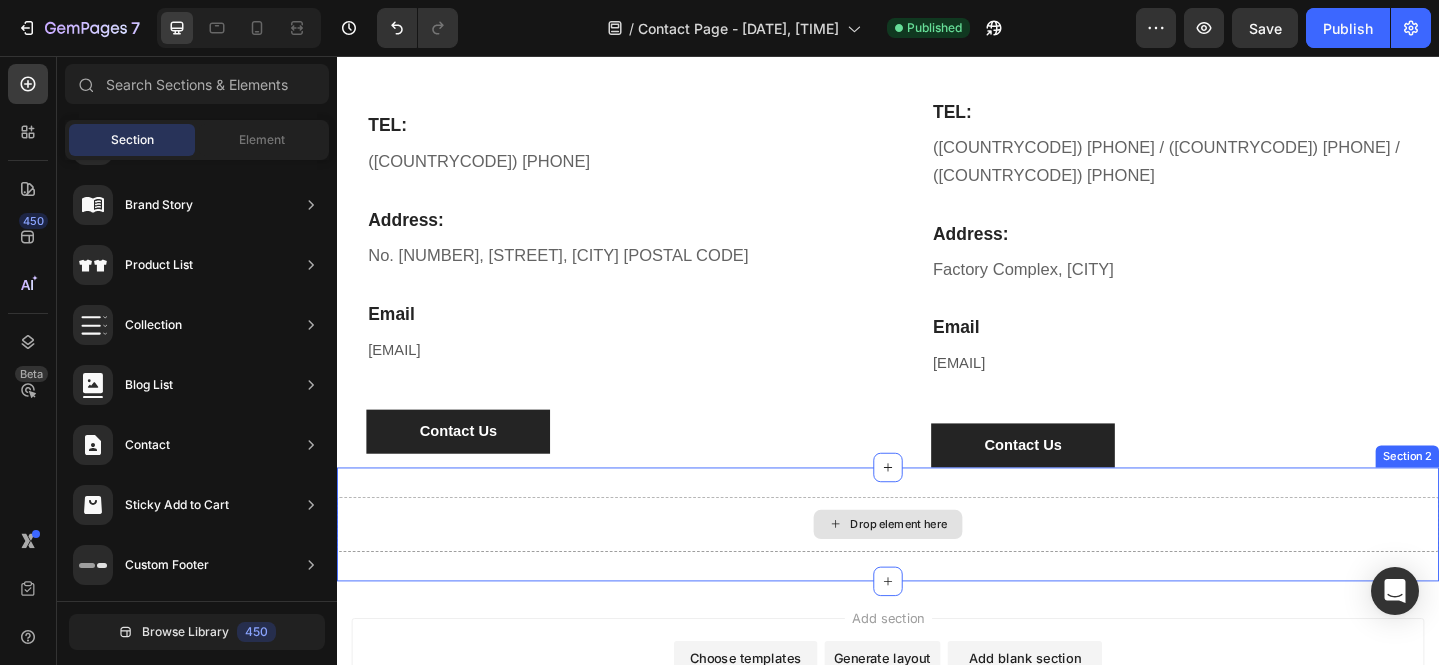 click on "Drop element here" at bounding box center [937, 566] 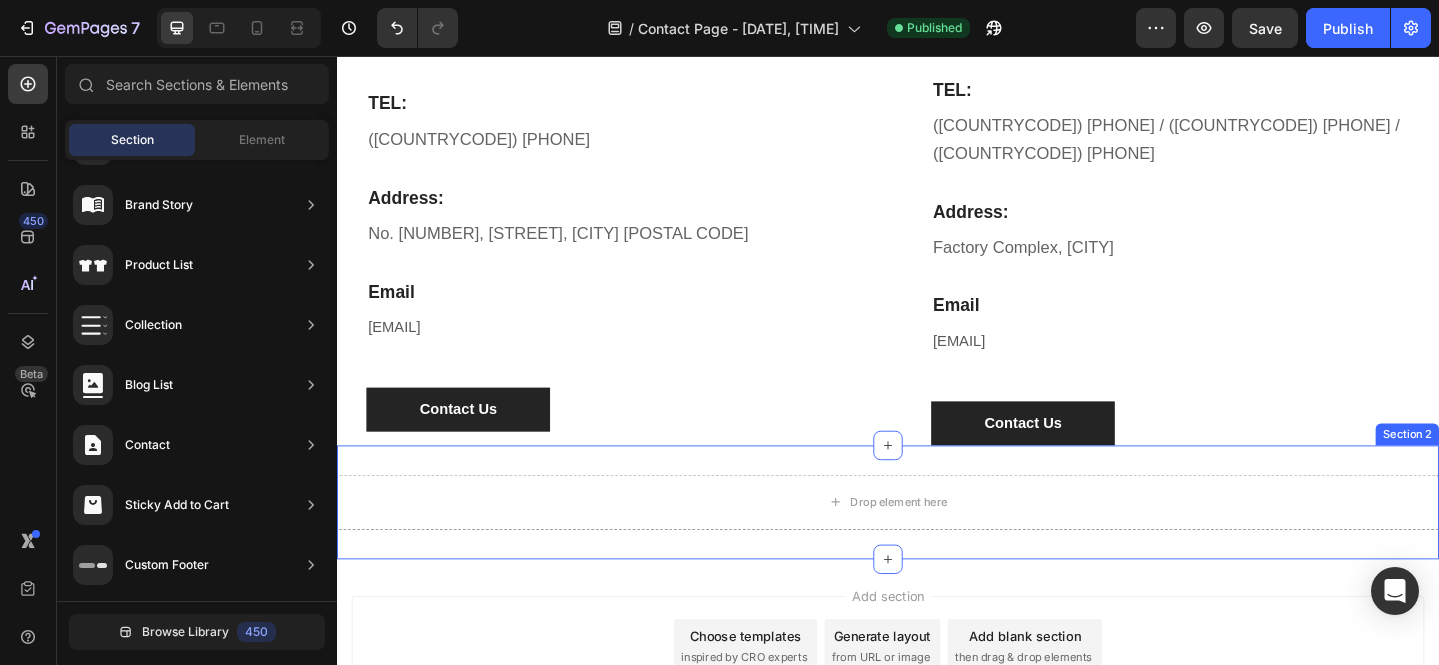 scroll, scrollTop: 204, scrollLeft: 0, axis: vertical 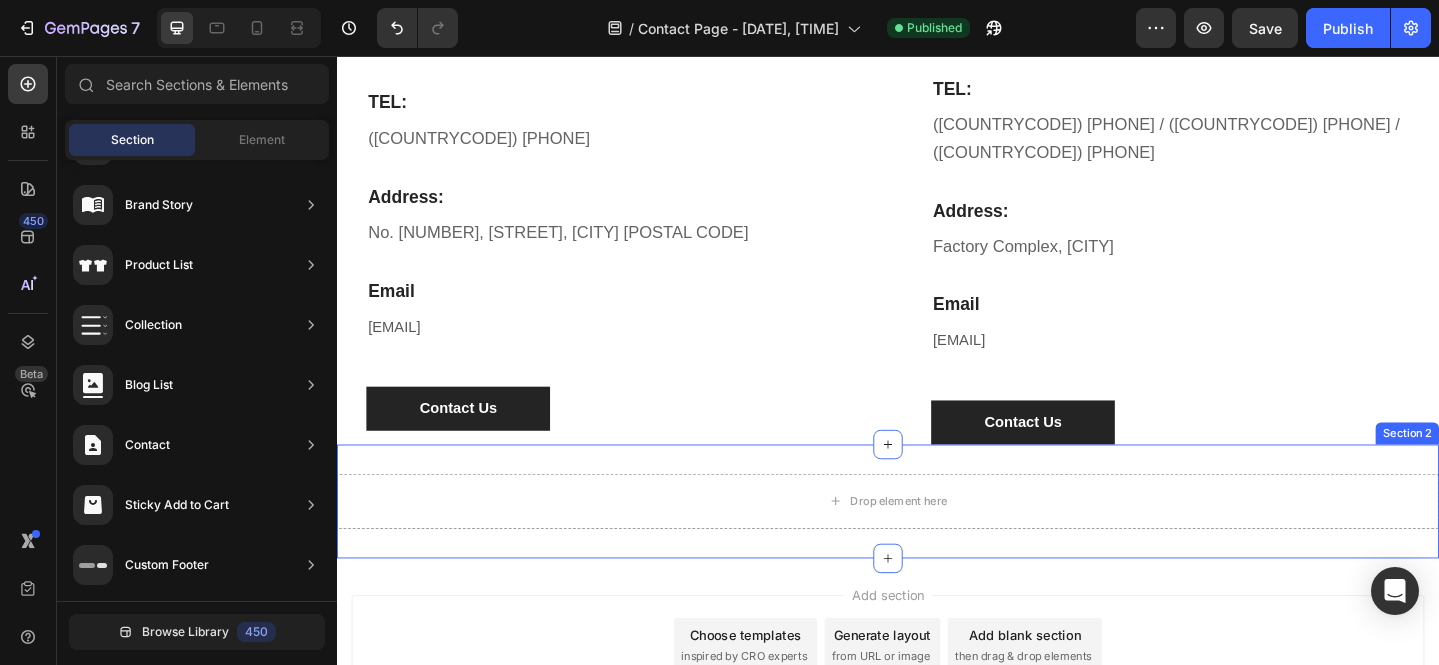 click on "Drop element here" at bounding box center (937, 541) 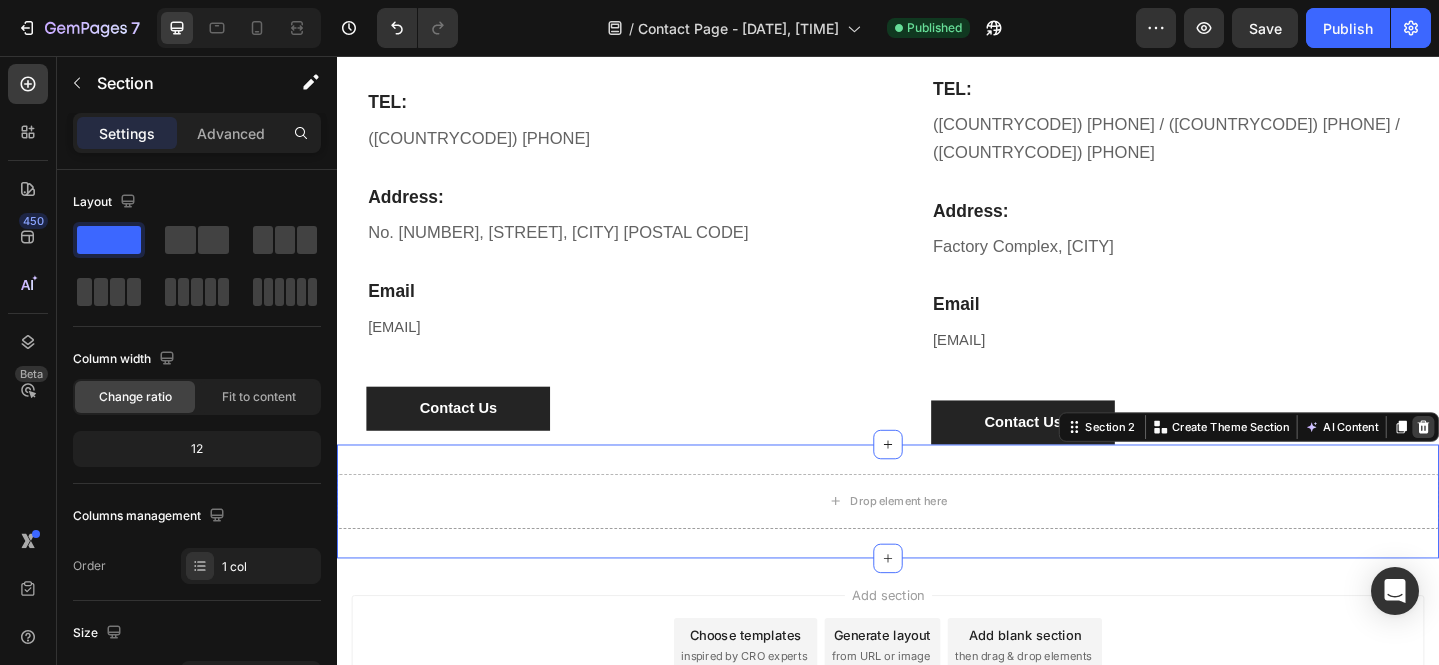 click 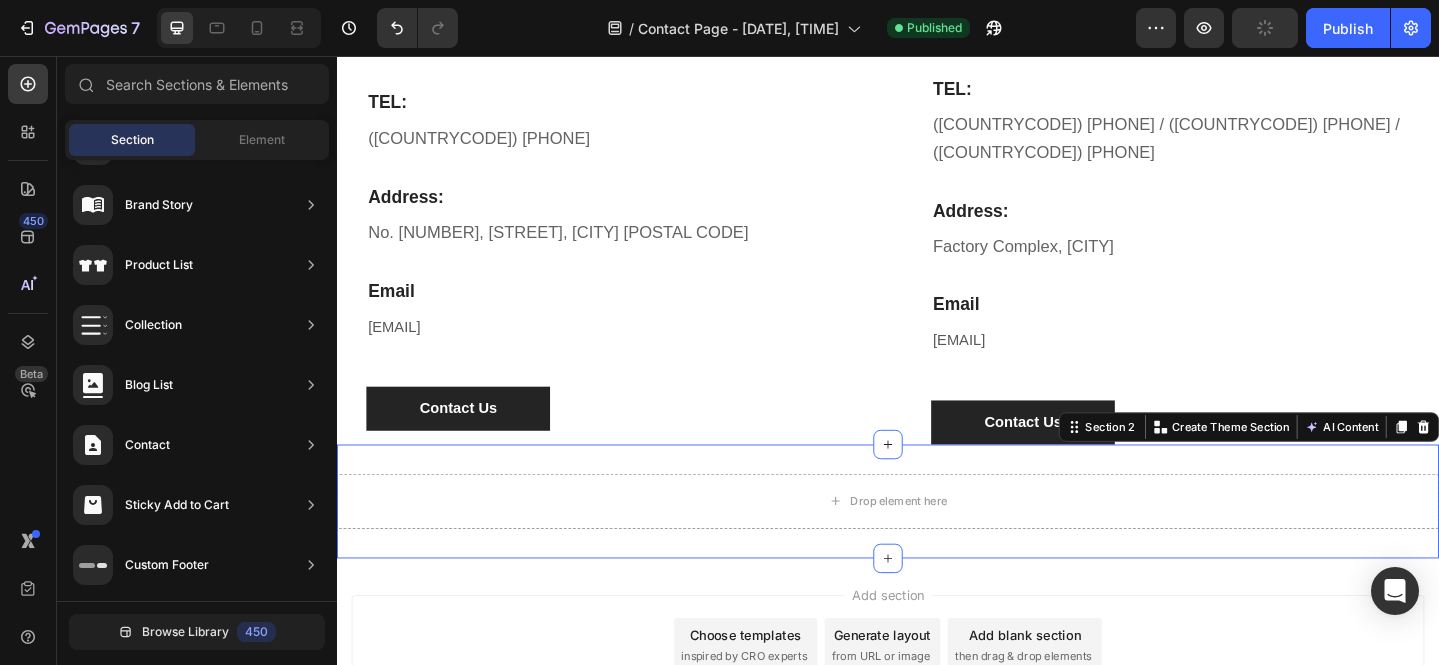 scroll, scrollTop: 179, scrollLeft: 0, axis: vertical 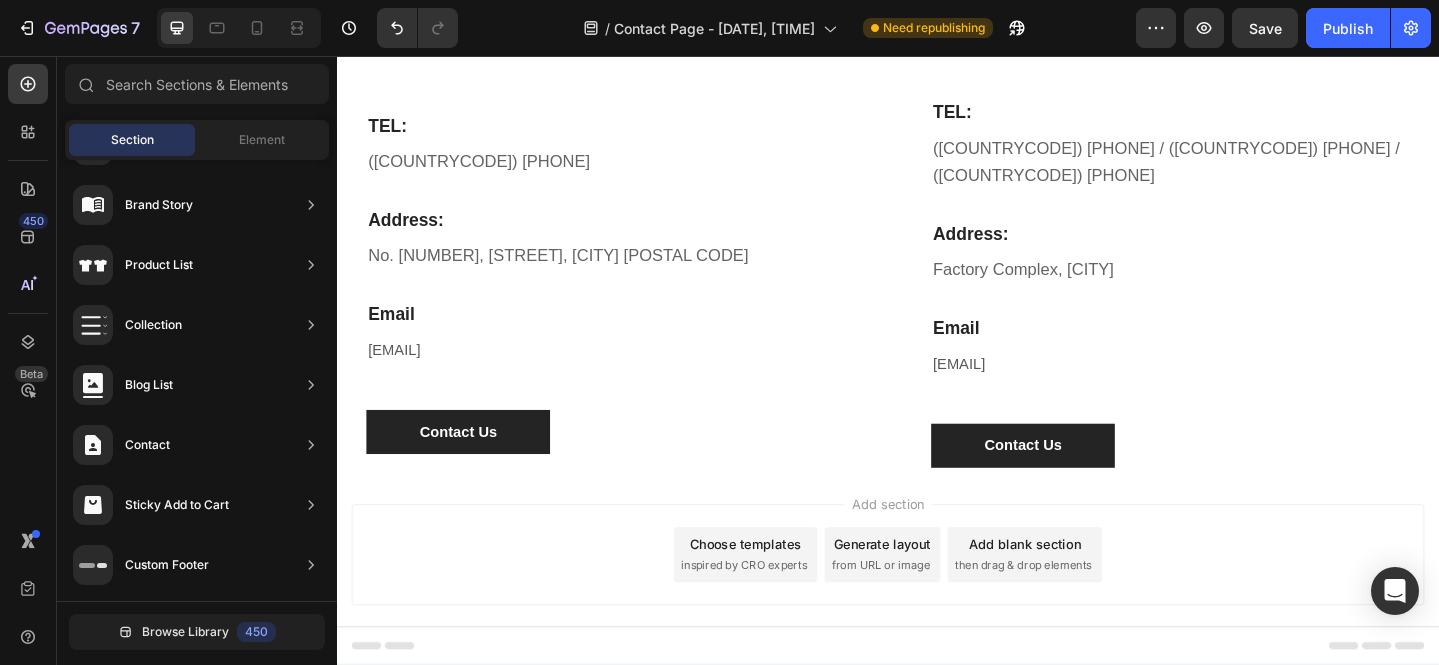 click on "inspired by CRO experts" at bounding box center (780, 611) 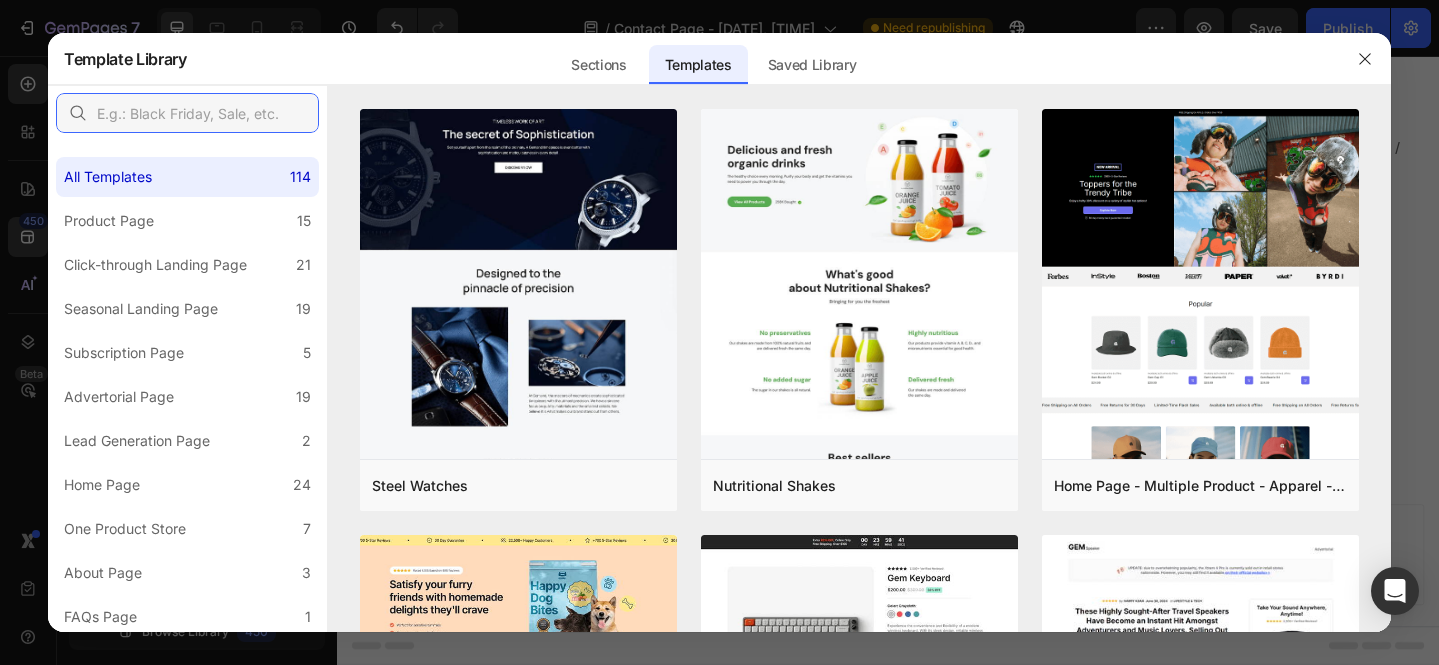 click at bounding box center (187, 113) 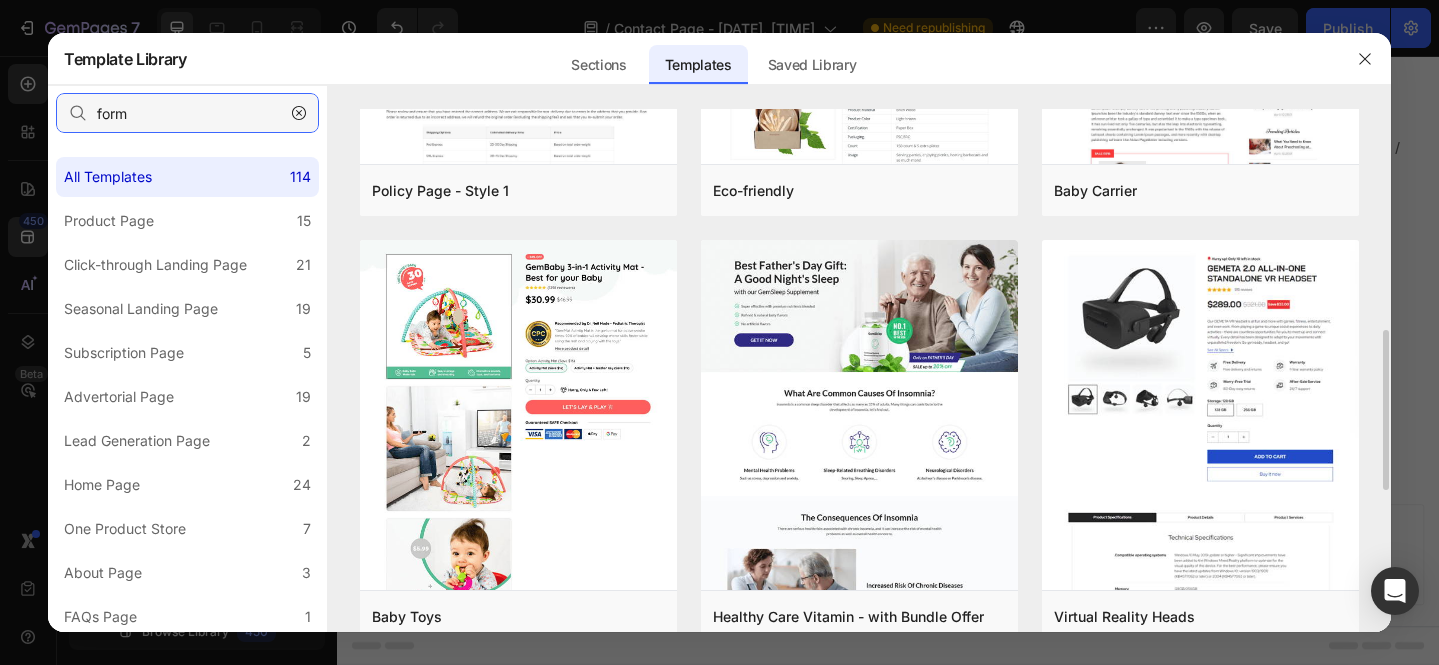 scroll, scrollTop: 874, scrollLeft: 0, axis: vertical 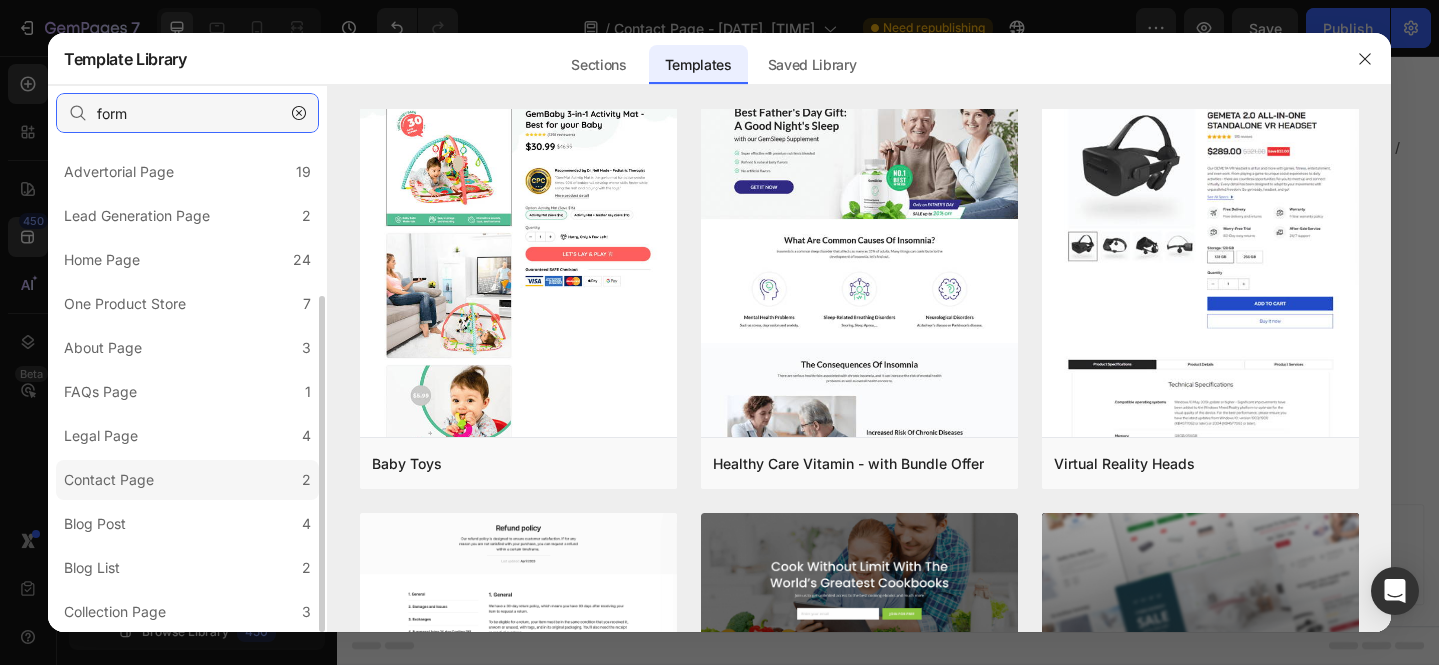 type on "form" 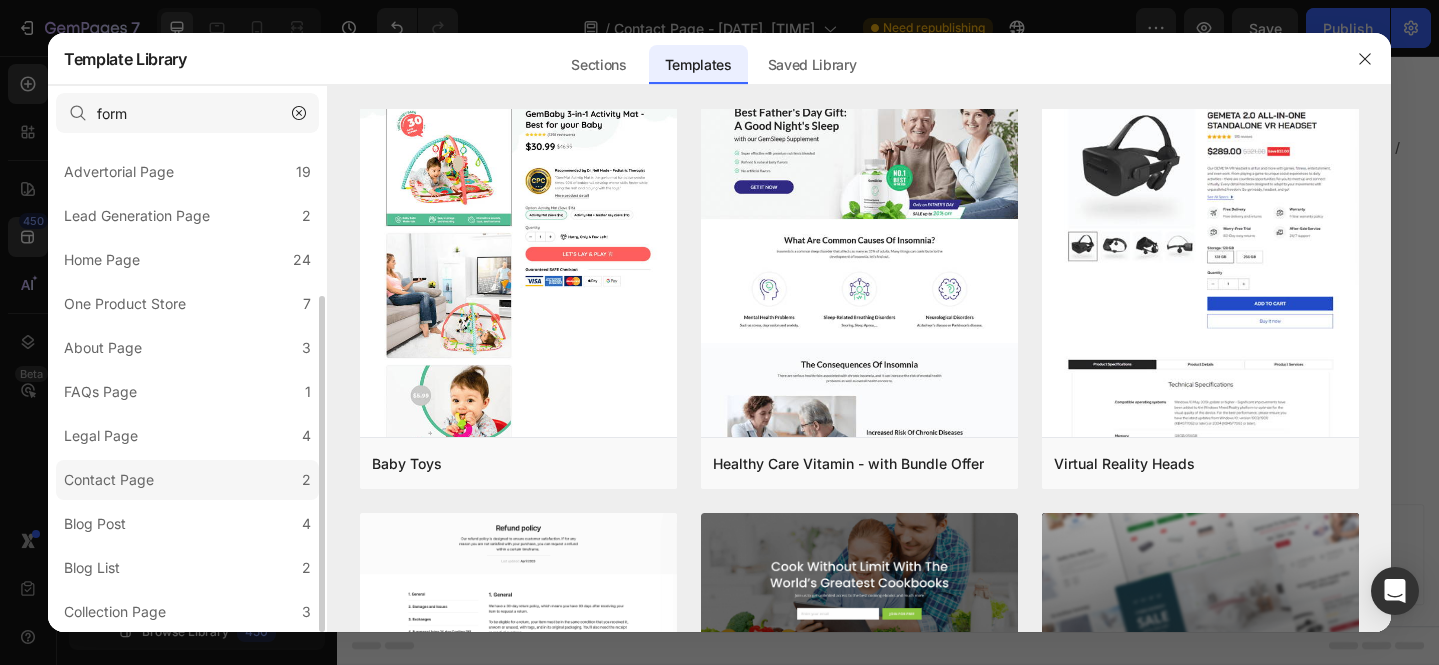 click on "Contact Page" at bounding box center [113, 480] 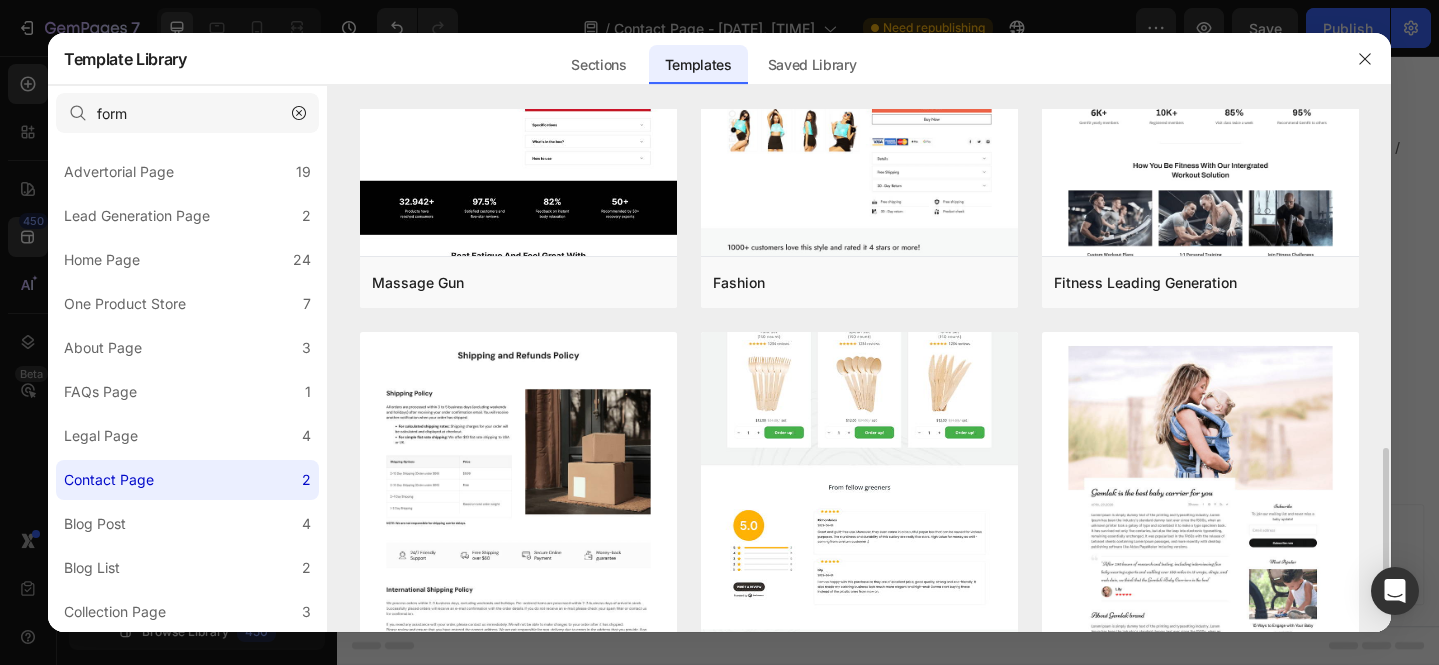 scroll, scrollTop: 818, scrollLeft: 0, axis: vertical 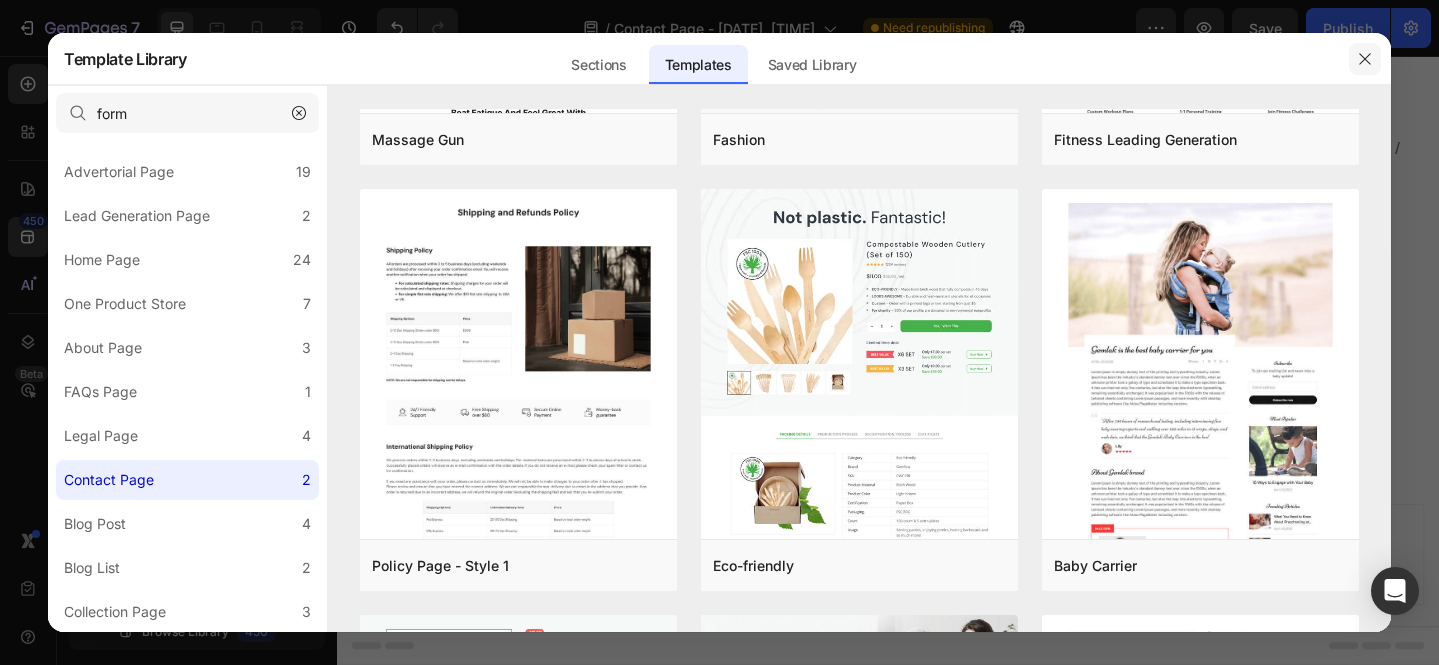 click at bounding box center (1365, 59) 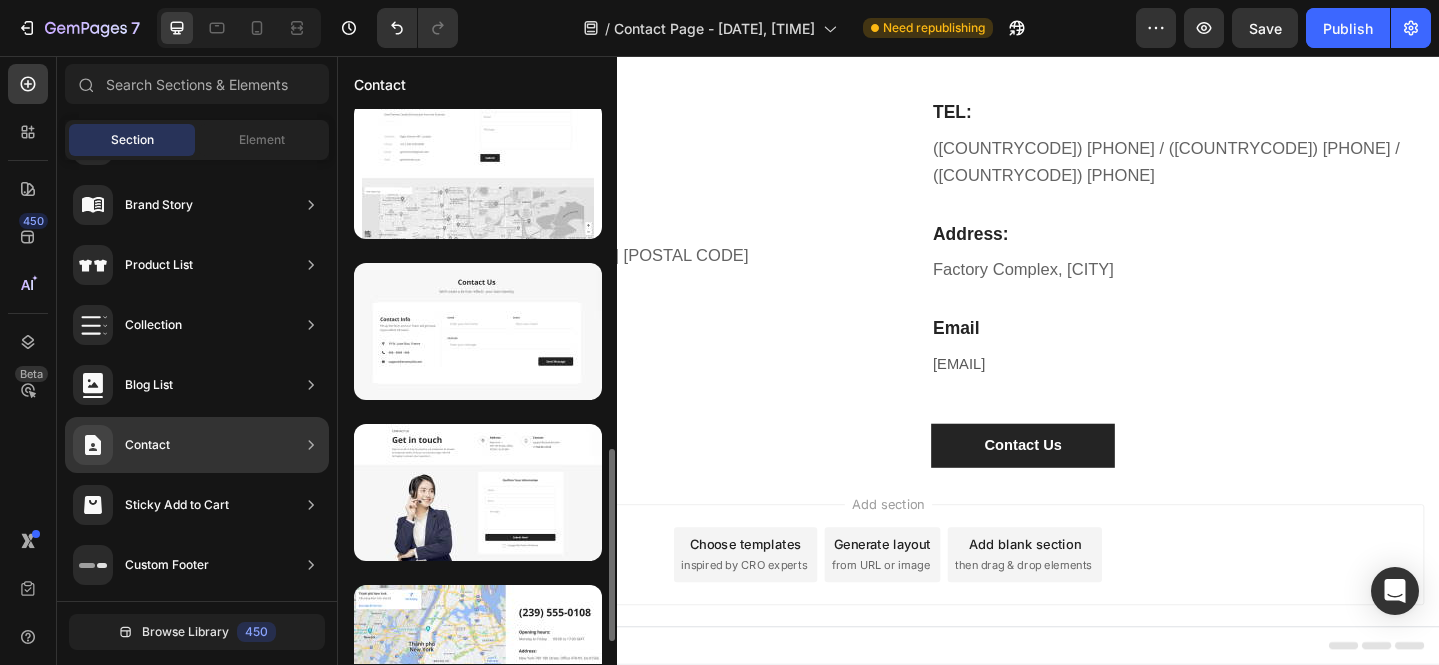 scroll, scrollTop: 1043, scrollLeft: 0, axis: vertical 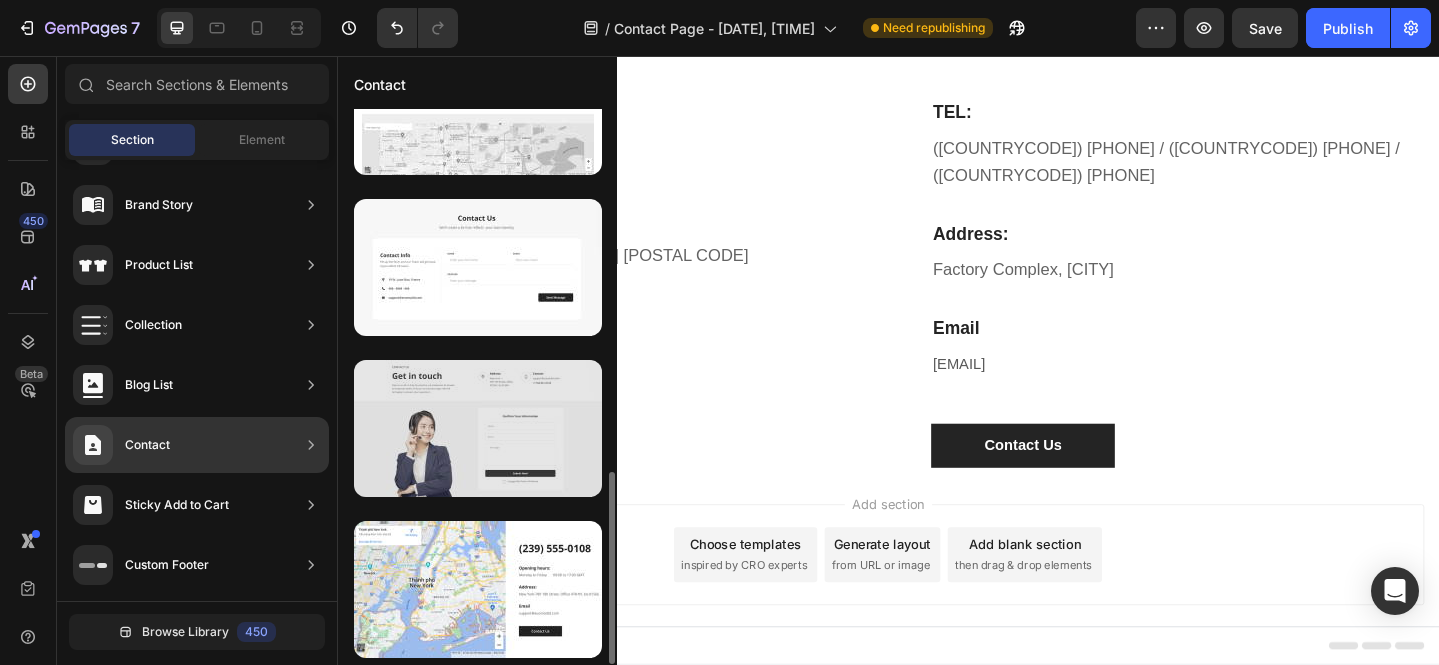 click at bounding box center (478, 428) 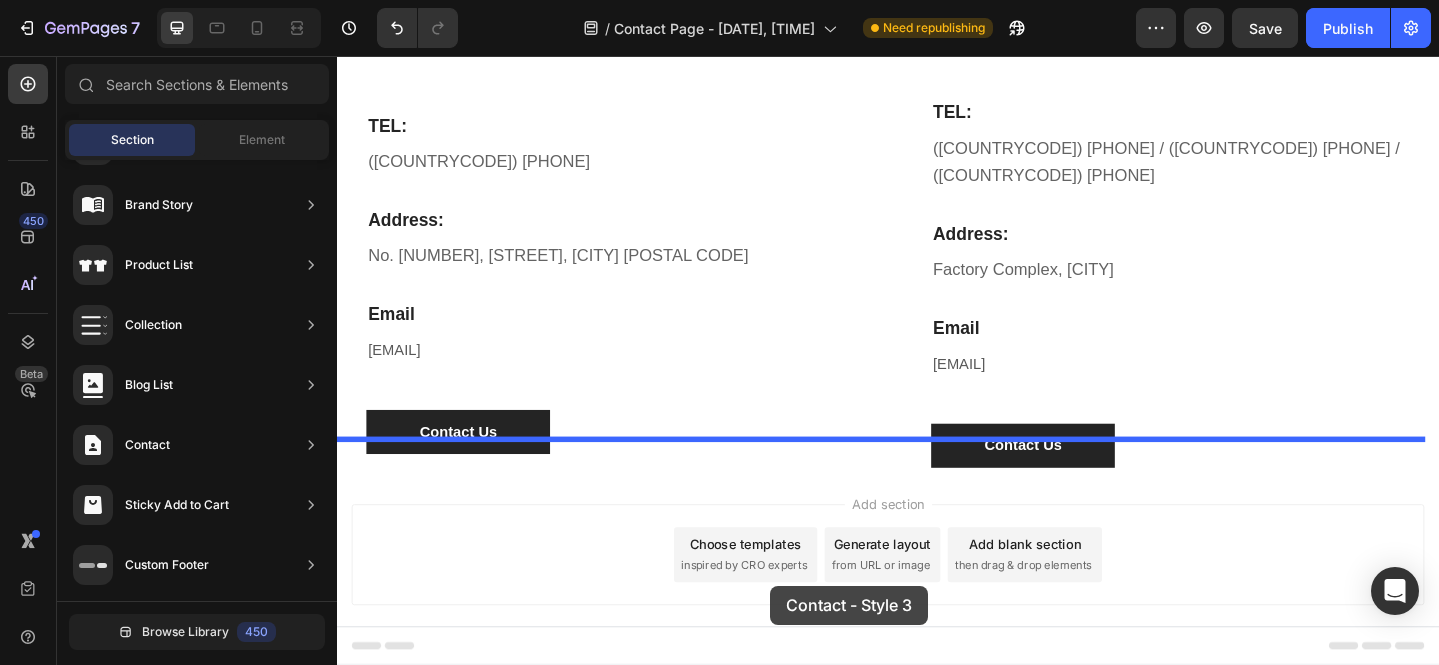 drag, startPoint x: 874, startPoint y: 520, endPoint x: 792, endPoint y: 612, distance: 123.2396 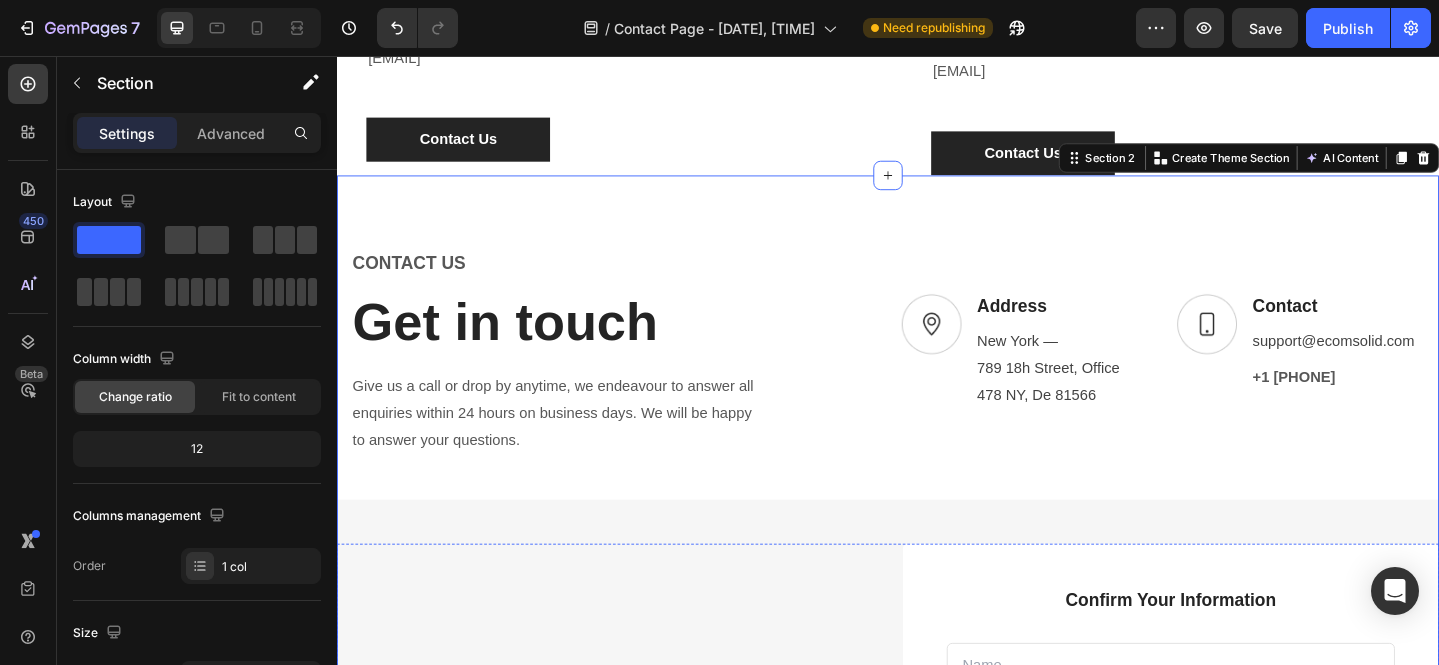 scroll, scrollTop: 526, scrollLeft: 0, axis: vertical 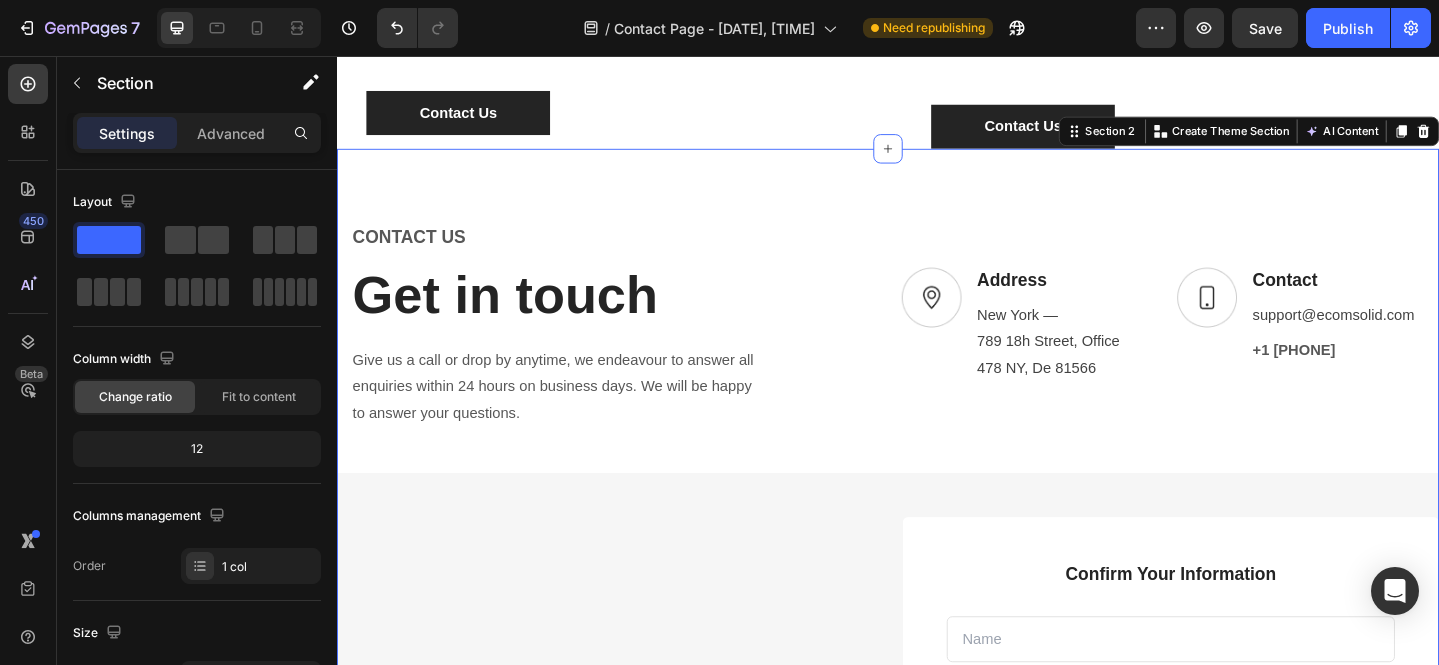 click on "CONTACT US Text block Get in touch Heading Give us a call or drop by anytime, we endeavour to answer all enquiries within 24 hours on business days. We will be happy to answer your questions. Text block Row Image Address Text block [CITY] — [NUMBER] [STREET], Office [NUMBER] [STATE], [DE] [ZIP] Text block Row Image Contact Text block support@[DOMAIN].com Text block +1 [PHONE] Text block Row Row Row Confirm Your Information Text block Text Field Email Field Row Text Area Submit Now! Submit Button Checkbox I accept the Terms of Service Text block Row Contact Form Row Row Row Section 2 Create Theme Section AI Content Write with GemAI What would you like to describe here? Tone and Voice Persuasive Product test 1 Show more Generate" at bounding box center [937, 674] 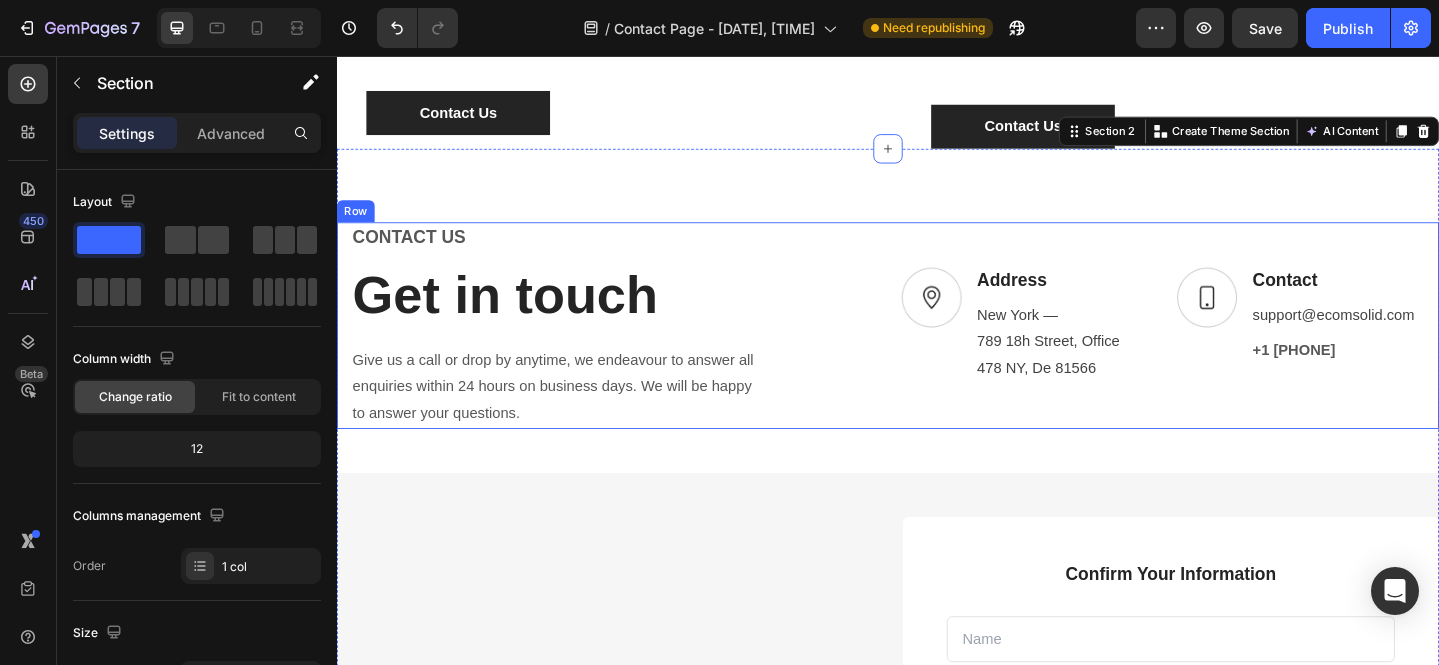 click on "CONTACT US Text block Get in touch Heading Give us a call or drop by anytime, we endeavour to answer all enquiries within 24 hours on business days. We will be happy to answer your questions. Text block Row Image Address Text block [CITY] — [NUMBER] [STREET], Office [NUMBER] [STATE], [DE] [ZIP] Text block Row Image Contact Text block support@[DOMAIN].com Text block +1 [PHONE] Text block Row Row Row Confirm Your Information Text block Text Field Email Field Row Text Area Submit Now! Submit Button Checkbox I accept the Terms of Service Text block Row Contact Form Row Row Row Section 2 Create Theme Section AI Content Write with GemAI What would you like to describe here? Tone and Voice Persuasive Product test 1 Show more Generate" at bounding box center (937, 674) 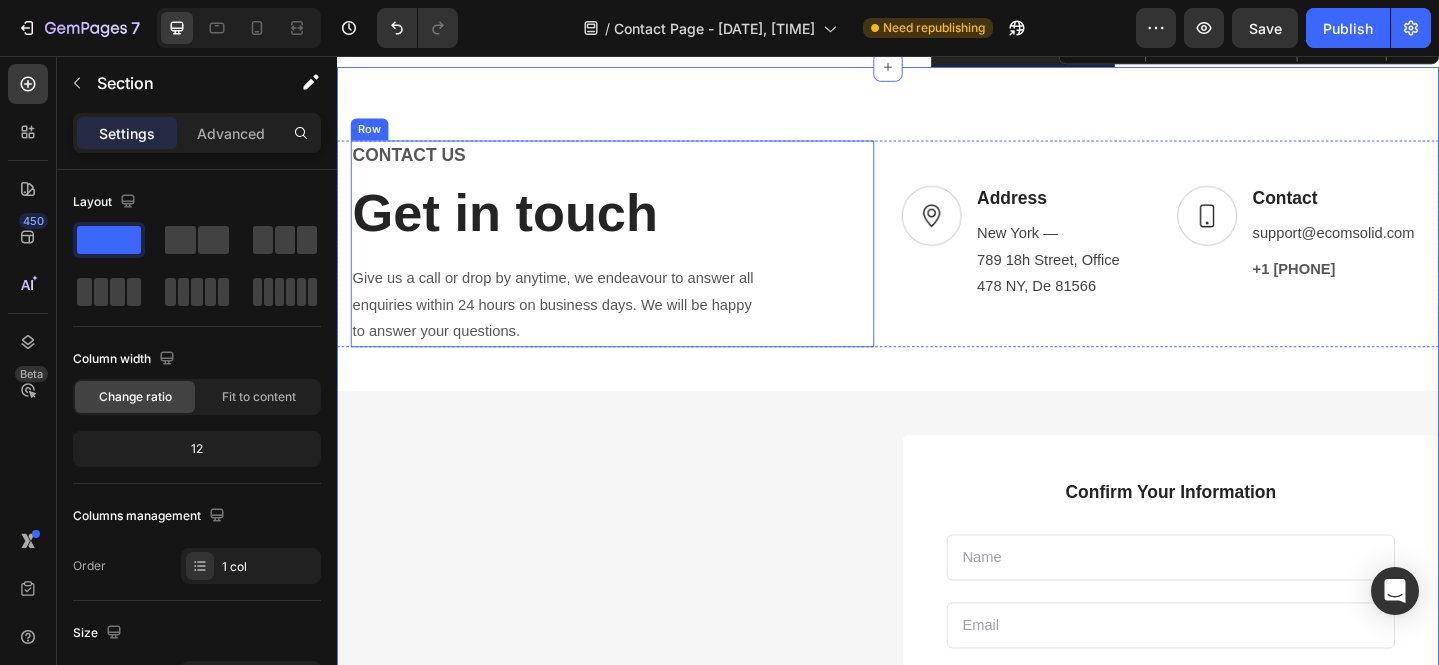 scroll, scrollTop: 911, scrollLeft: 0, axis: vertical 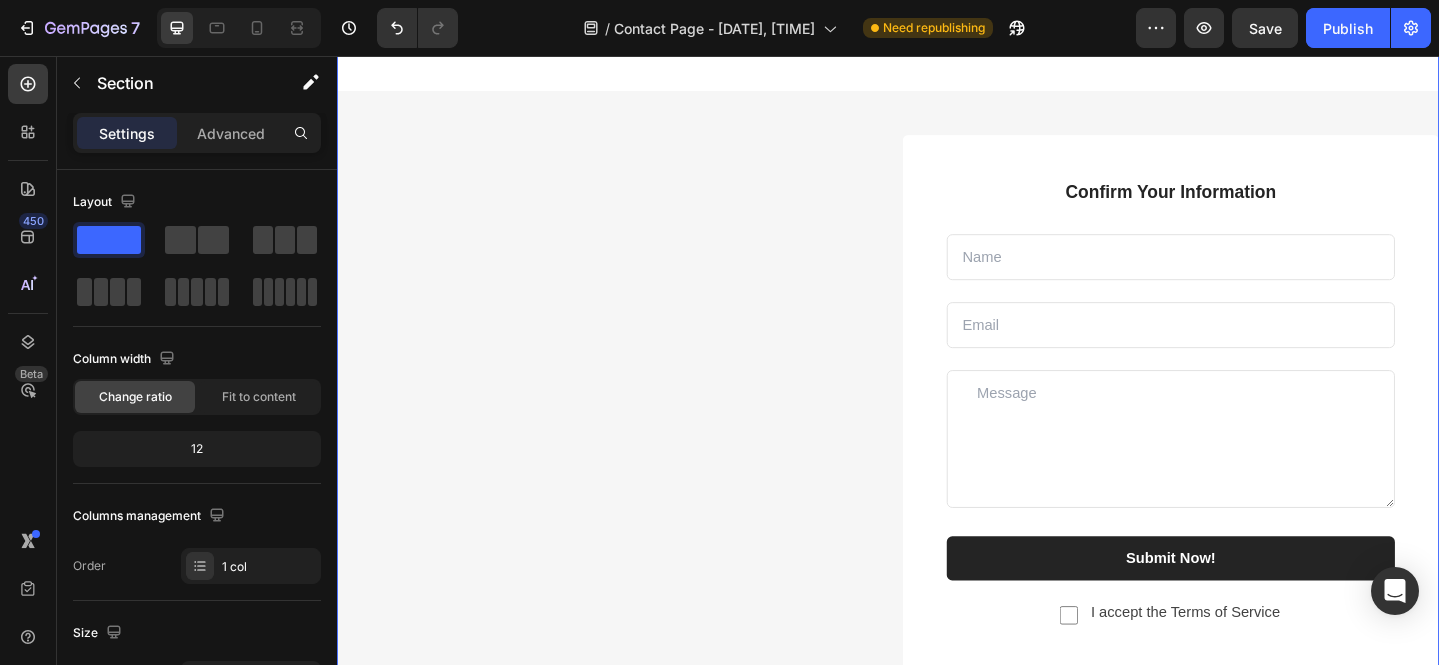 click at bounding box center (629, 775) 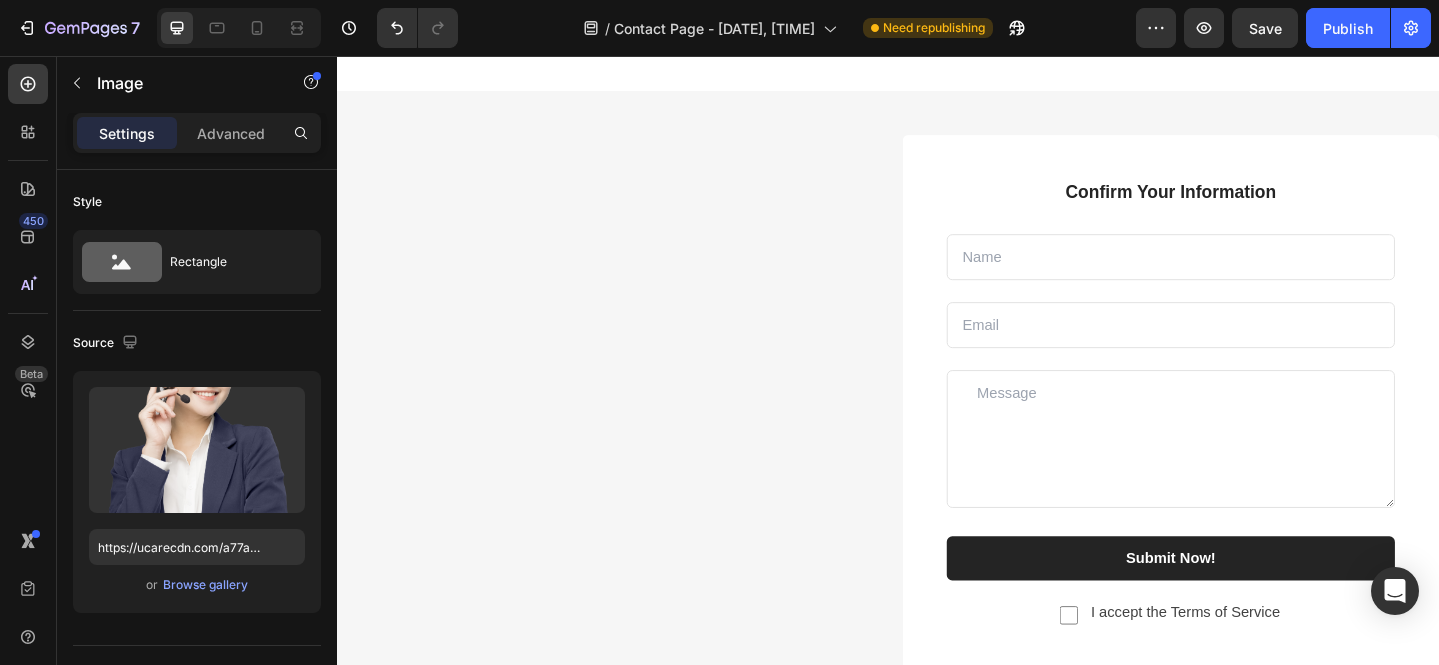 click 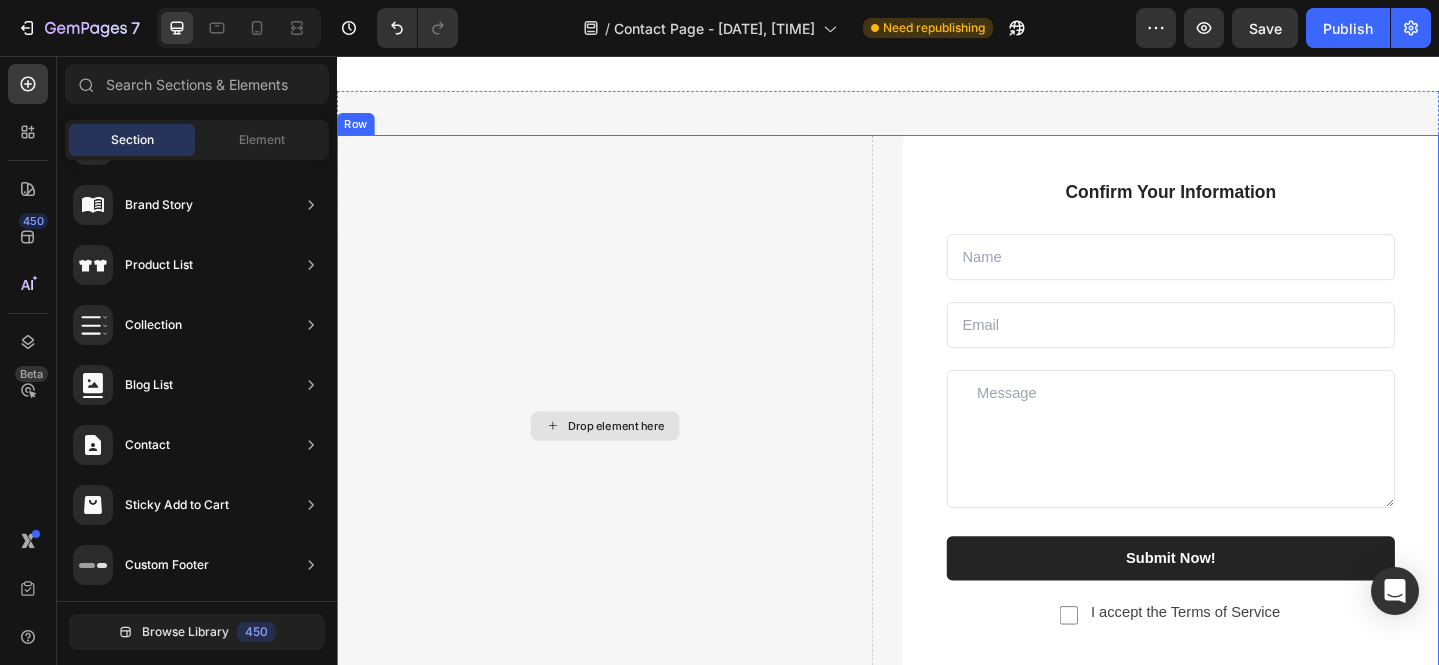 click on "Drop element here" at bounding box center (629, 459) 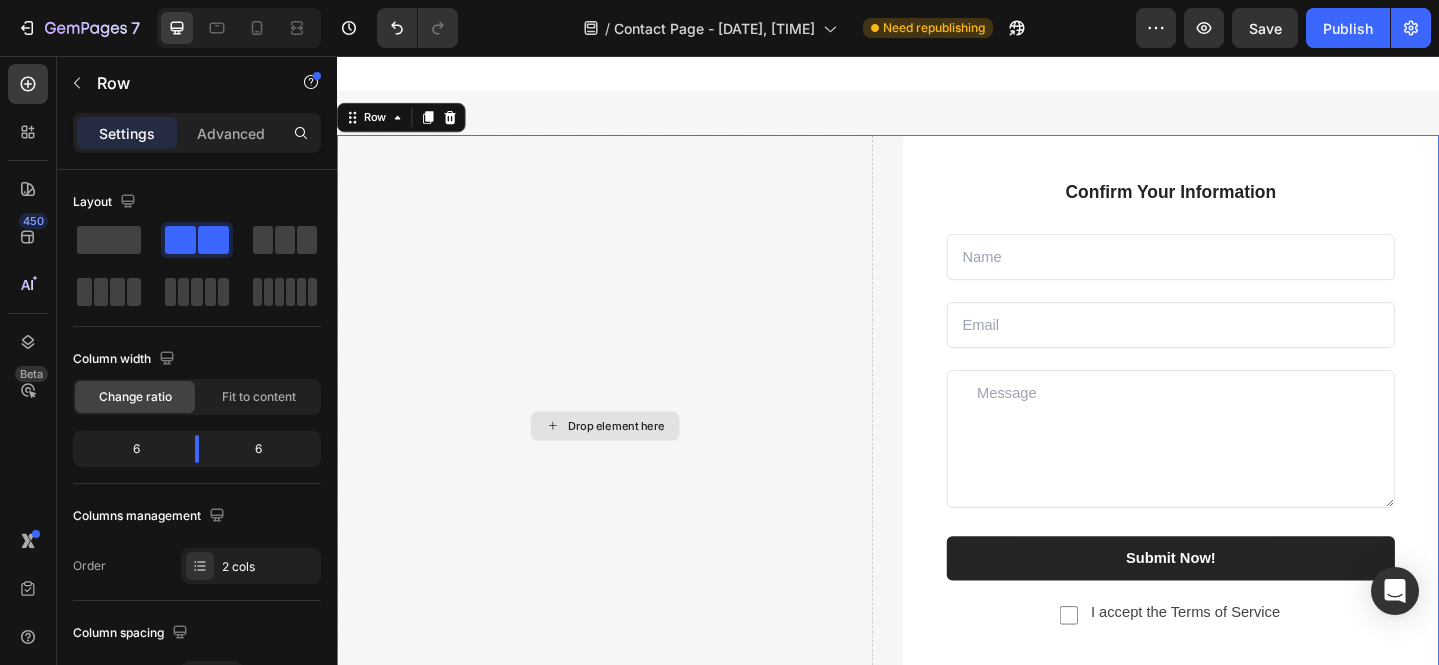 click on "Drop element here" at bounding box center (629, 459) 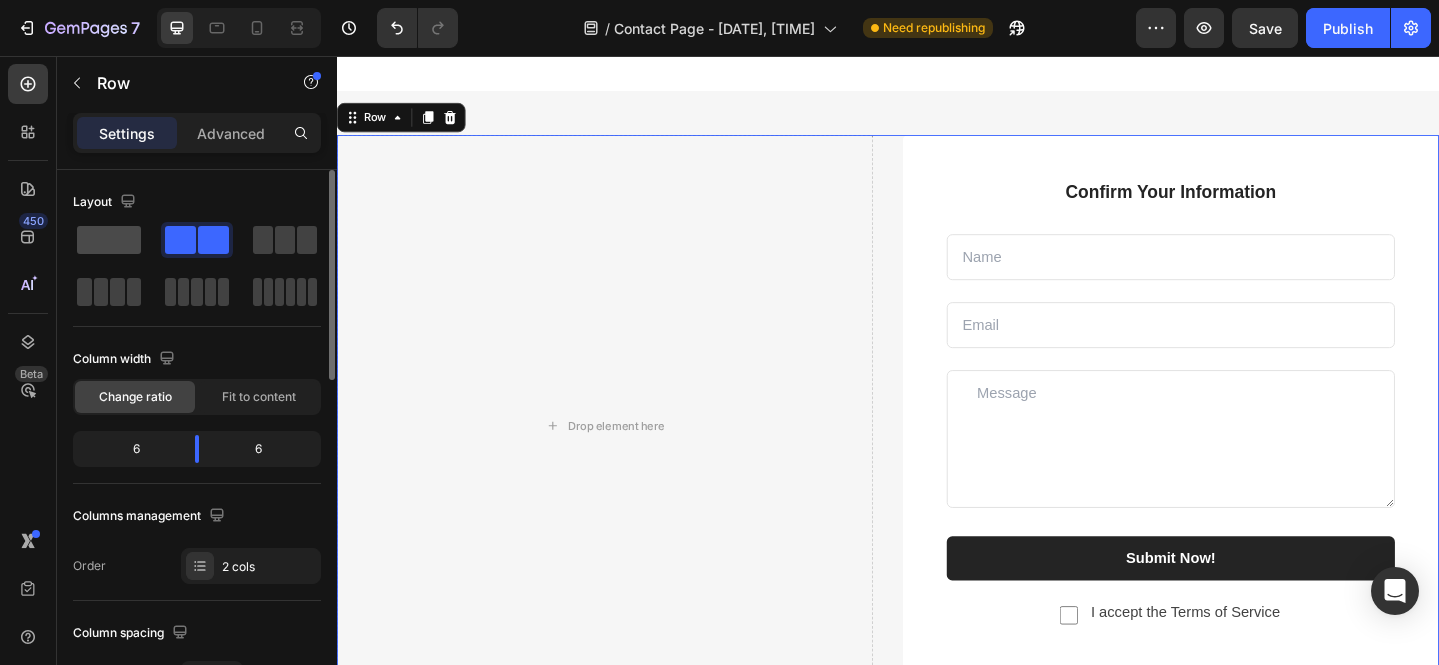 click 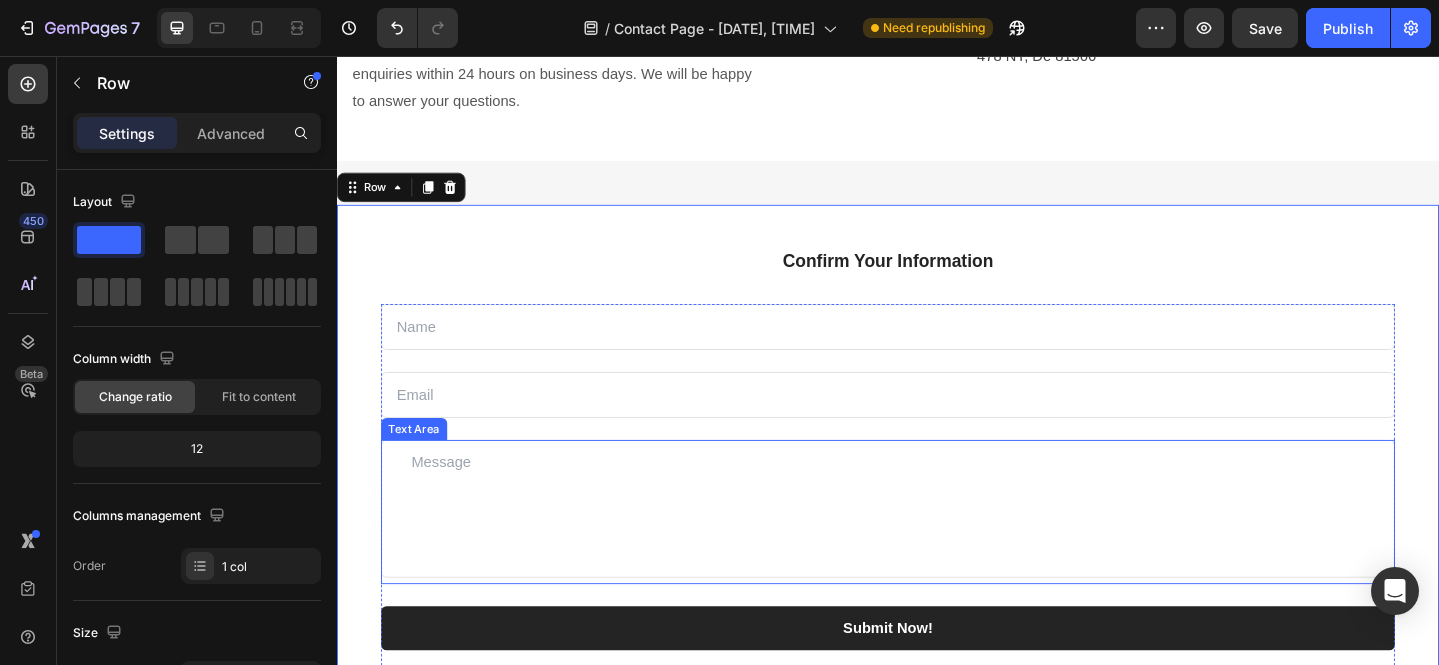 scroll, scrollTop: 599, scrollLeft: 0, axis: vertical 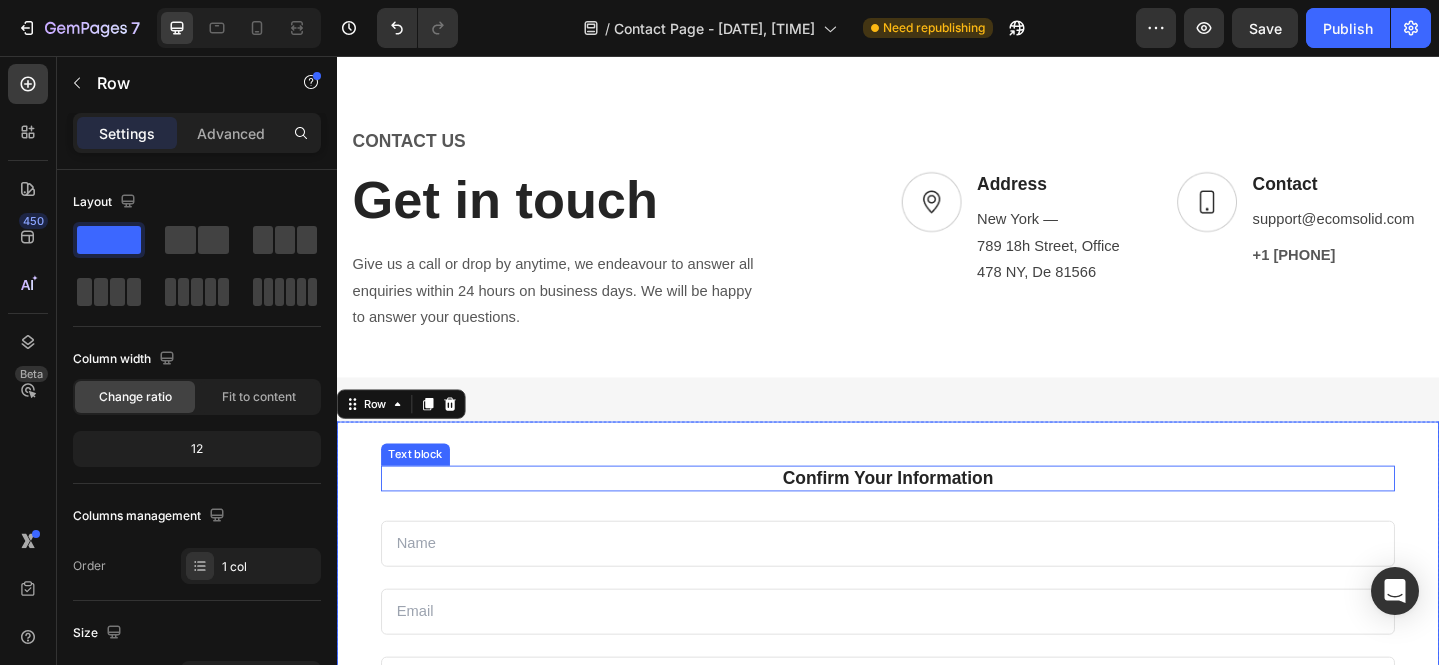 click on "Confirm Your Information" at bounding box center [937, 516] 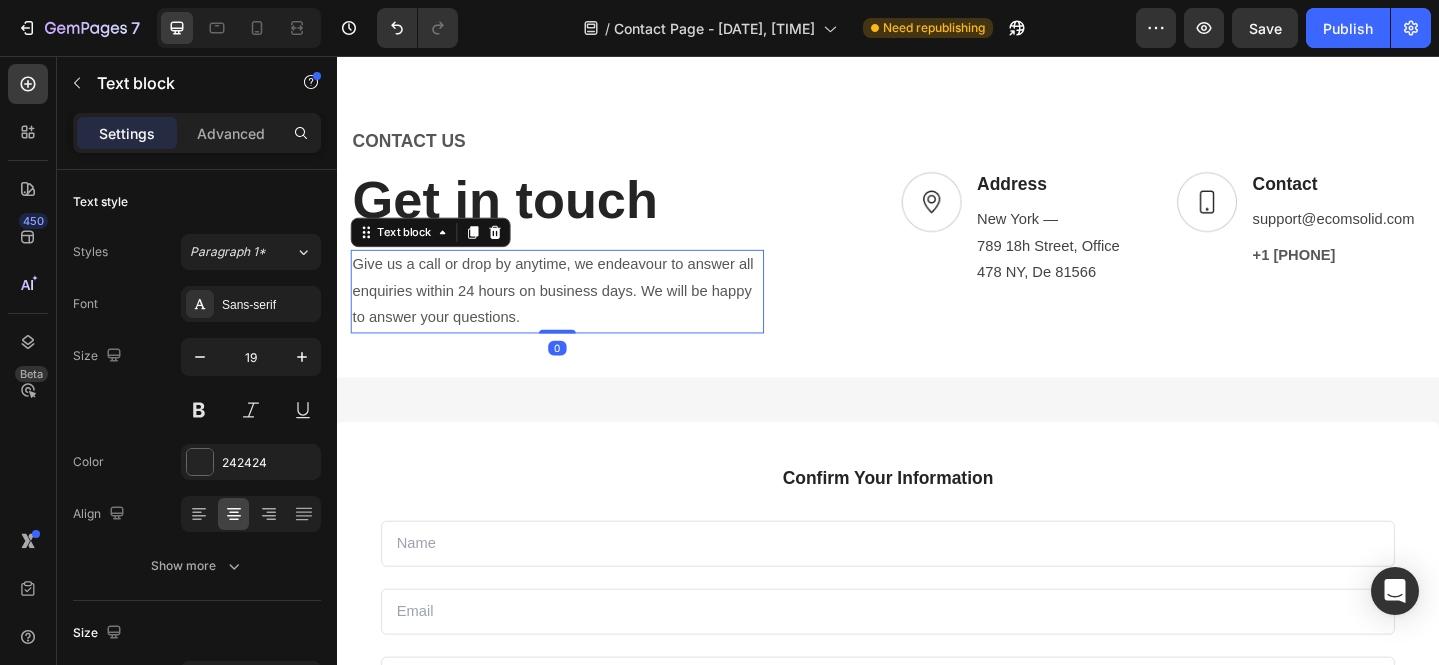 click on "Give us a call or drop by anytime, we endeavour to answer all enquiries within 24 hours on business days. We will be happy to answer your questions." at bounding box center [577, 312] 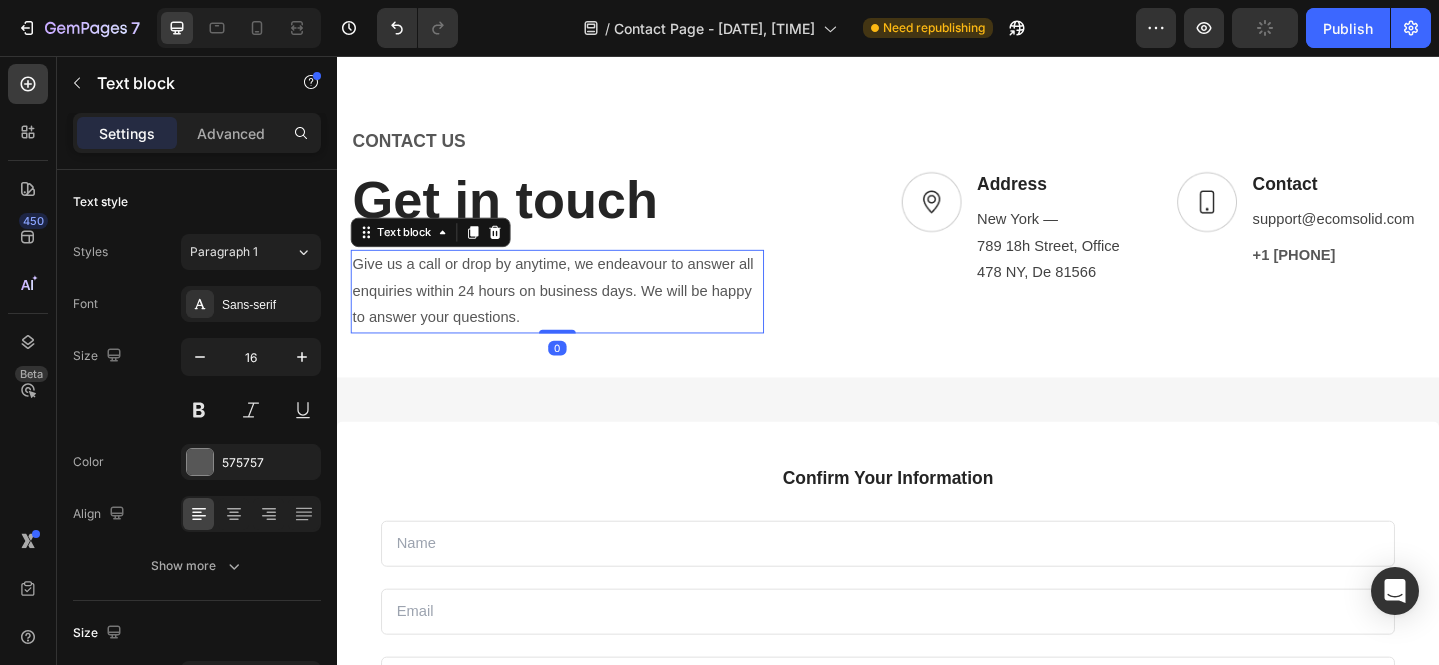 scroll, scrollTop: 480, scrollLeft: 0, axis: vertical 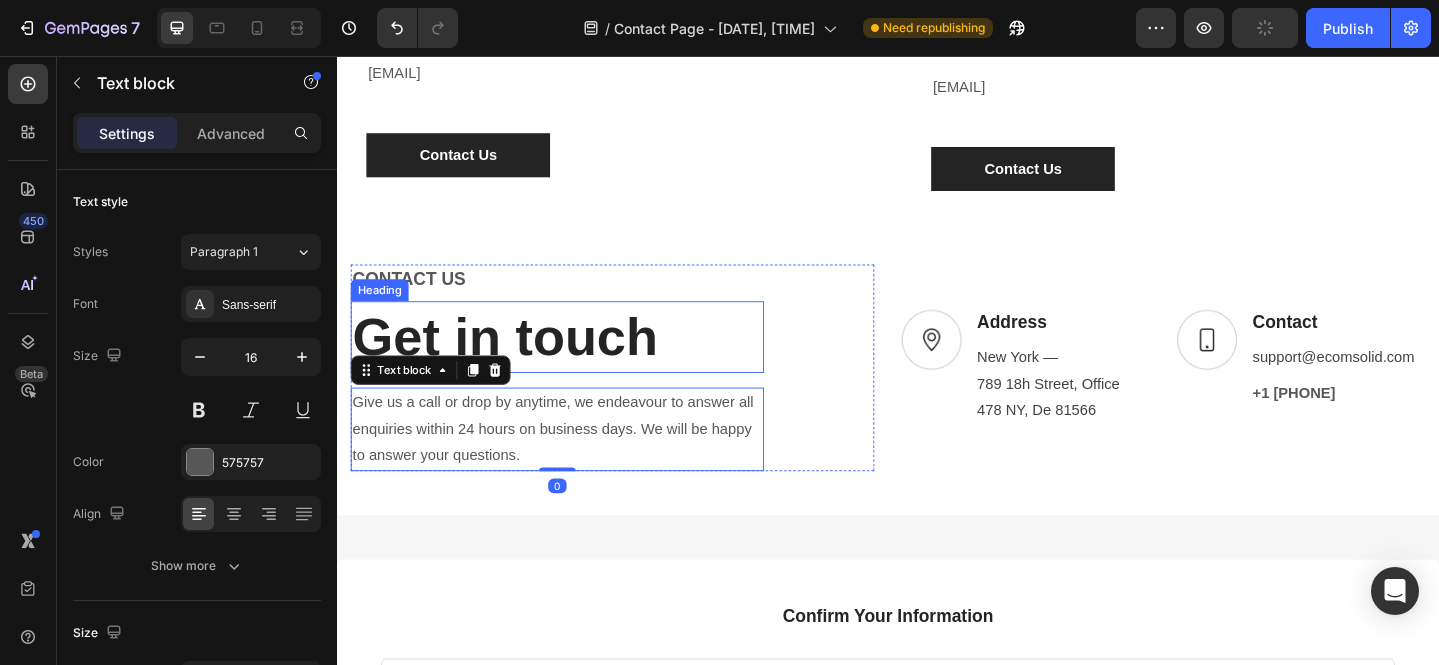 click on "CONTACT US" at bounding box center (577, 299) 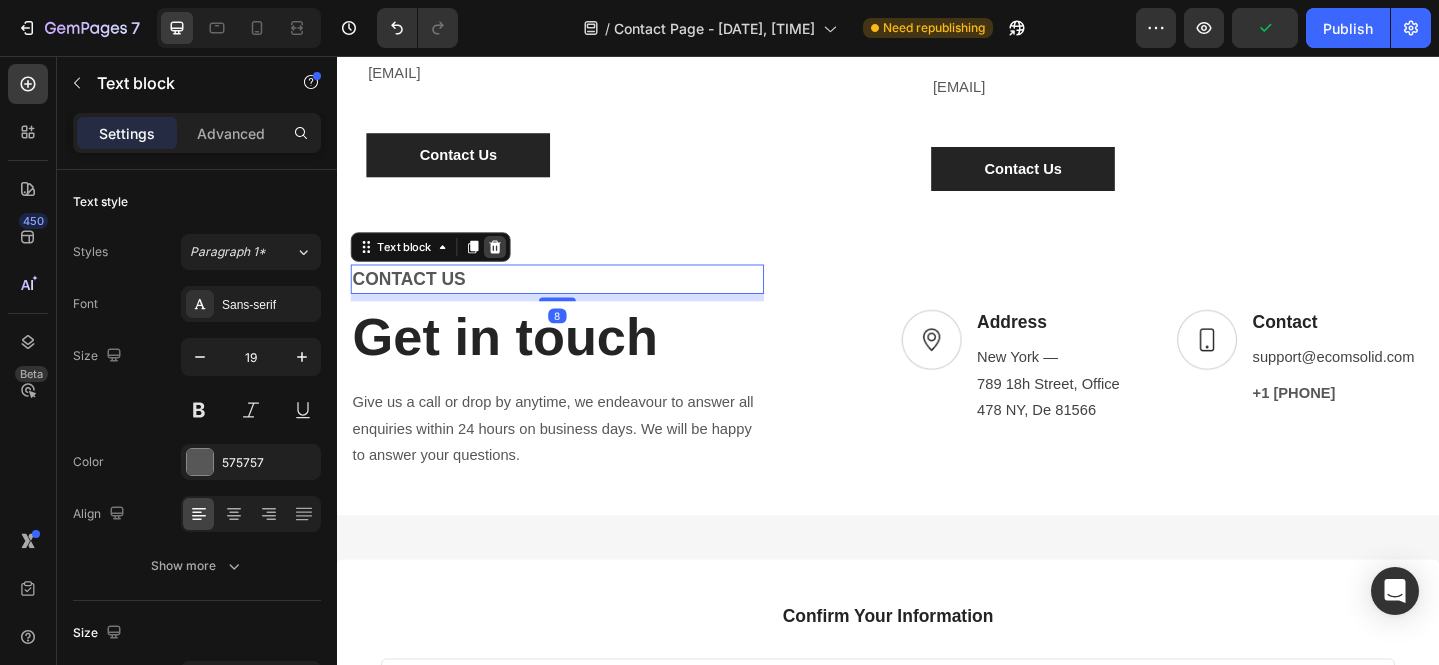 click 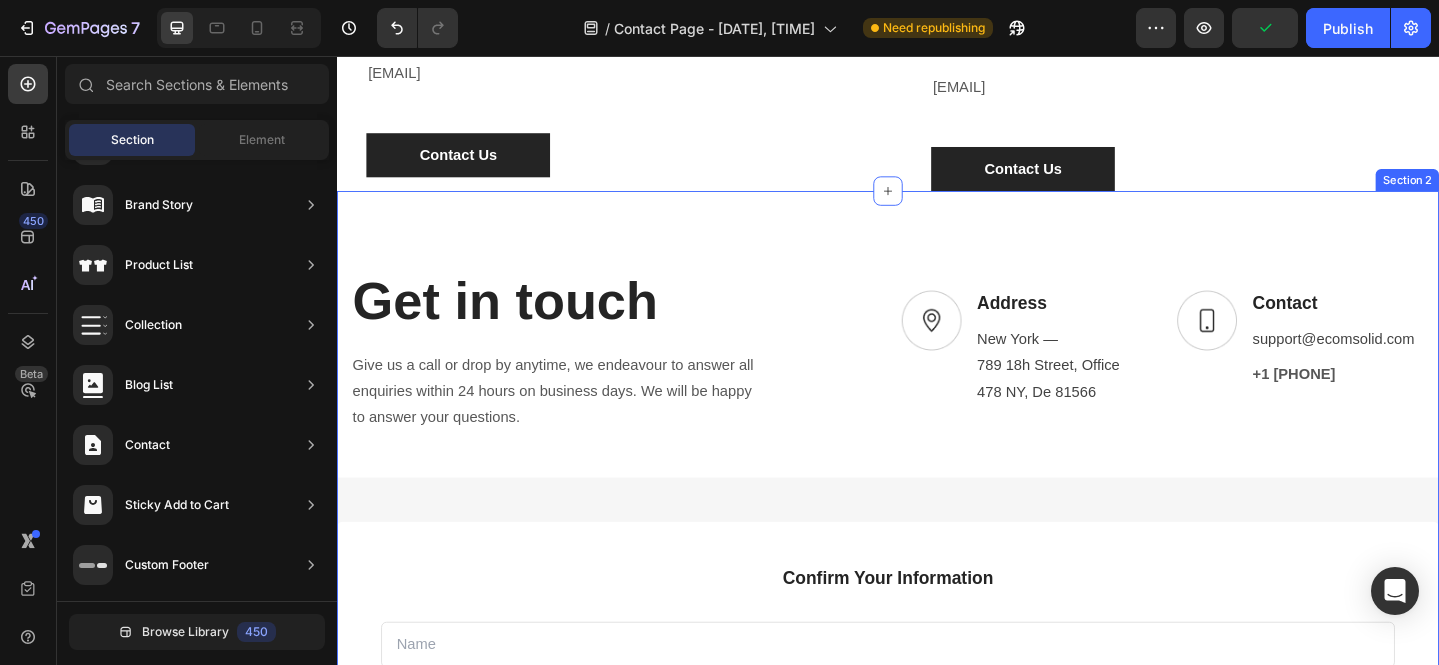 click on "Get in touch Heading Give us a call or drop by anytime, we endeavour to answer all enquiries within 24 hours on business days. We will be happy to answer your questions. Text block Row Image Address Text block [CITY] — [NUMBER] [STREET], Office [NUMBER] [STATE], [DE] [ZIP] Text block Row Image Contact Text block support@[DOMAIN].com Text block +1 [PHONE] Text block Row Row Row Confirm Your Information Text block Text Field Email Field Row Text Area Submit Now! Submit Button Checkbox I accept the Terms of Service Text block Row Contact Form Row Row Row Section 2" at bounding box center (937, 700) 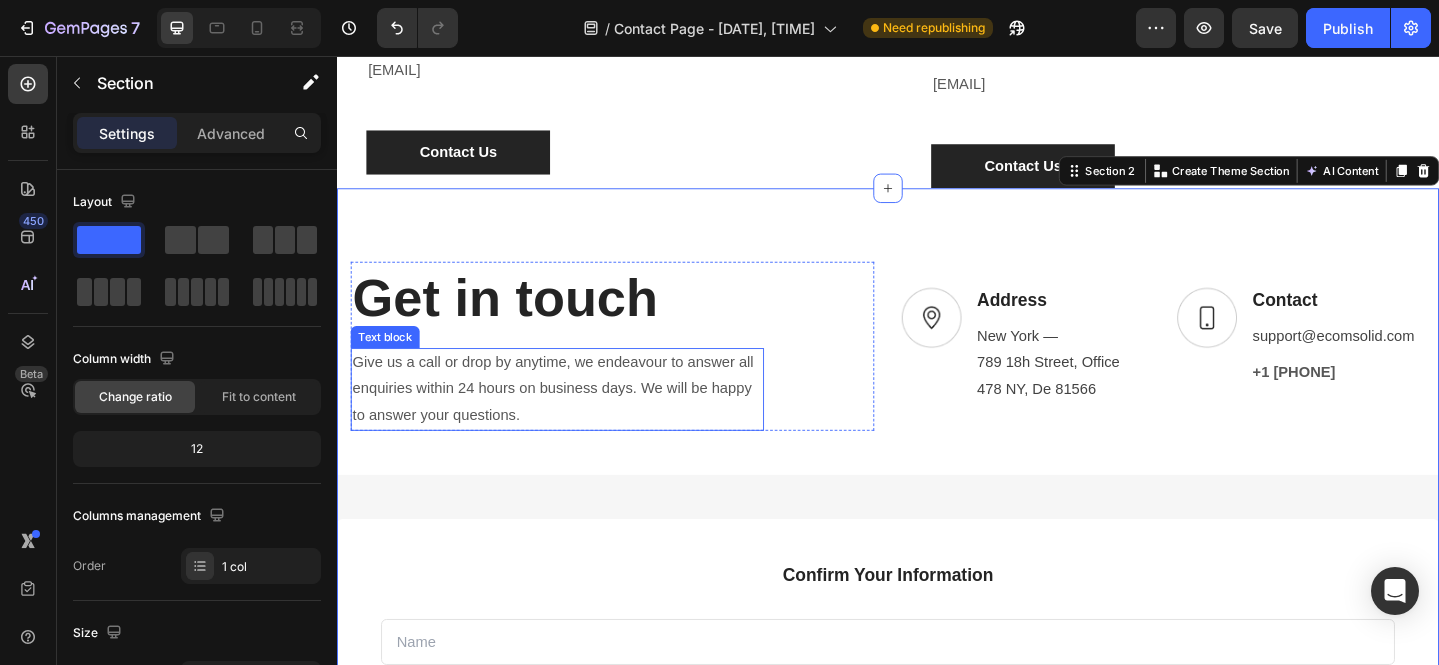 scroll, scrollTop: 484, scrollLeft: 0, axis: vertical 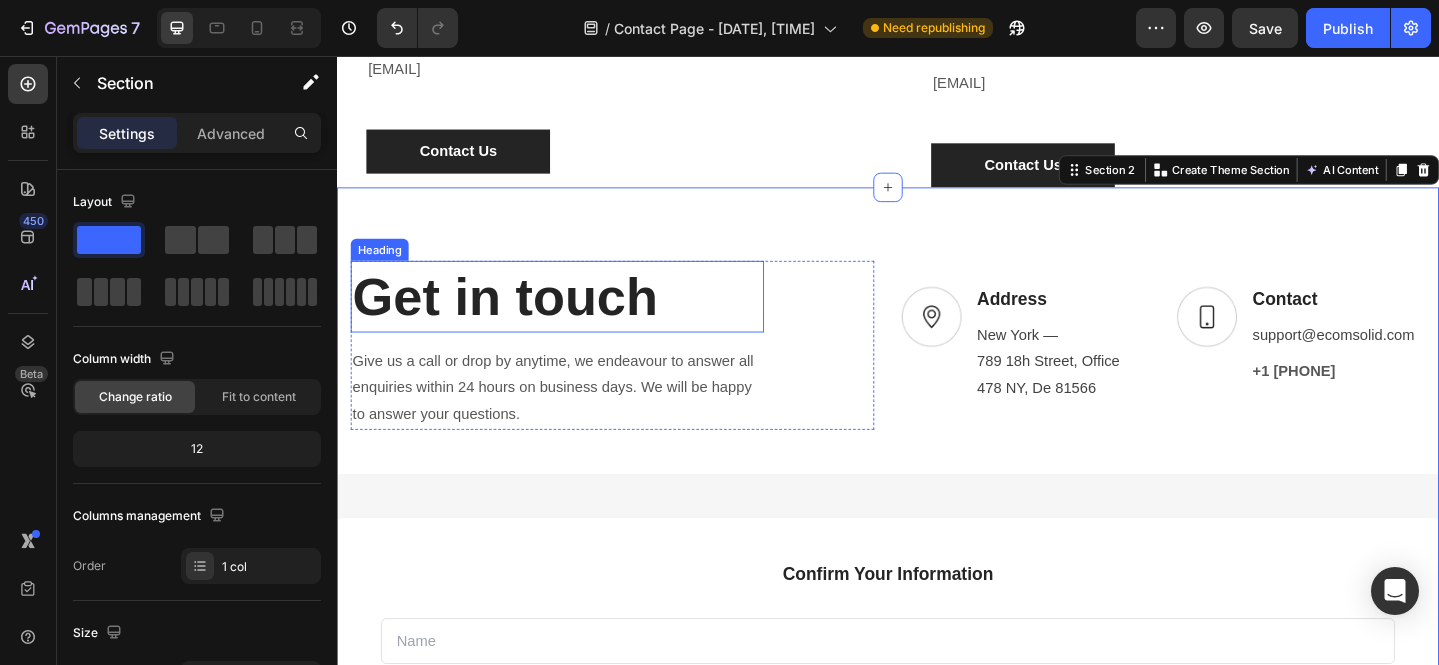 click on "Get in touch" at bounding box center [577, 318] 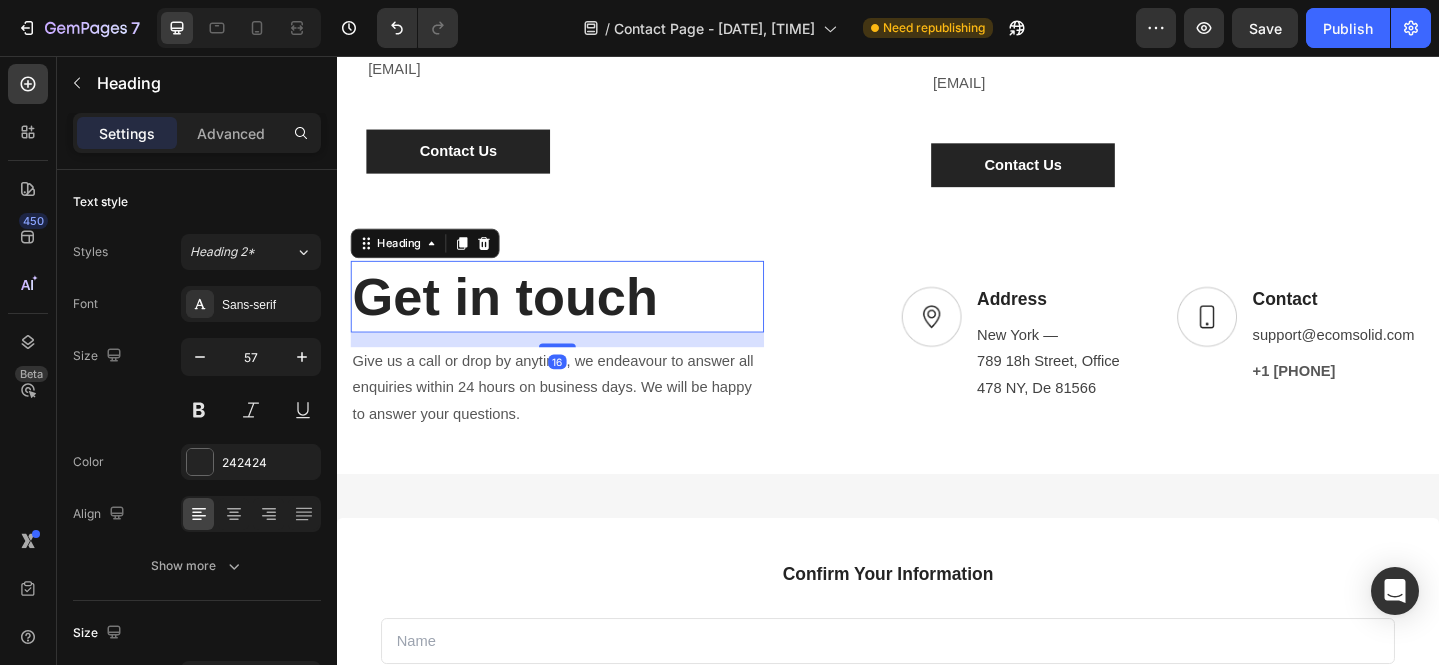click on "Heading" at bounding box center (433, 260) 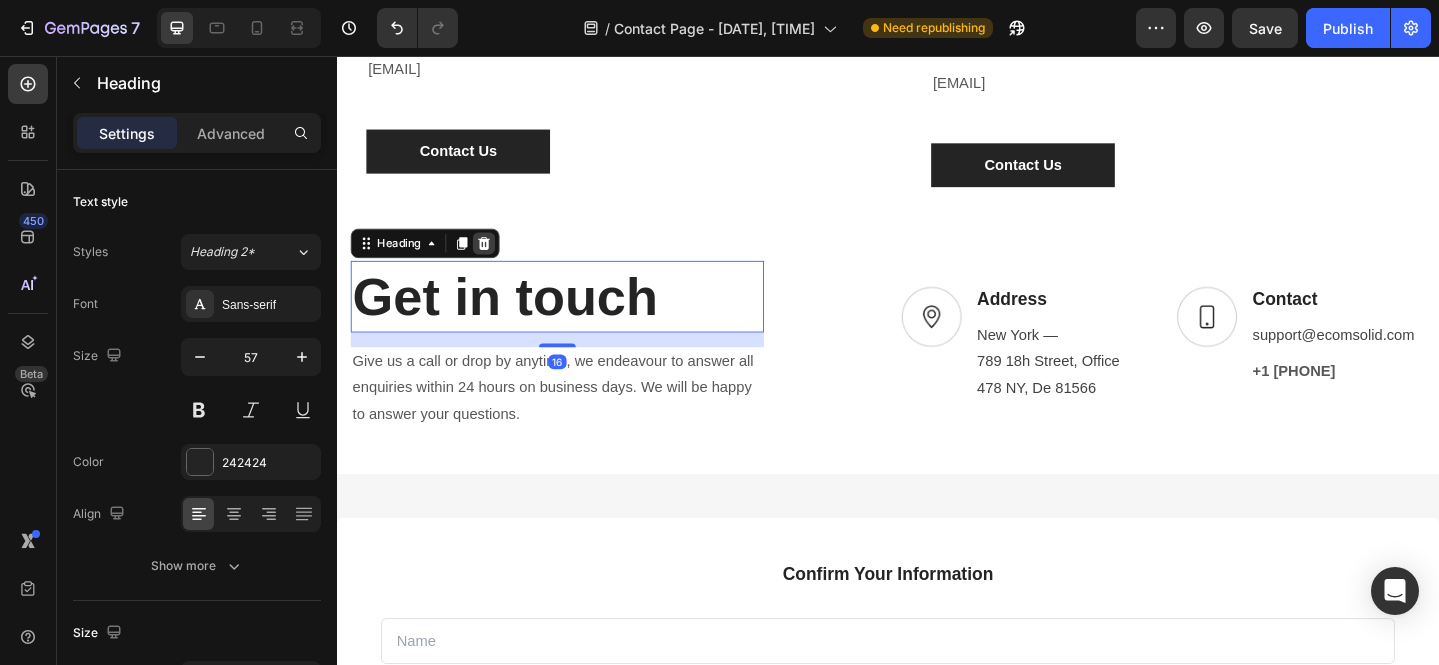 click 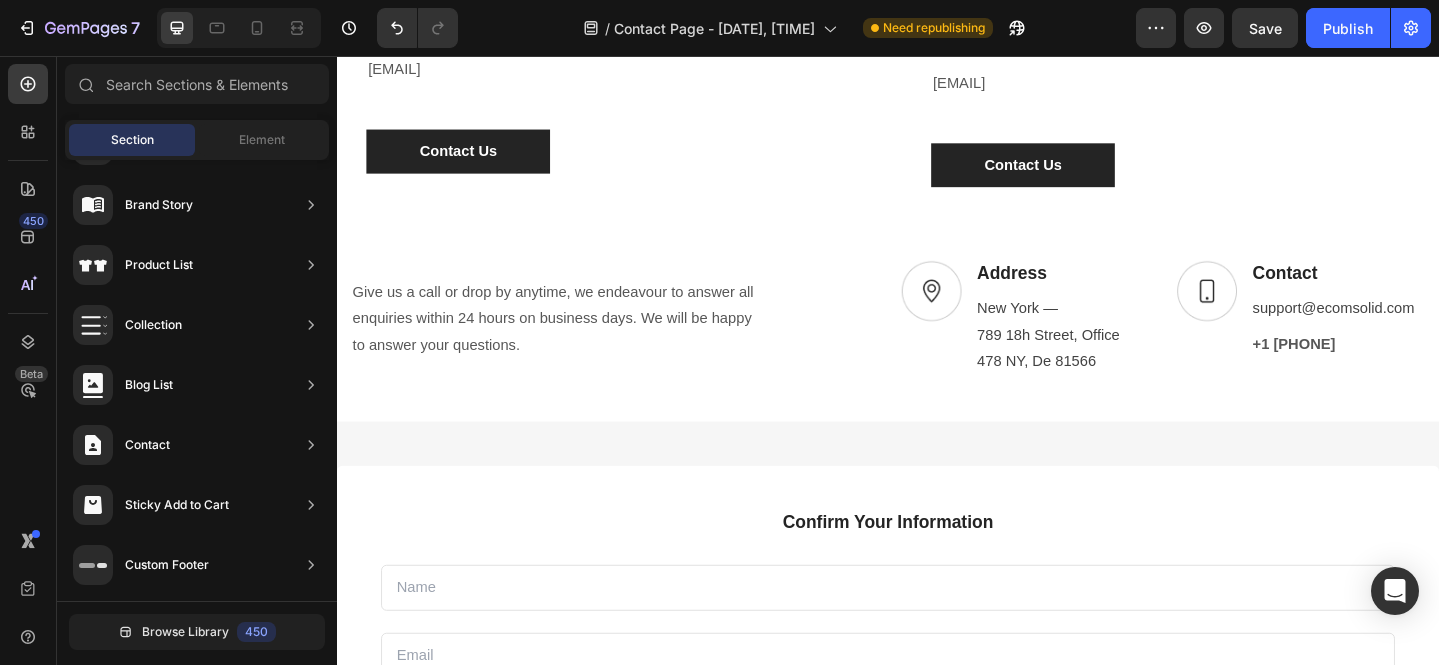 click on "Give us a call or drop by anytime, we endeavour to answer all enquiries within 24 hours on business days. We will be happy to answer your questions." at bounding box center (577, 342) 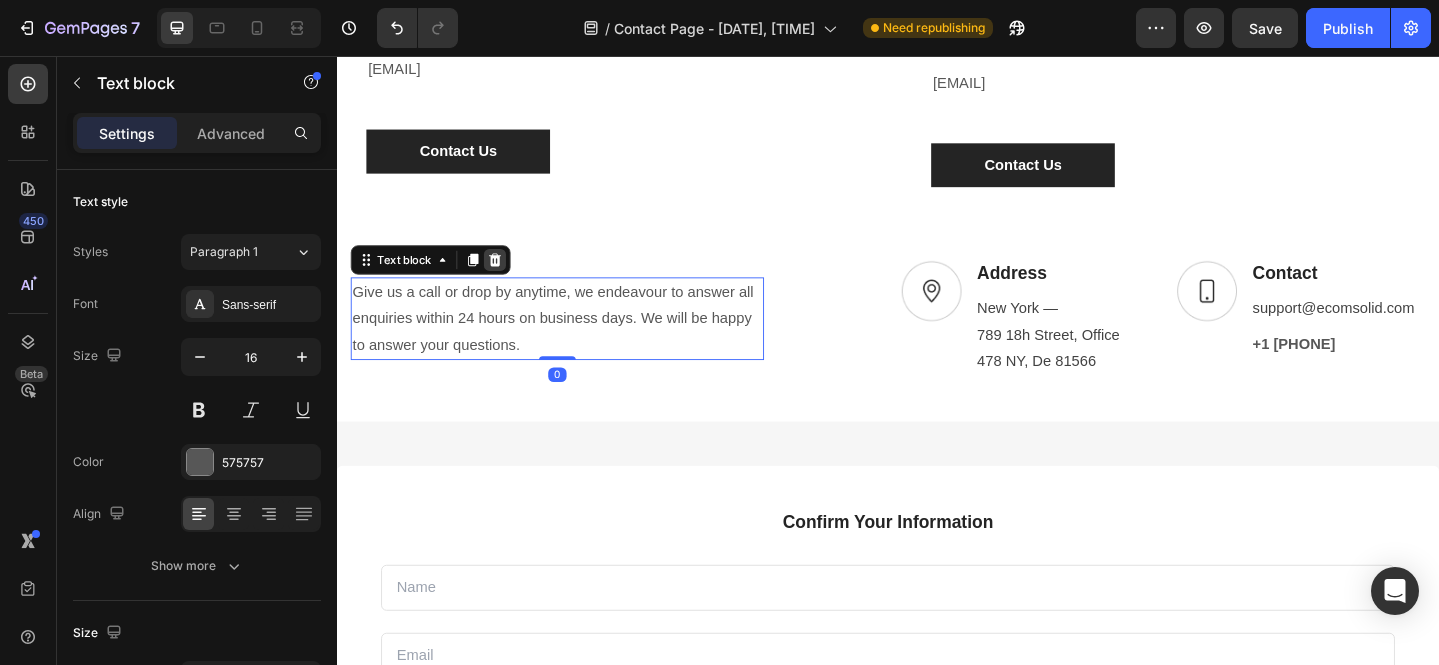 click 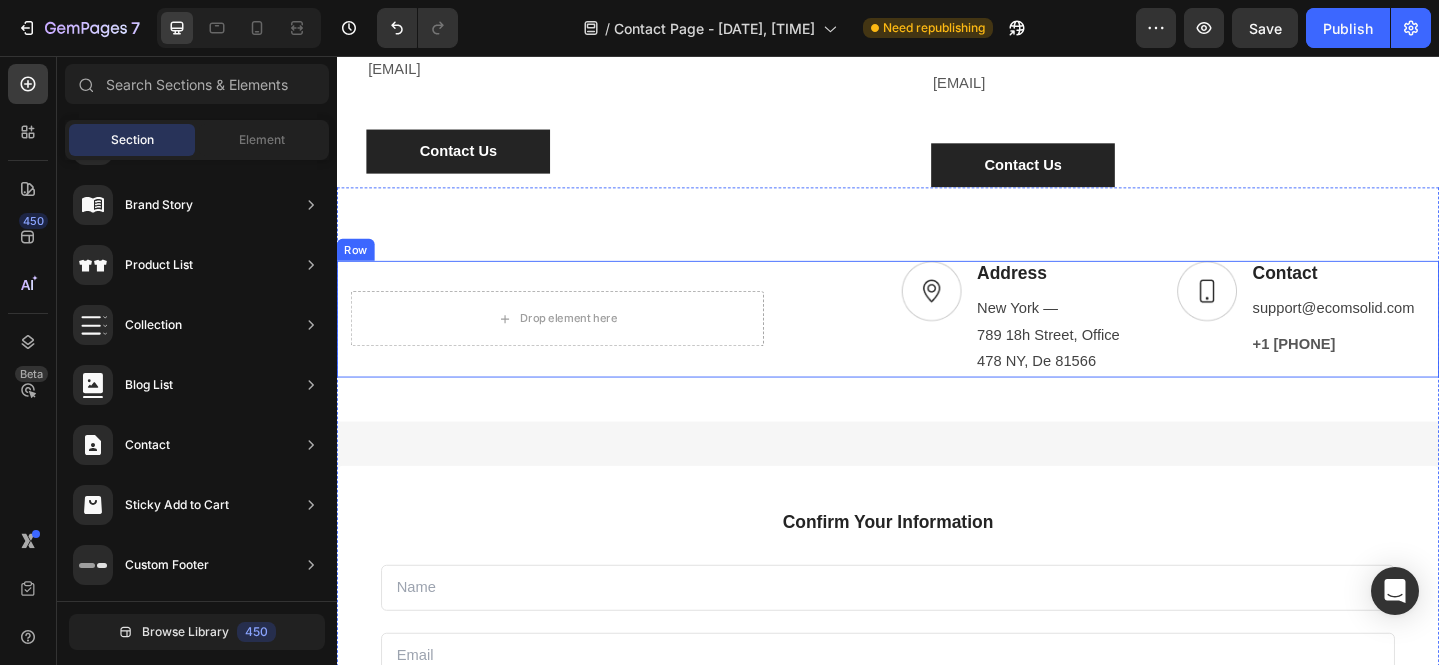 click on "Drop element here" at bounding box center (577, 342) 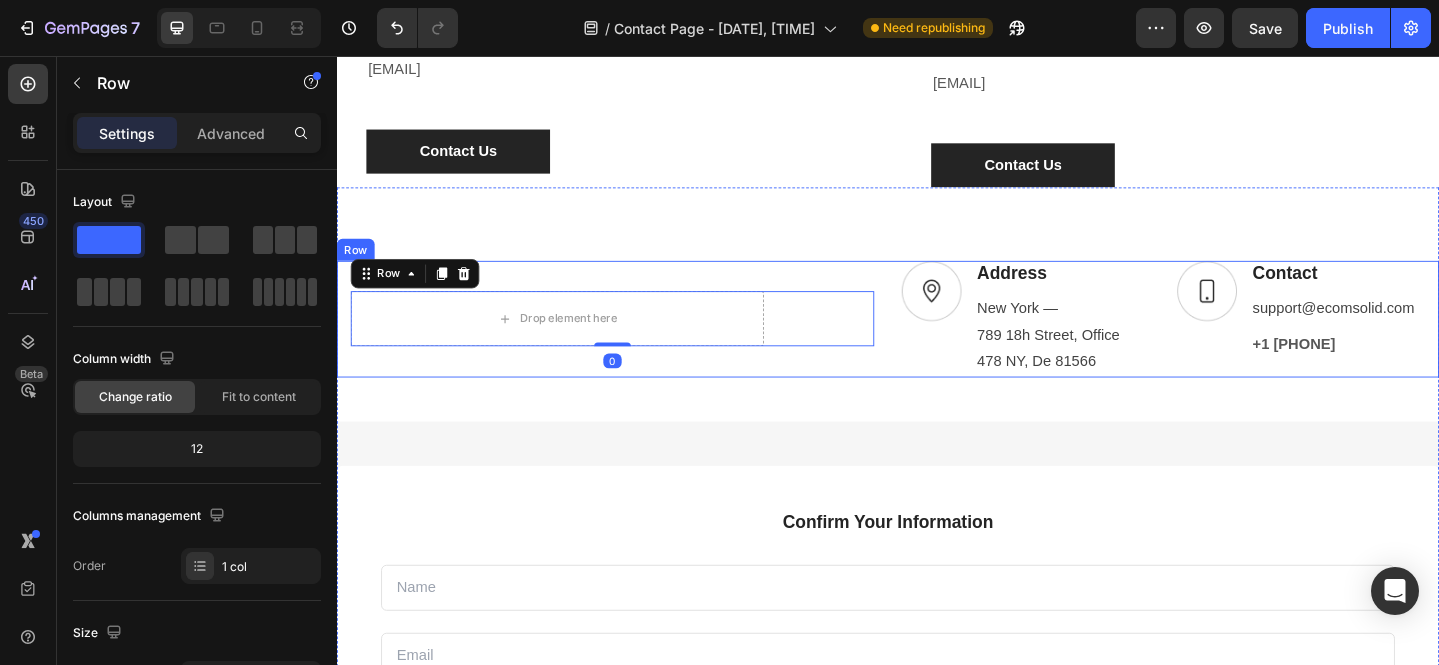 click on "Drop element here Row   0" at bounding box center [637, 342] 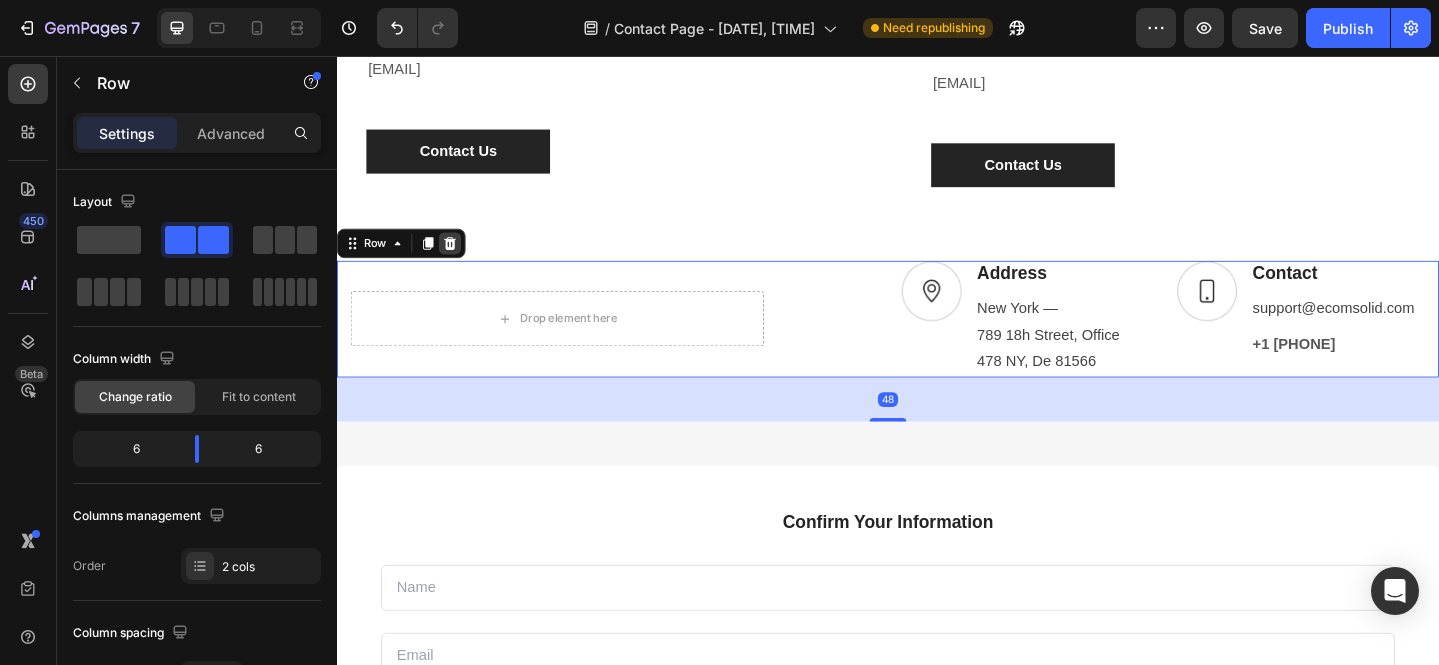 click 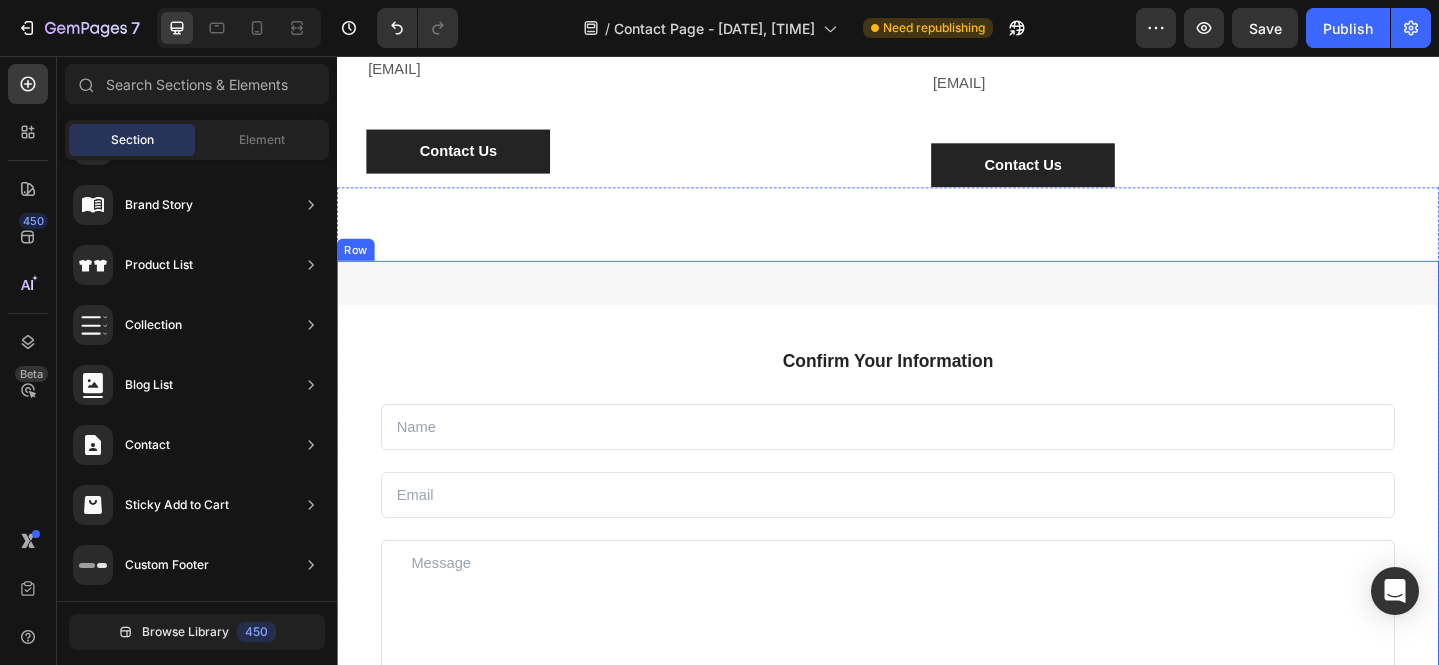 click on "Confirm Your Information Text block Text Field Email Field Row Text Area Submit Now! Submit Button Checkbox I accept the Terms of Service Text block Row Contact Form Row Row Row" at bounding box center [937, 620] 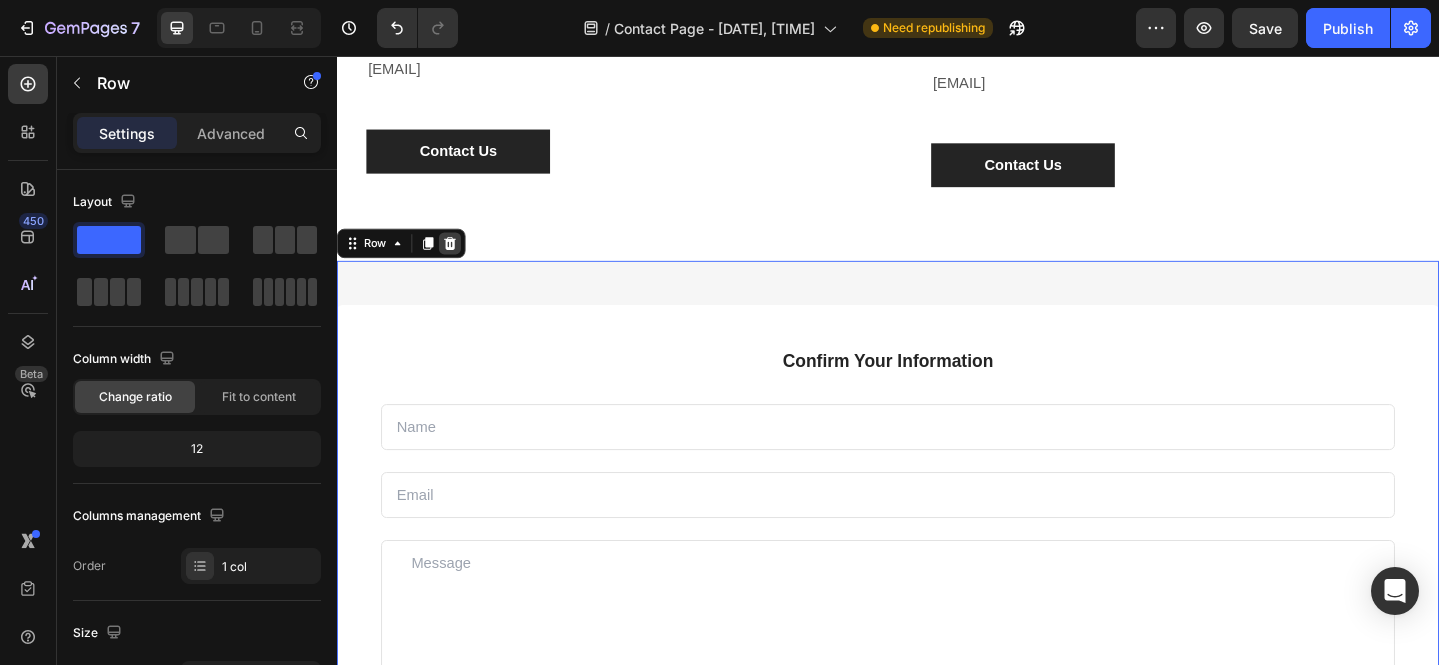 click 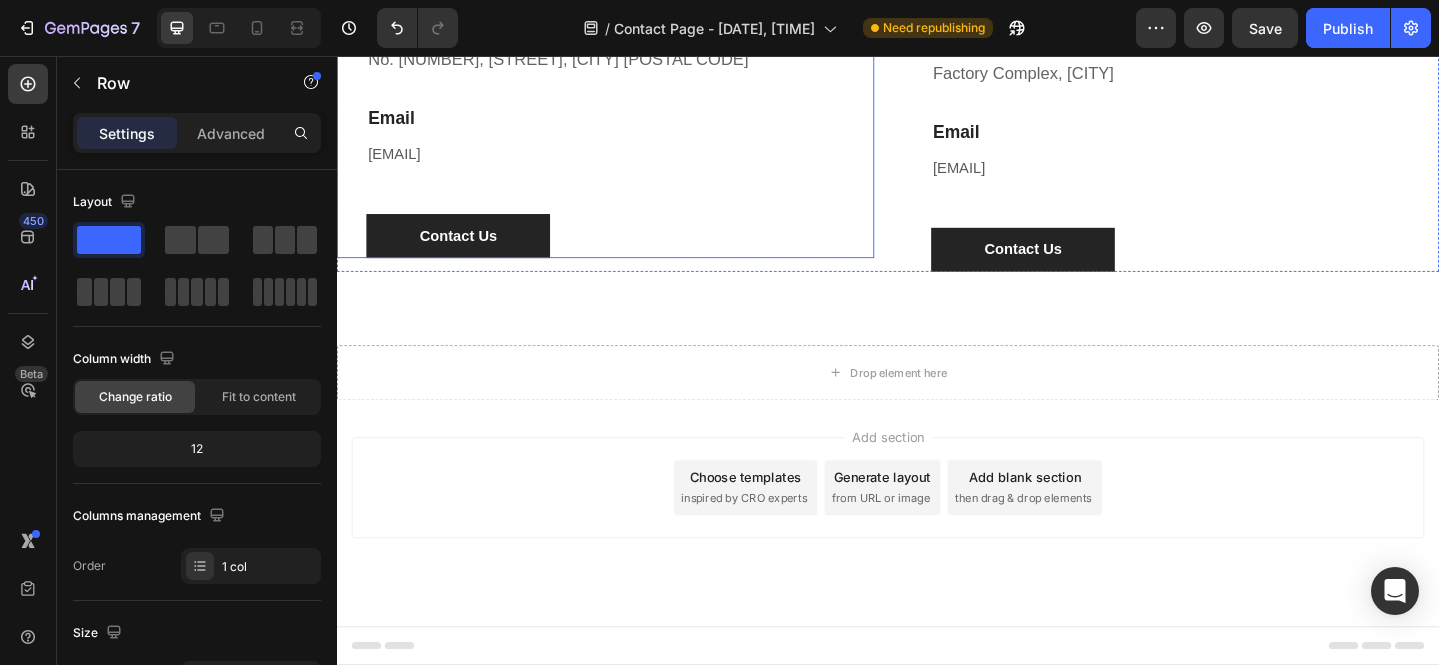 scroll, scrollTop: 361, scrollLeft: 0, axis: vertical 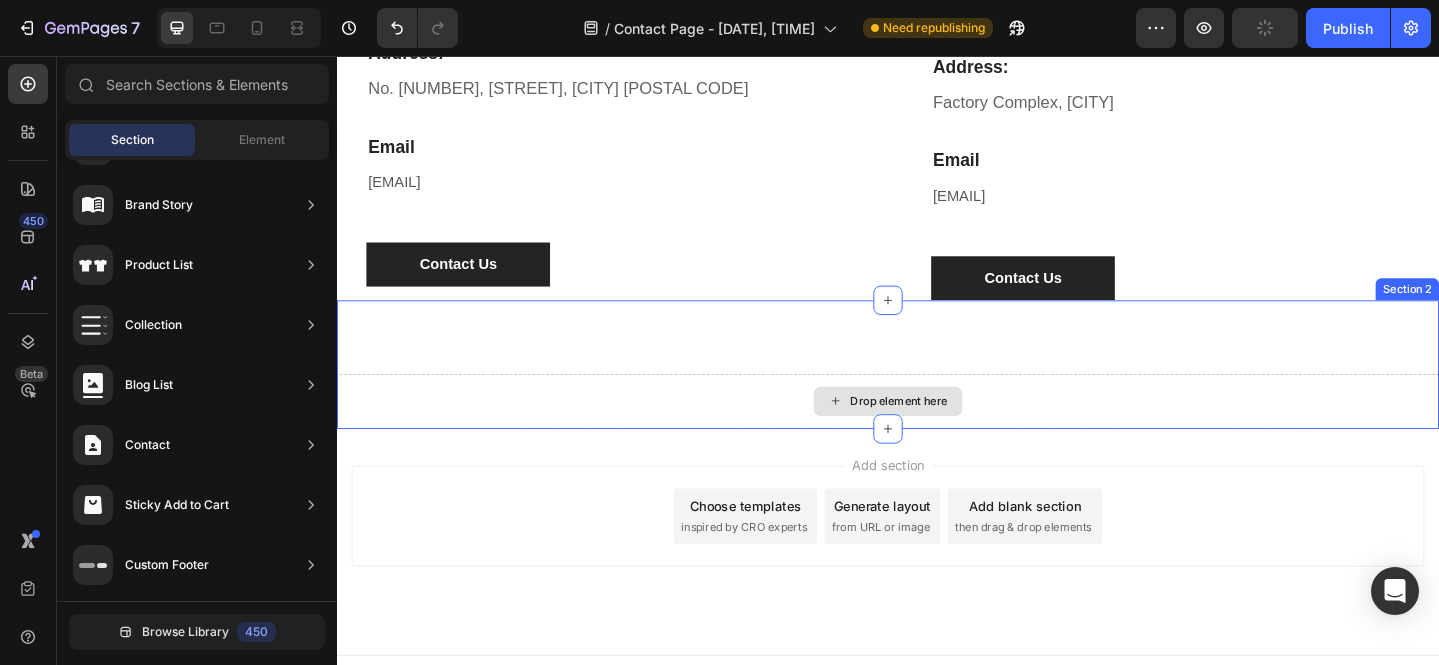 click on "Drop element here" at bounding box center [937, 432] 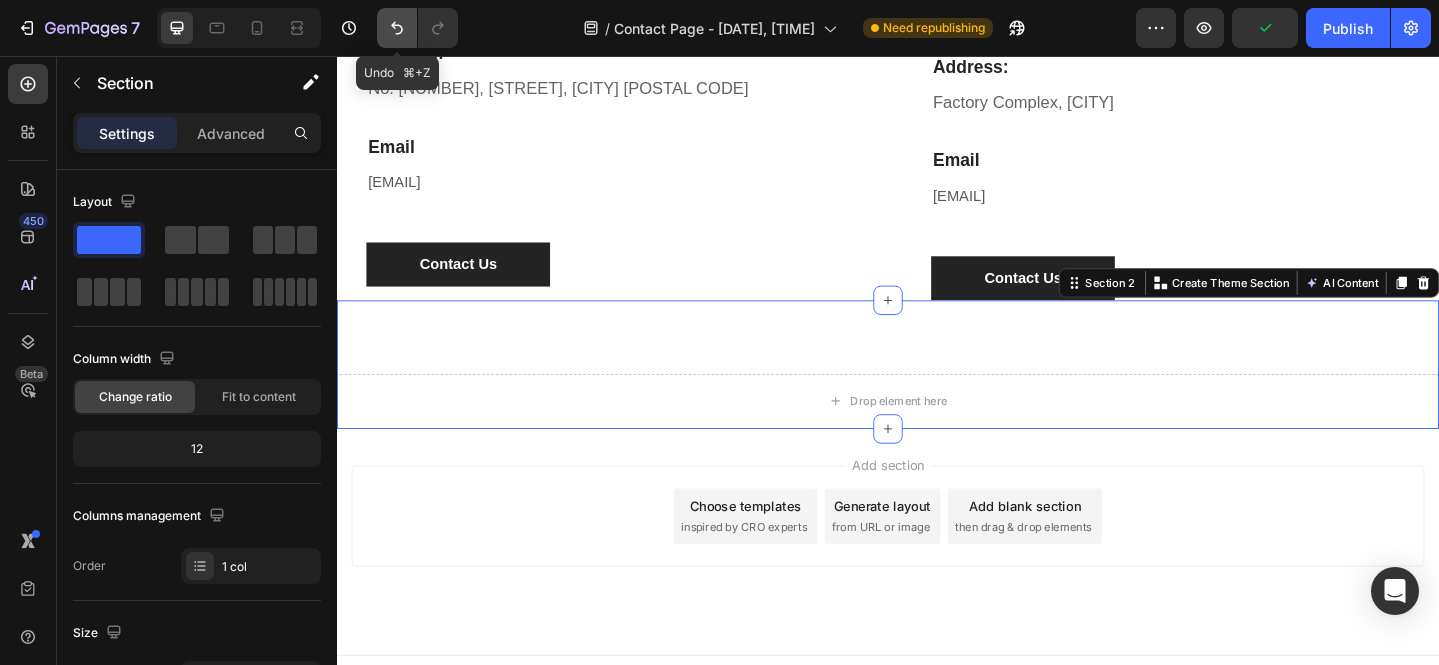click 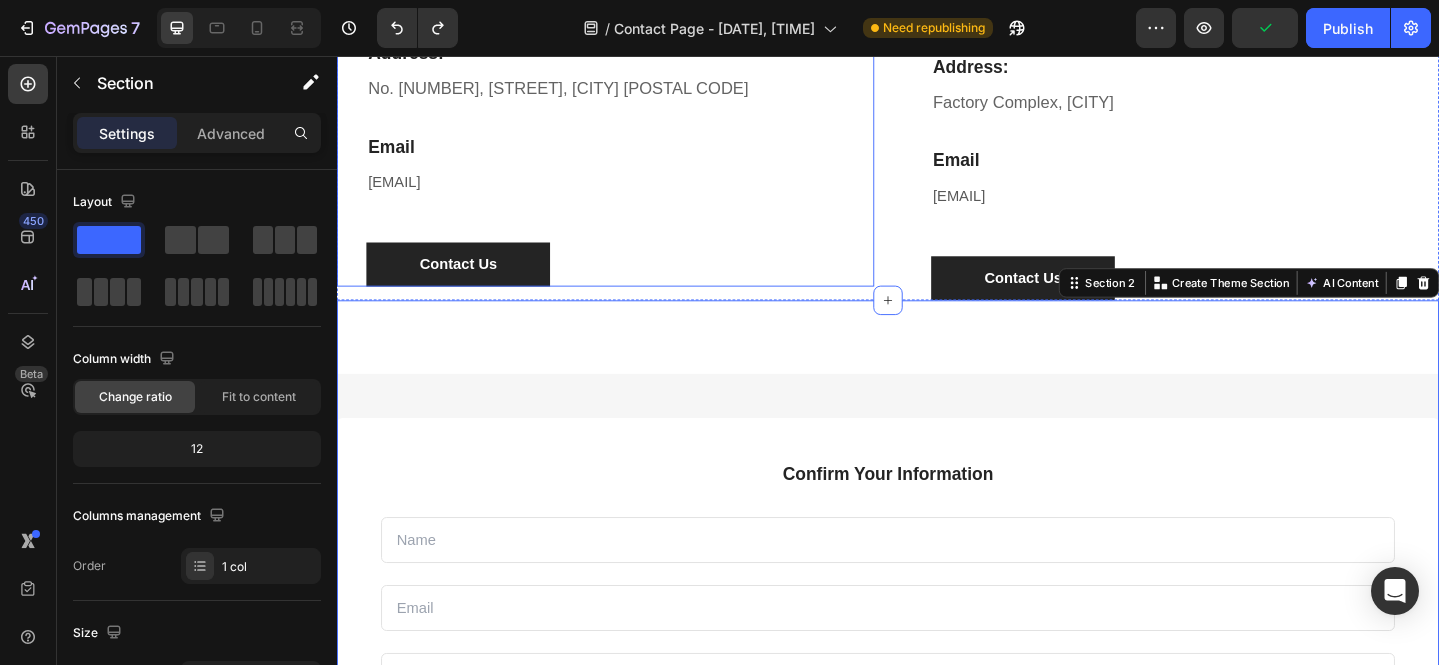 scroll, scrollTop: 484, scrollLeft: 0, axis: vertical 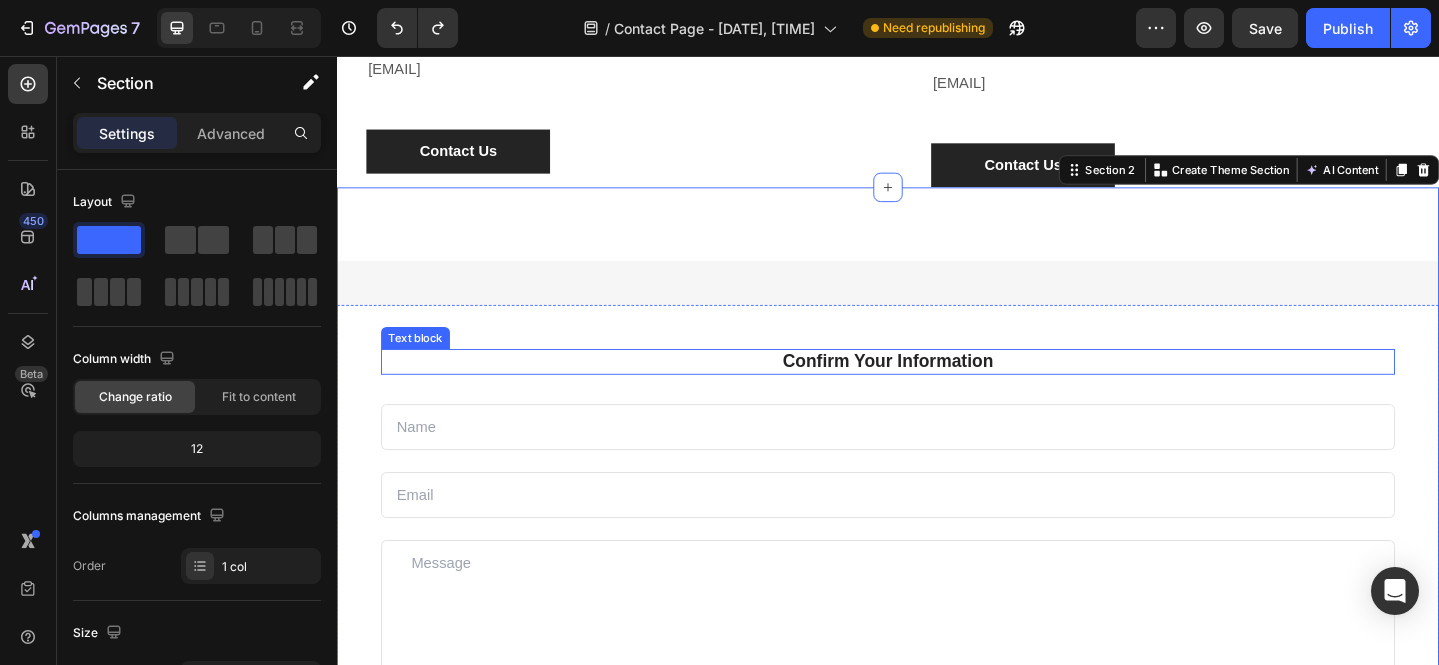 click on "Confirm Your Information" at bounding box center (937, 389) 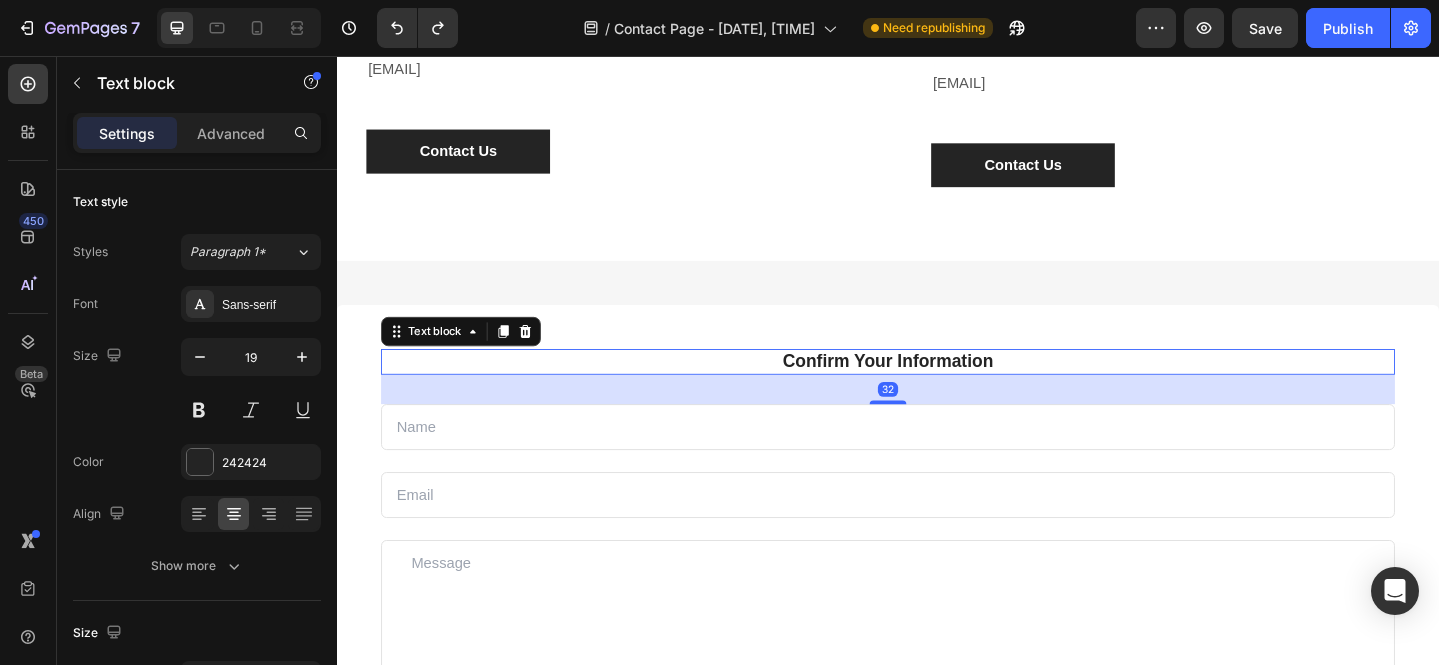 click on "Confirm Your Information Text block   32 Text Field Email Field Row Text Area Submit Now! Submit Button Checkbox I accept the Terms of Service Text block Row Contact Form Row" at bounding box center [937, 620] 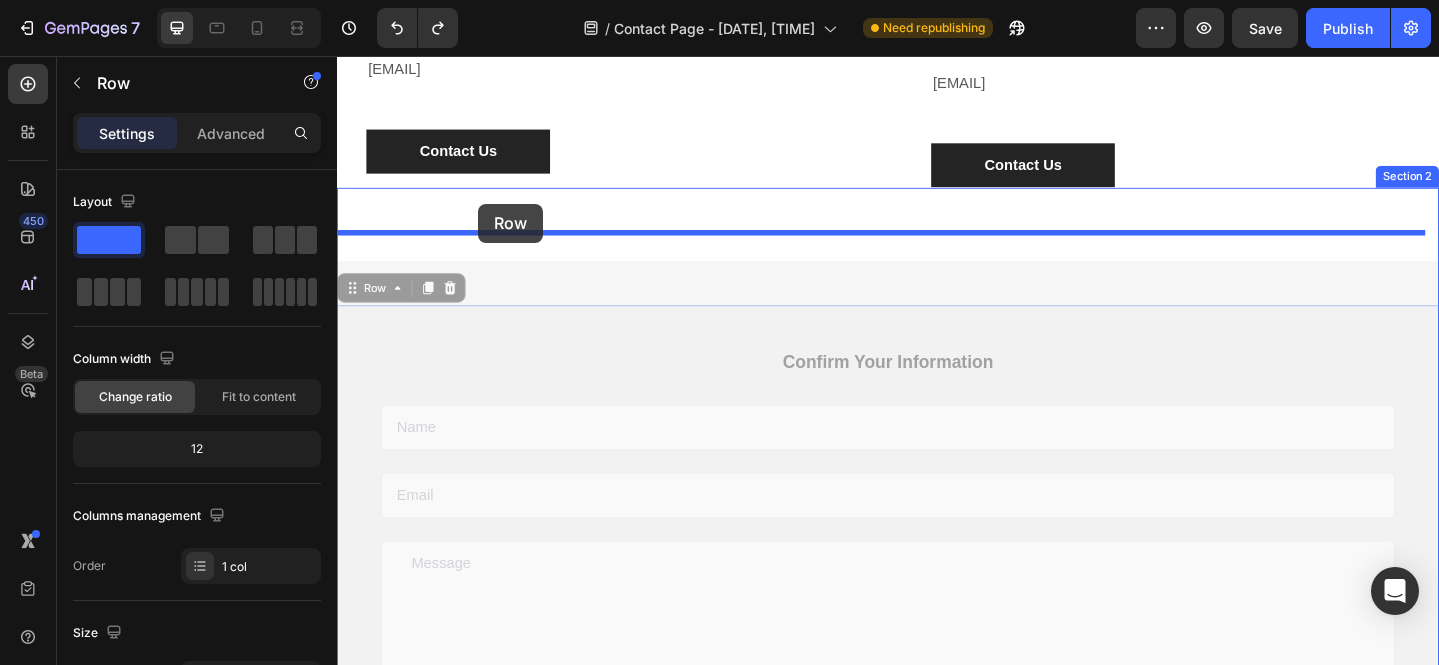 drag, startPoint x: 351, startPoint y: 283, endPoint x: 490, endPoint y: 217, distance: 153.87332 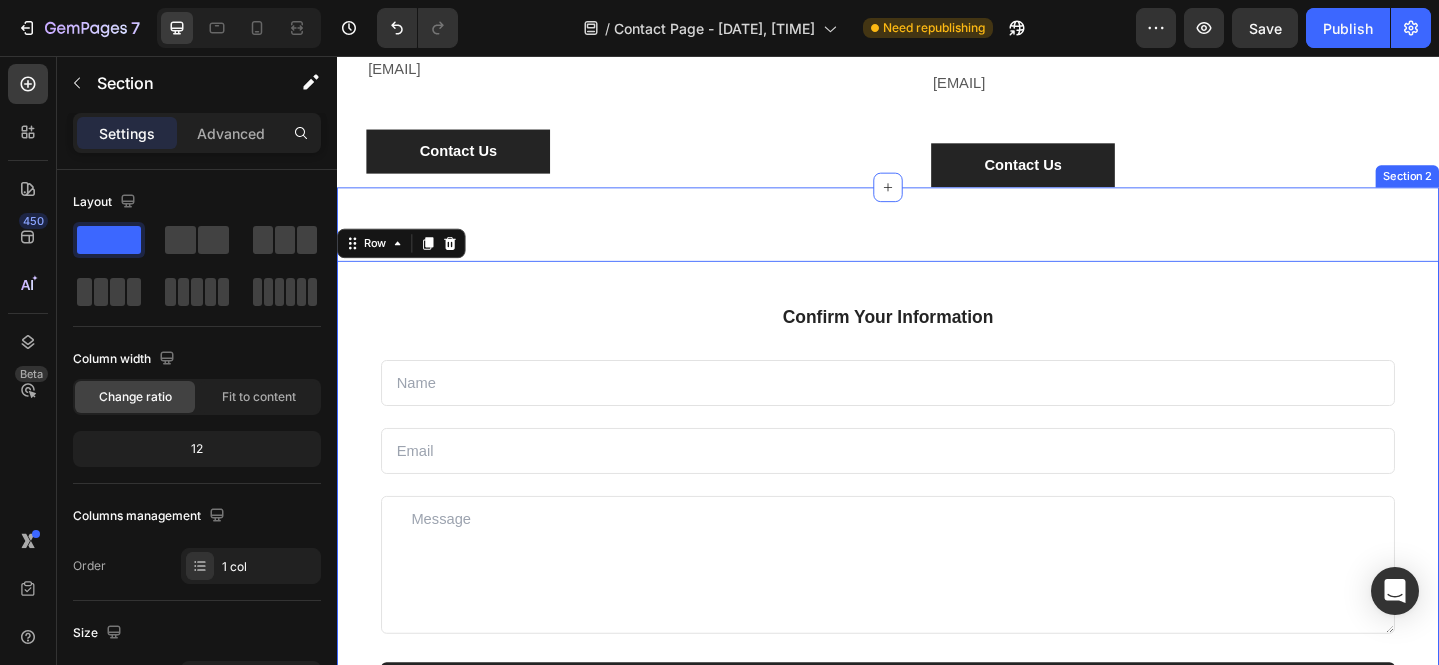 click on "Confirm Your Information Text block Text Field Email Field Row Text Area Submit Now! Submit Button Checkbox I accept the Terms of Service Text block Row Contact Form Row 48
Drop element here Row Row Section 2" at bounding box center (937, 610) 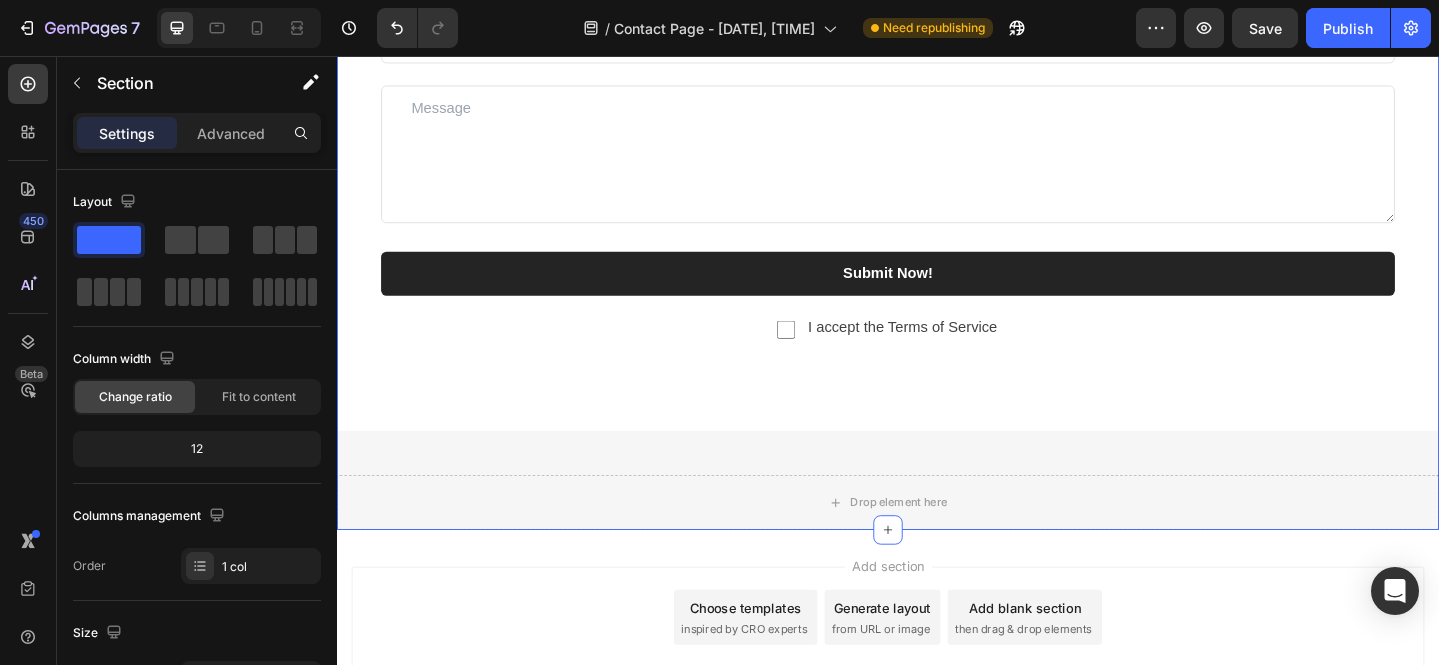 click on "Confirm Your Information Text block Text Field Email Field Row Text Area Submit Now! Submit Button Checkbox I accept the Terms of Service Text block Row Contact Form Row
Drop element here Row Row" at bounding box center (937, 202) 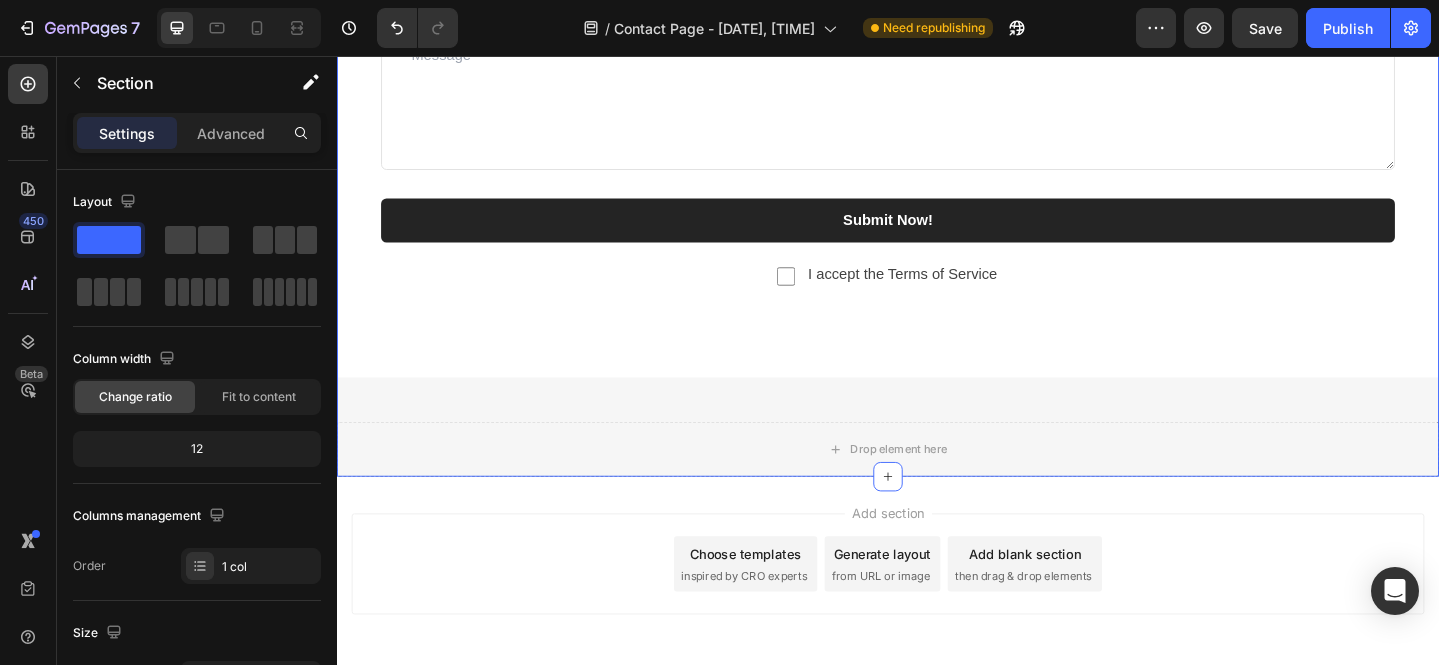 scroll, scrollTop: 1042, scrollLeft: 0, axis: vertical 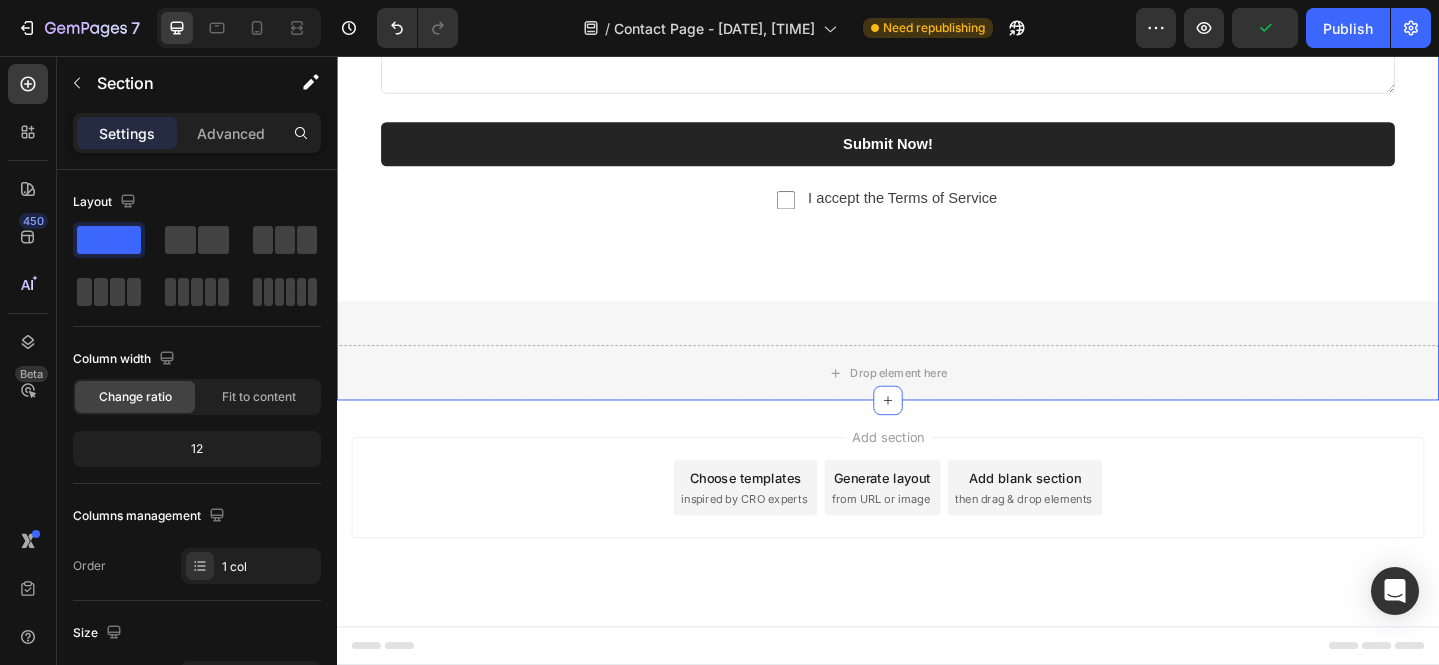click on "Confirm Your Information Text block Text Field Email Field Row Text Area Submit Now! Submit Button Checkbox I accept the Terms of Service Text block Row Contact Form Row
Drop element here Row Row" at bounding box center [937, 61] 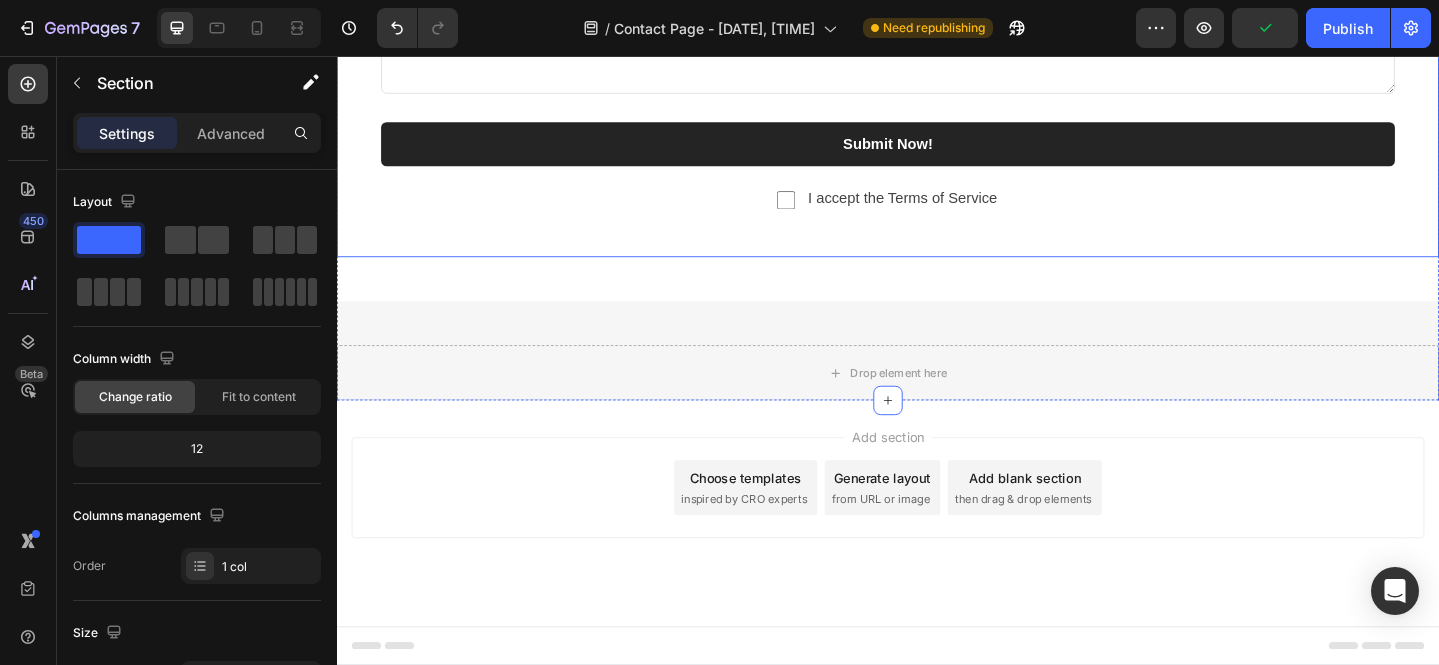 click on "Confirm Your Information Text block Text Field Email Field Row Text Area Submit Now! Submit Button Checkbox I accept the Terms of Service Text block Row Contact Form Row" at bounding box center [937, -17] 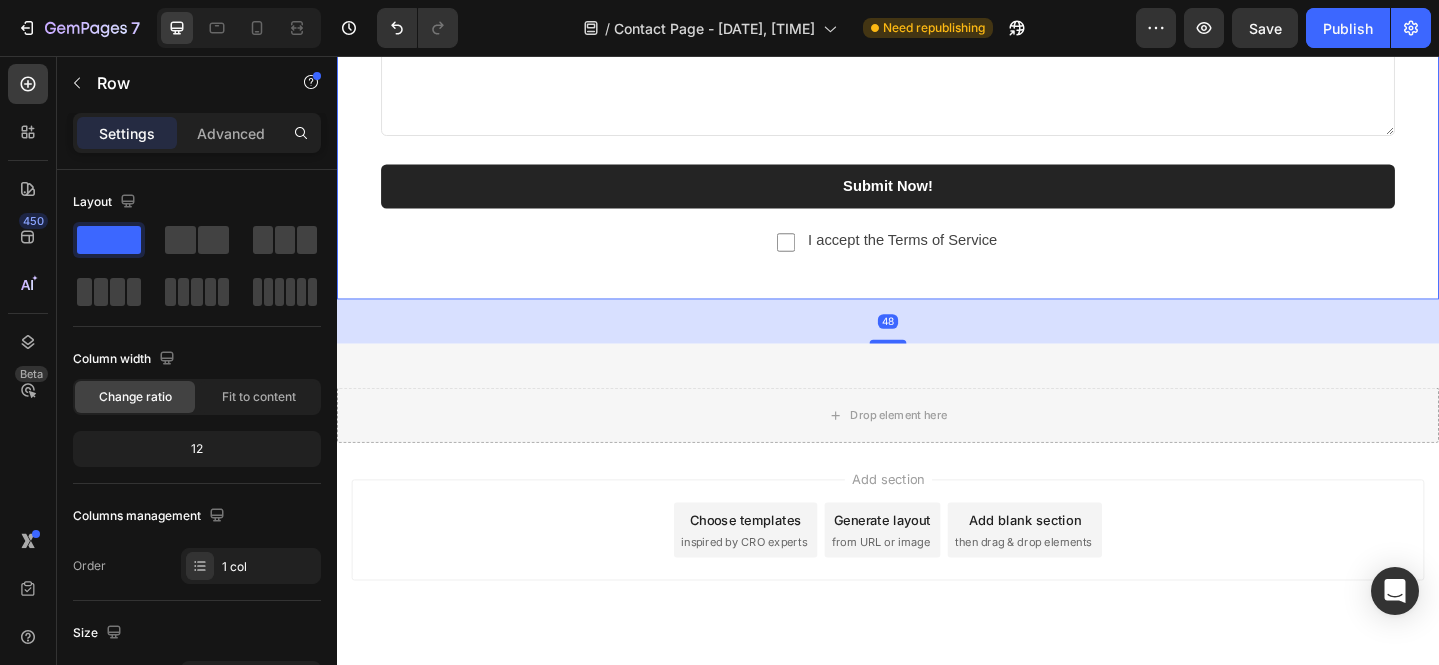 scroll, scrollTop: 994, scrollLeft: 0, axis: vertical 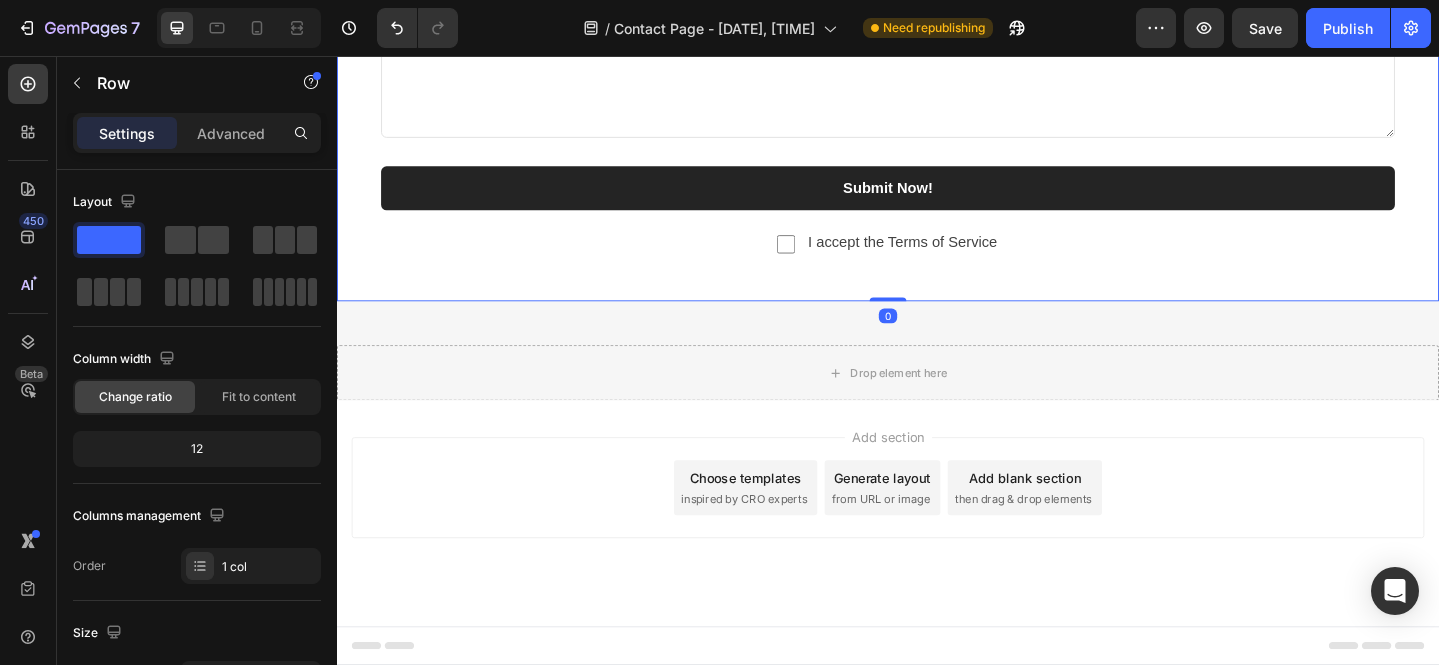 drag, startPoint x: 935, startPoint y: 319, endPoint x: 931, endPoint y: 259, distance: 60.133186 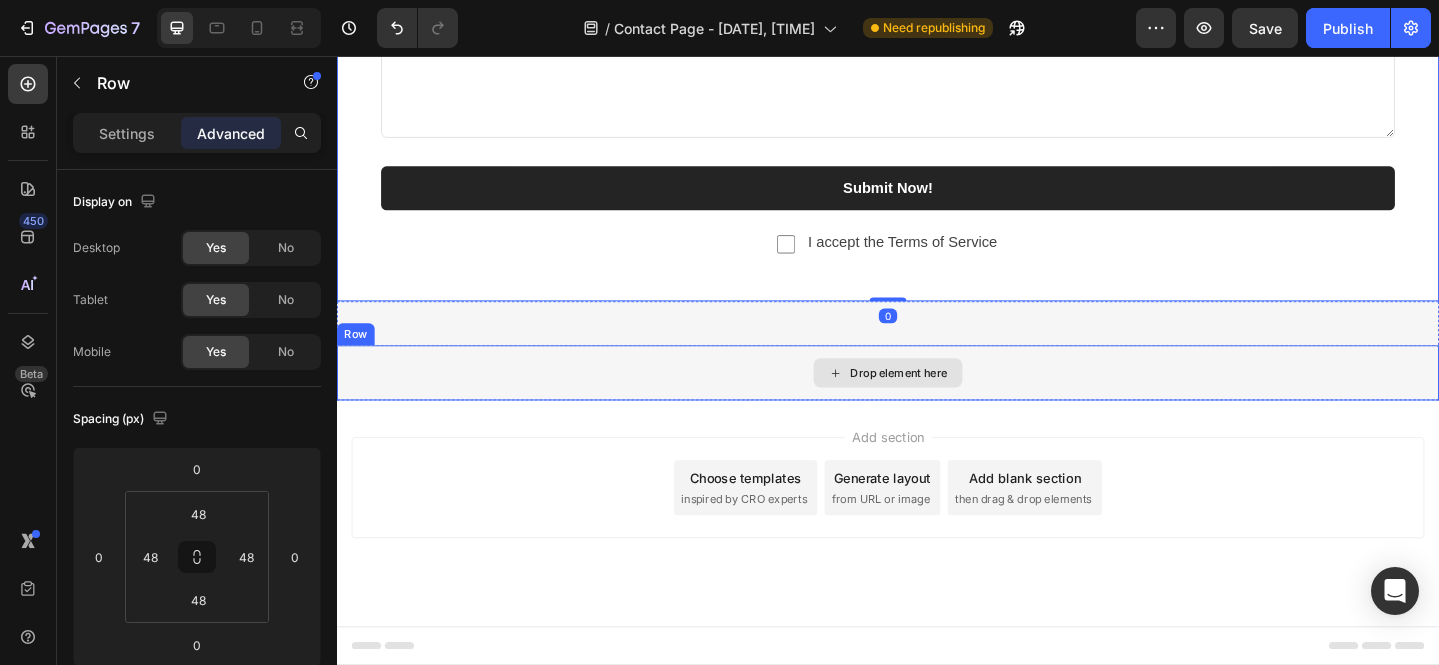 click on "Drop element here" at bounding box center [937, 401] 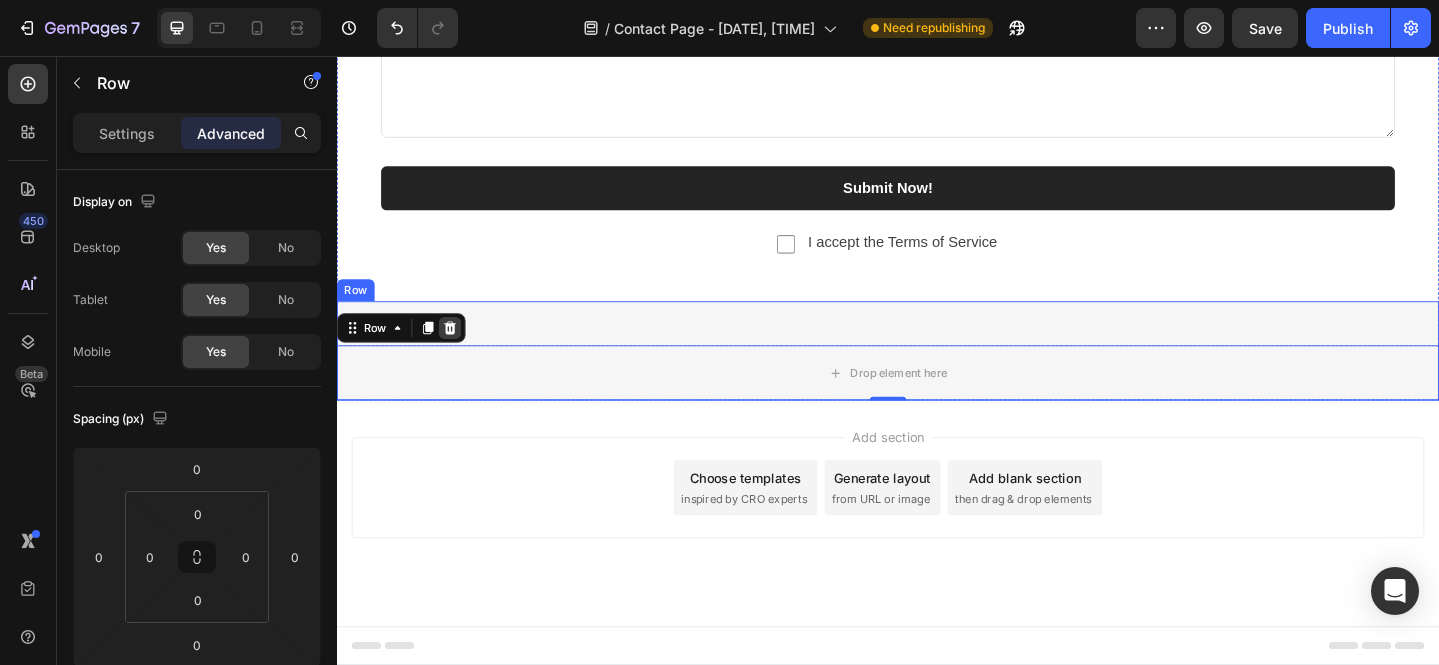 click at bounding box center [460, 352] 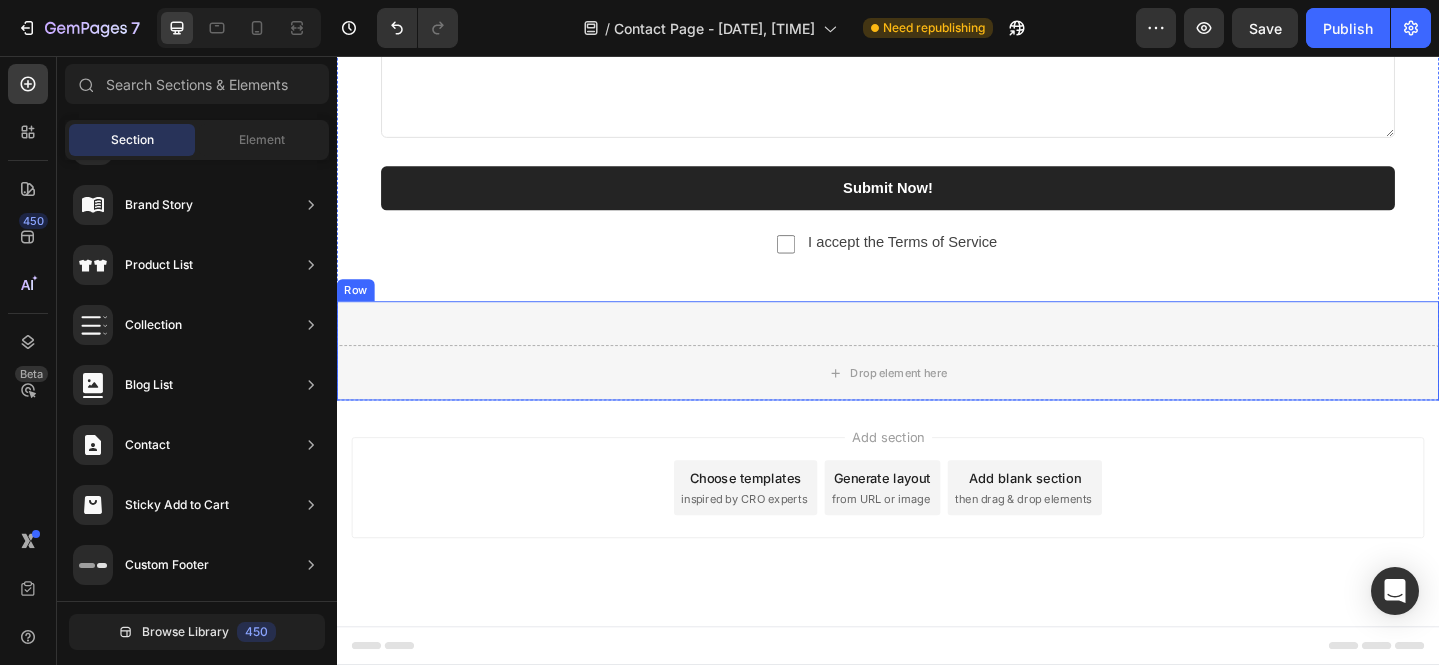 click on "Drop element here Row" at bounding box center (937, 377) 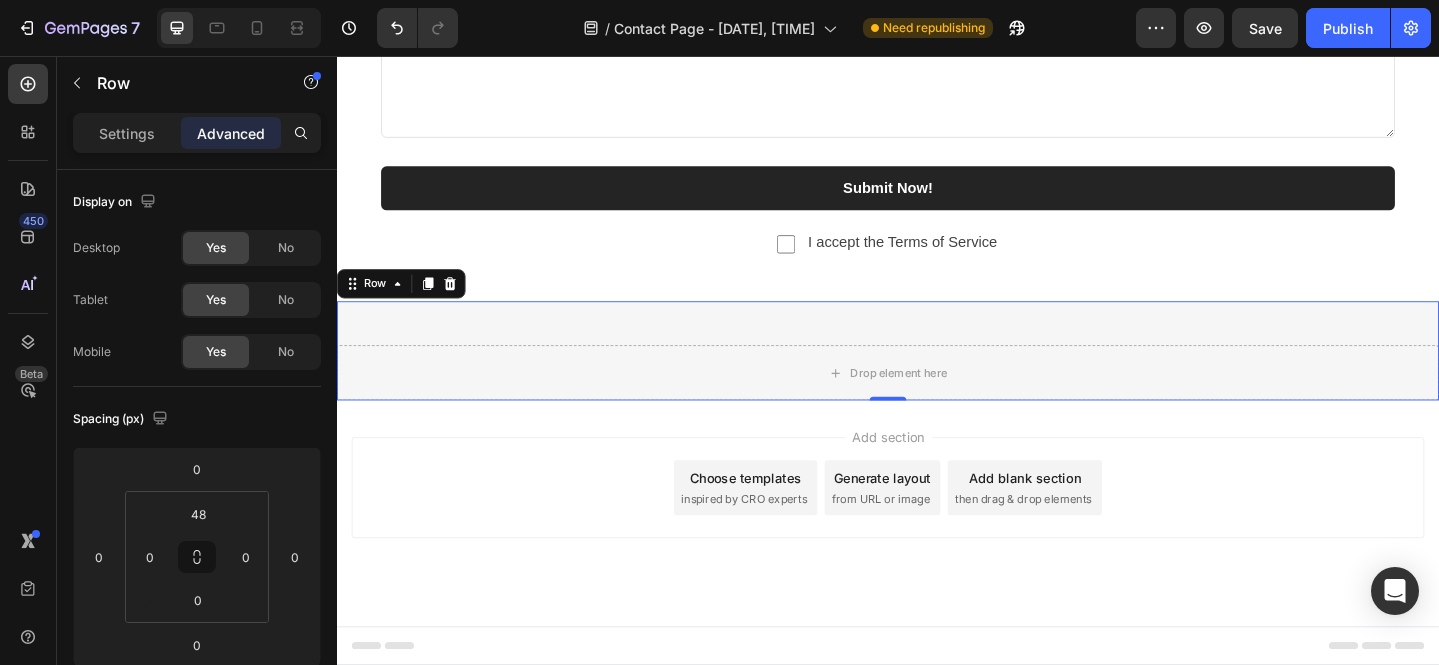 click on "Row" at bounding box center (407, 304) 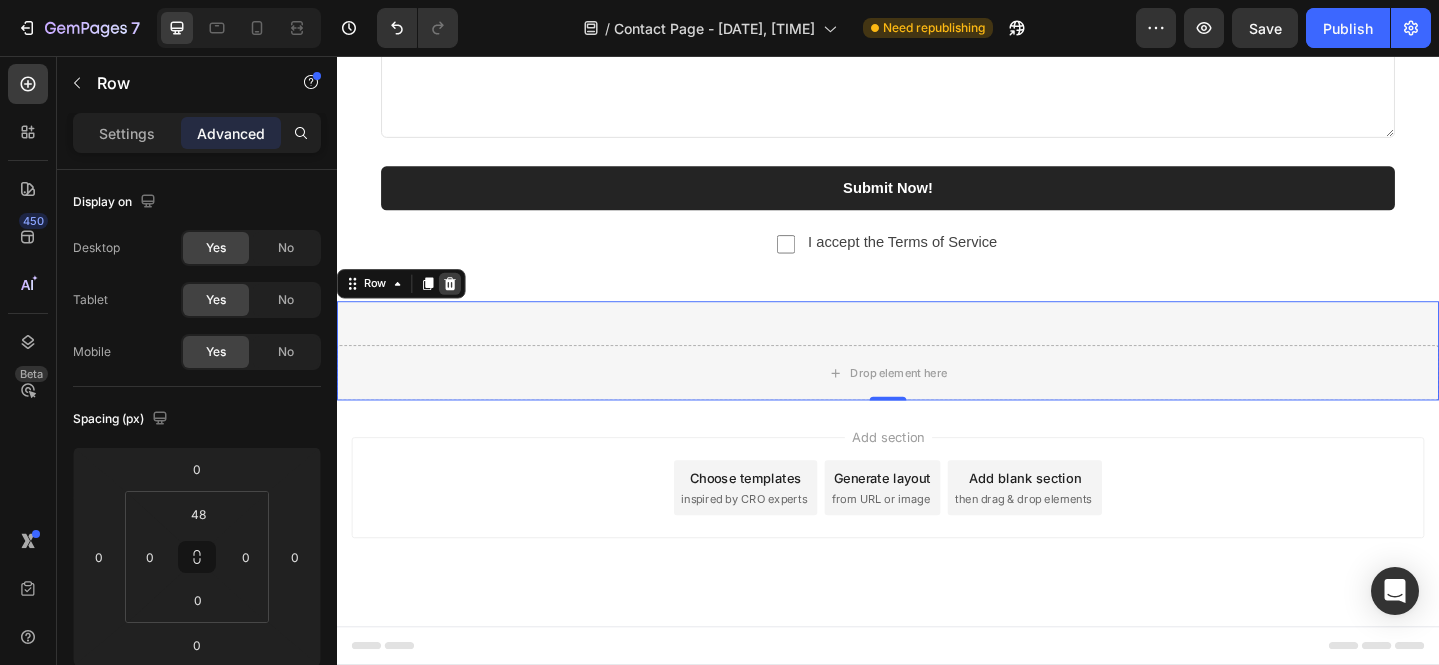 click 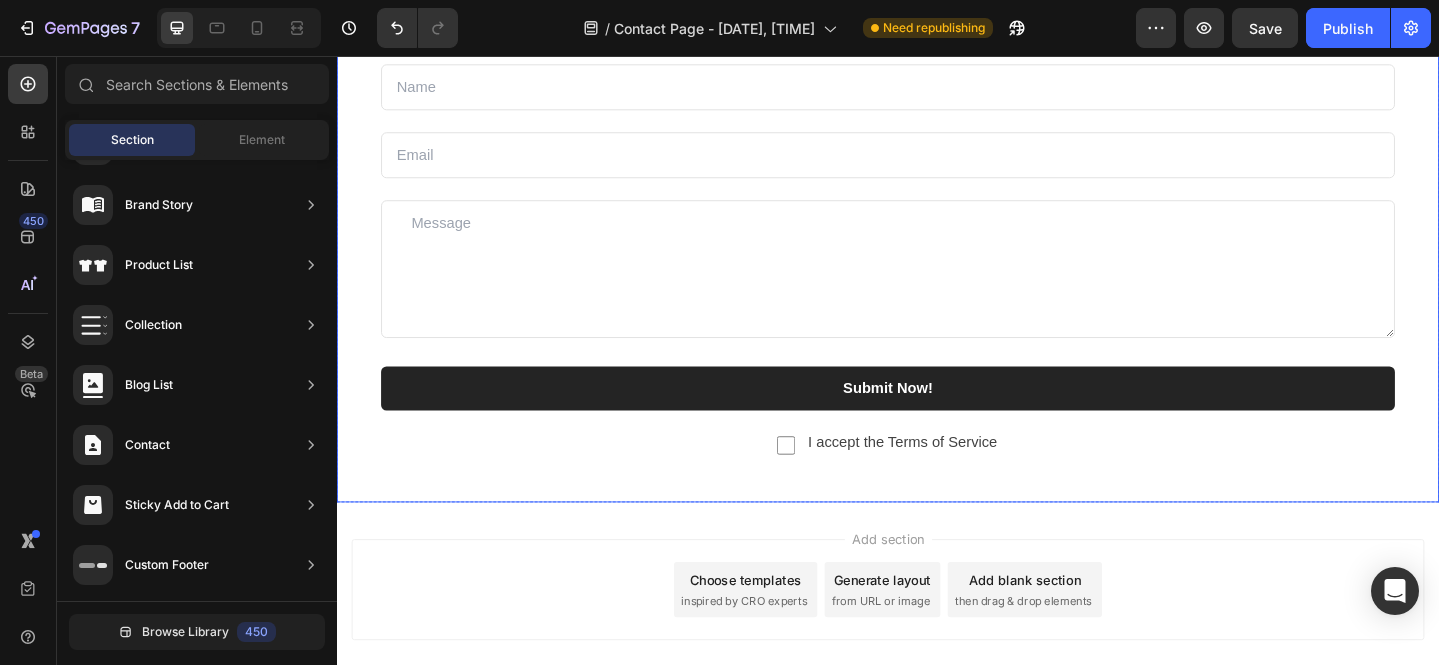 scroll, scrollTop: 541, scrollLeft: 0, axis: vertical 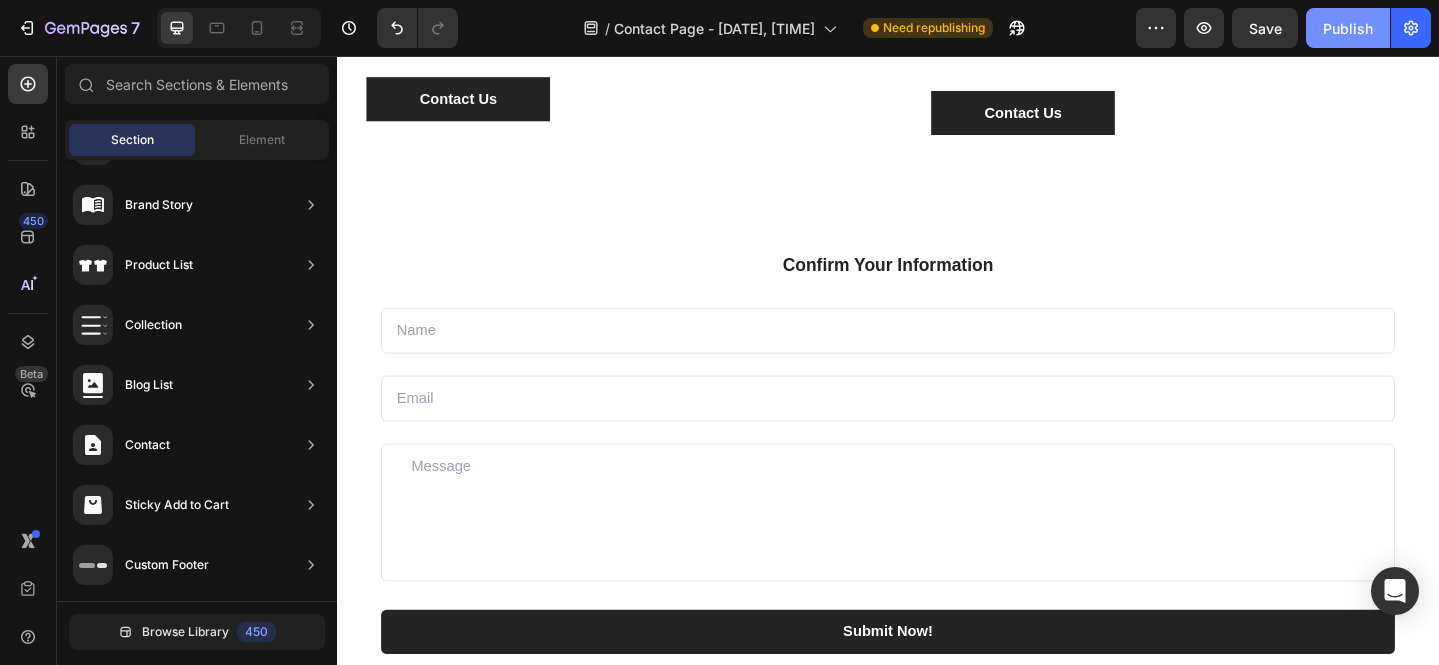 click on "Publish" at bounding box center [1348, 28] 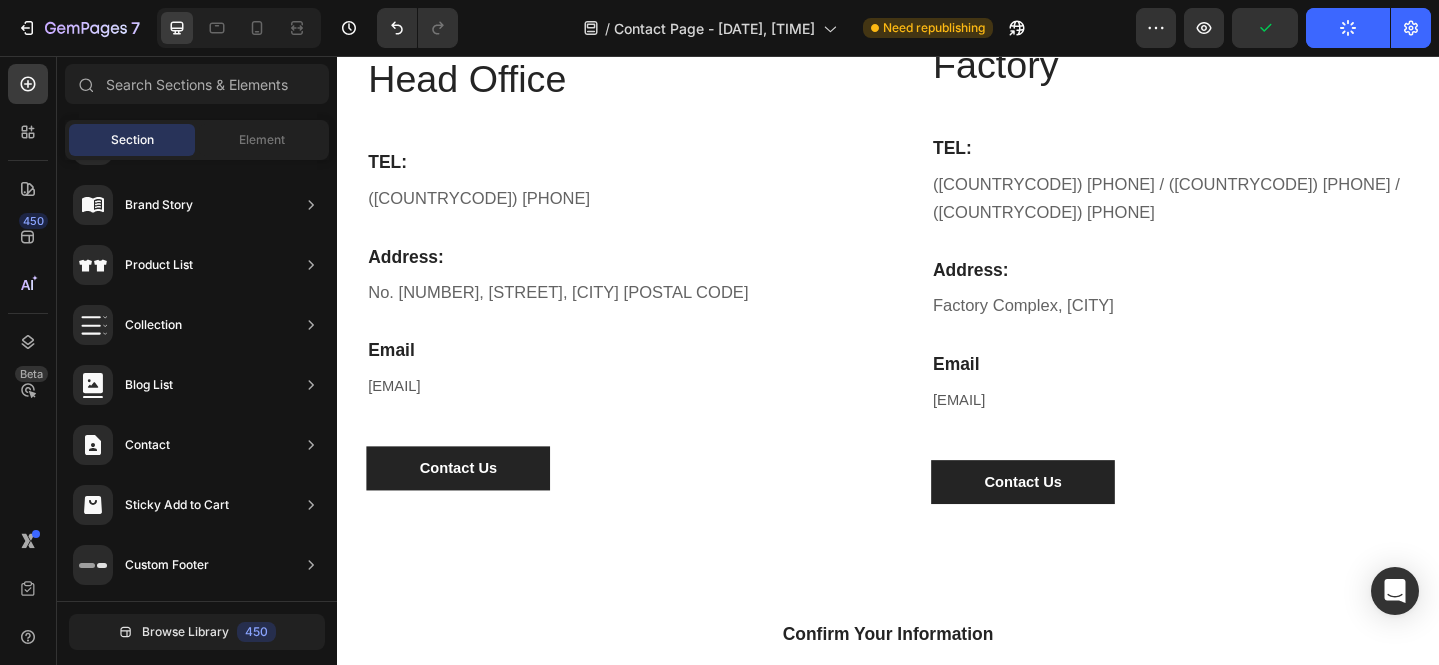 scroll, scrollTop: 0, scrollLeft: 0, axis: both 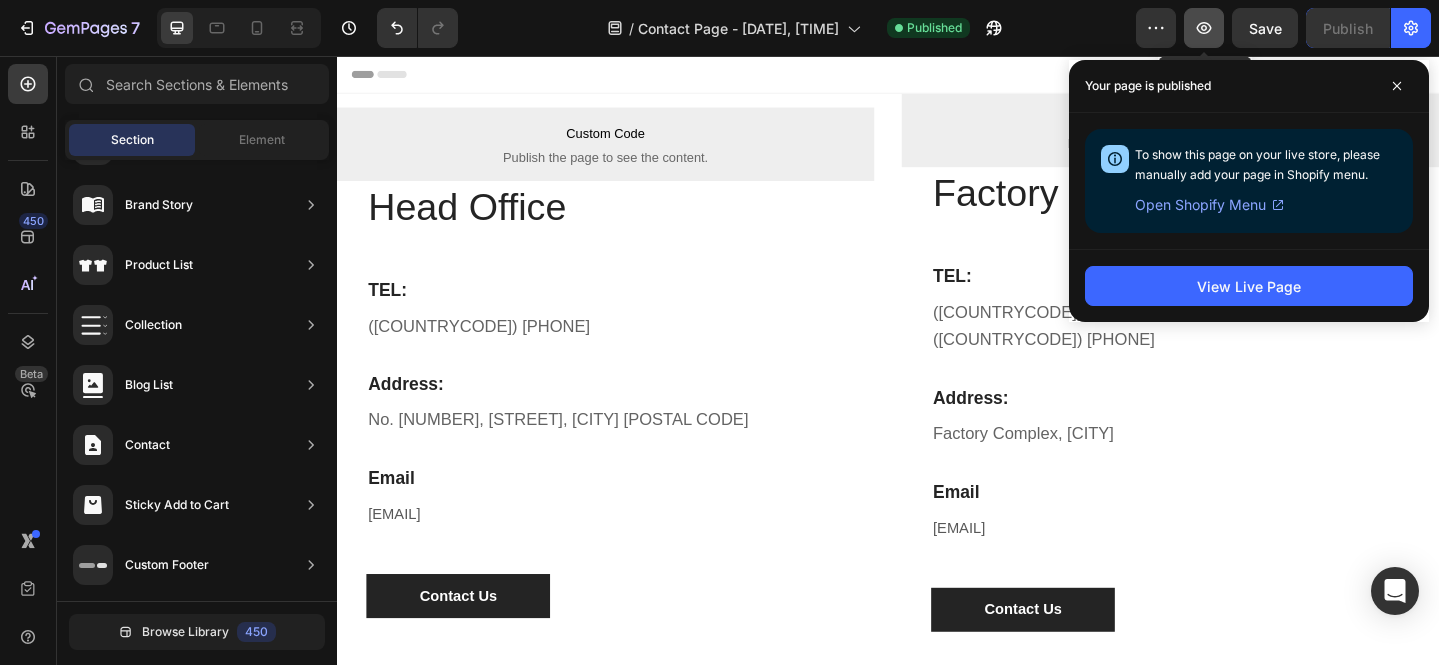 click 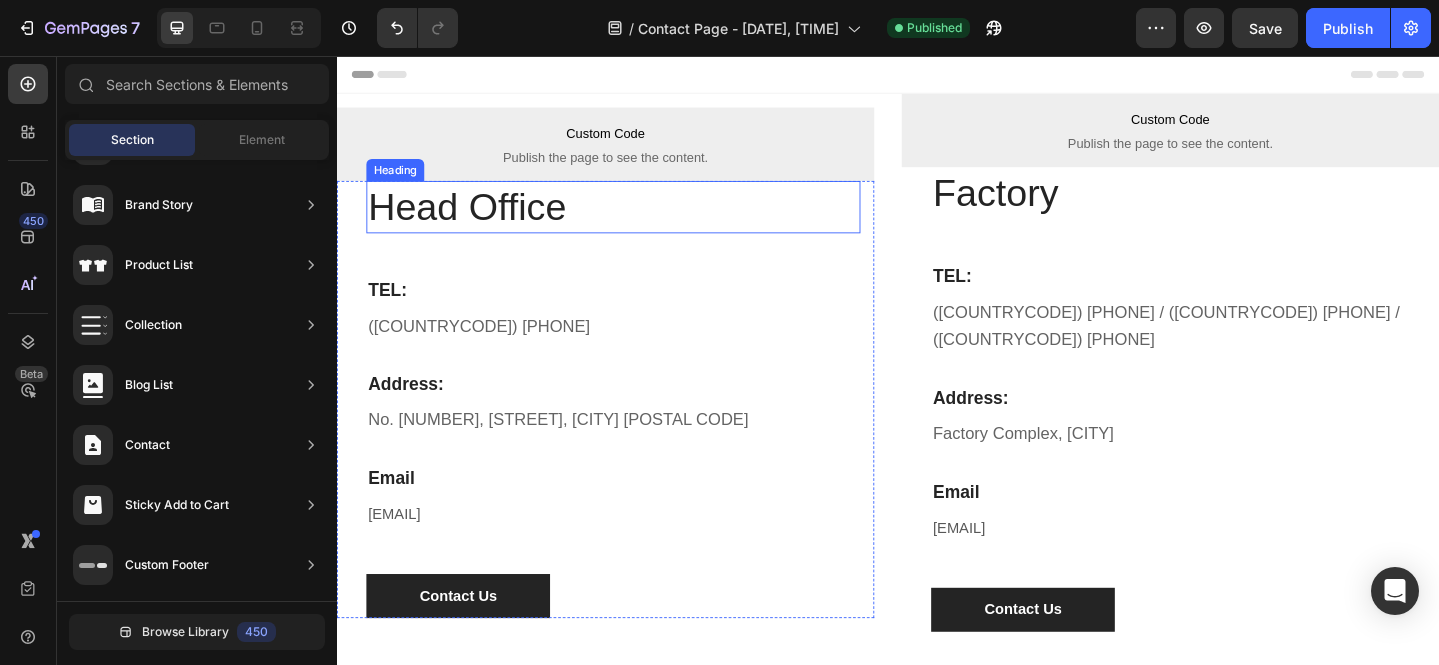 click on "Head Office" at bounding box center [638, 220] 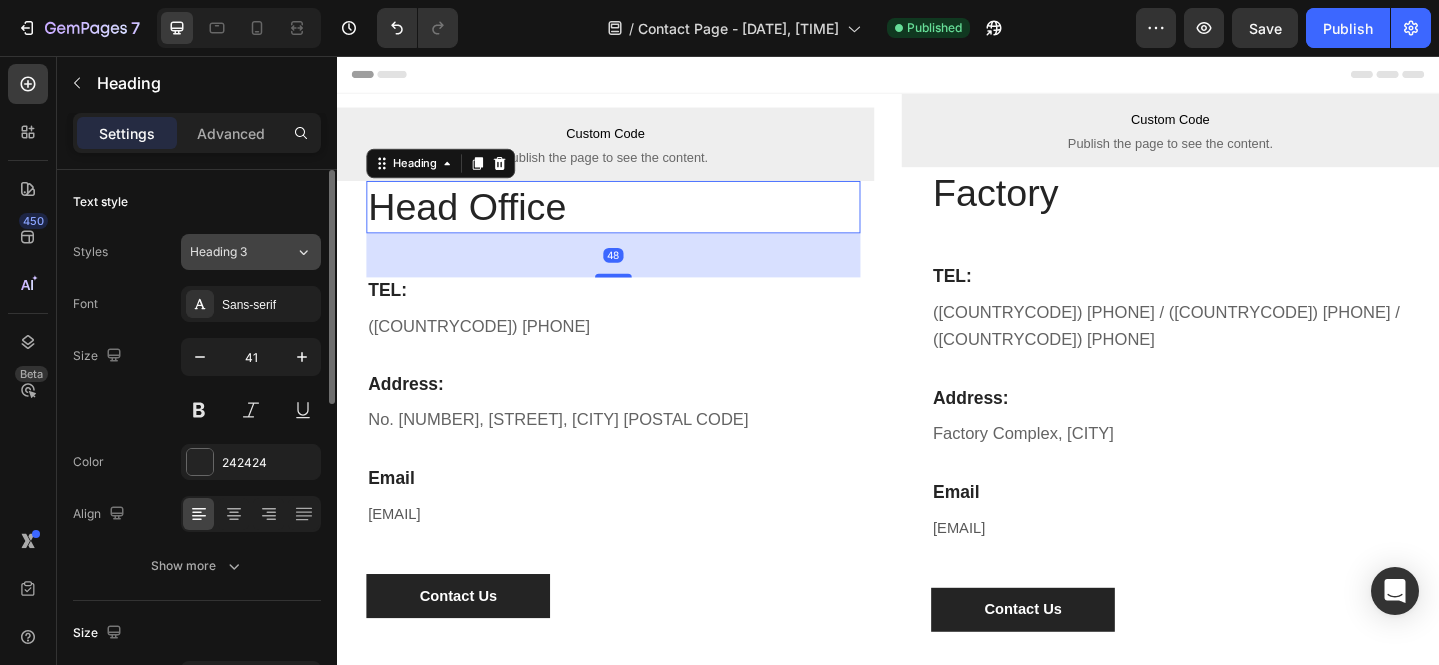 click on "Heading 3" 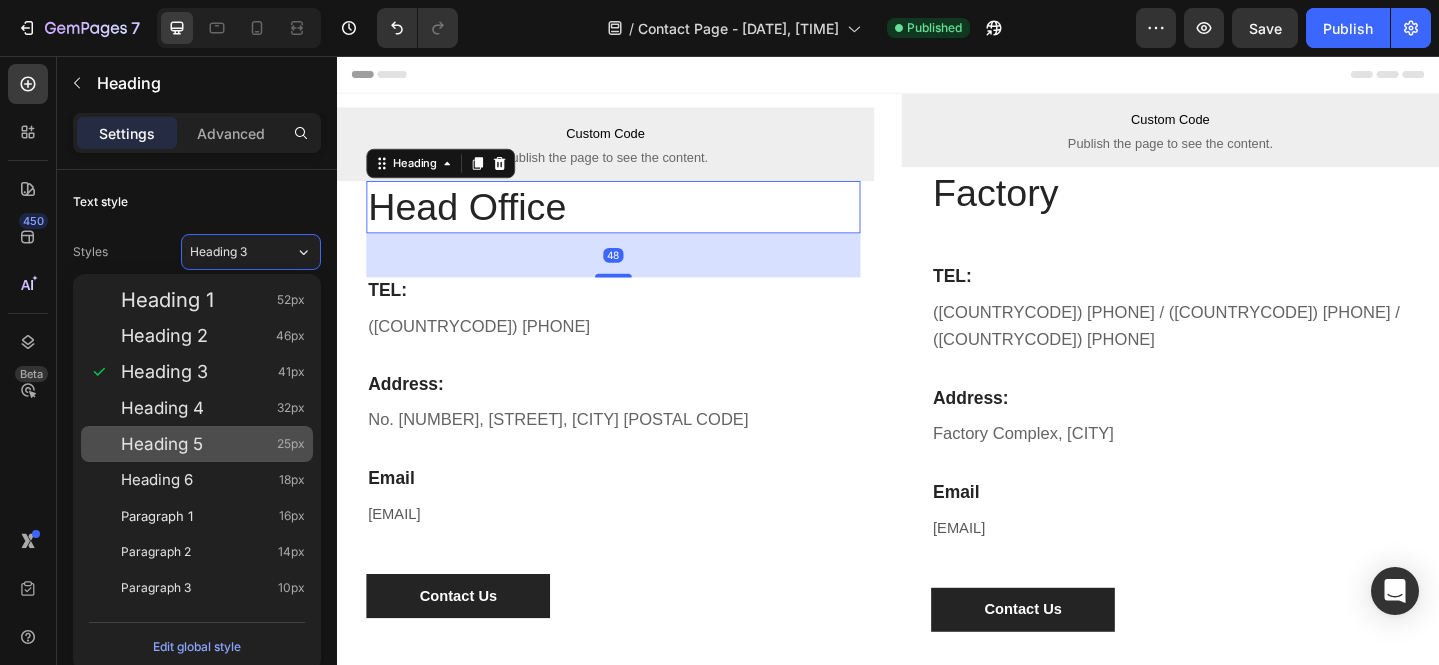 click on "Heading 5 25px" at bounding box center [213, 444] 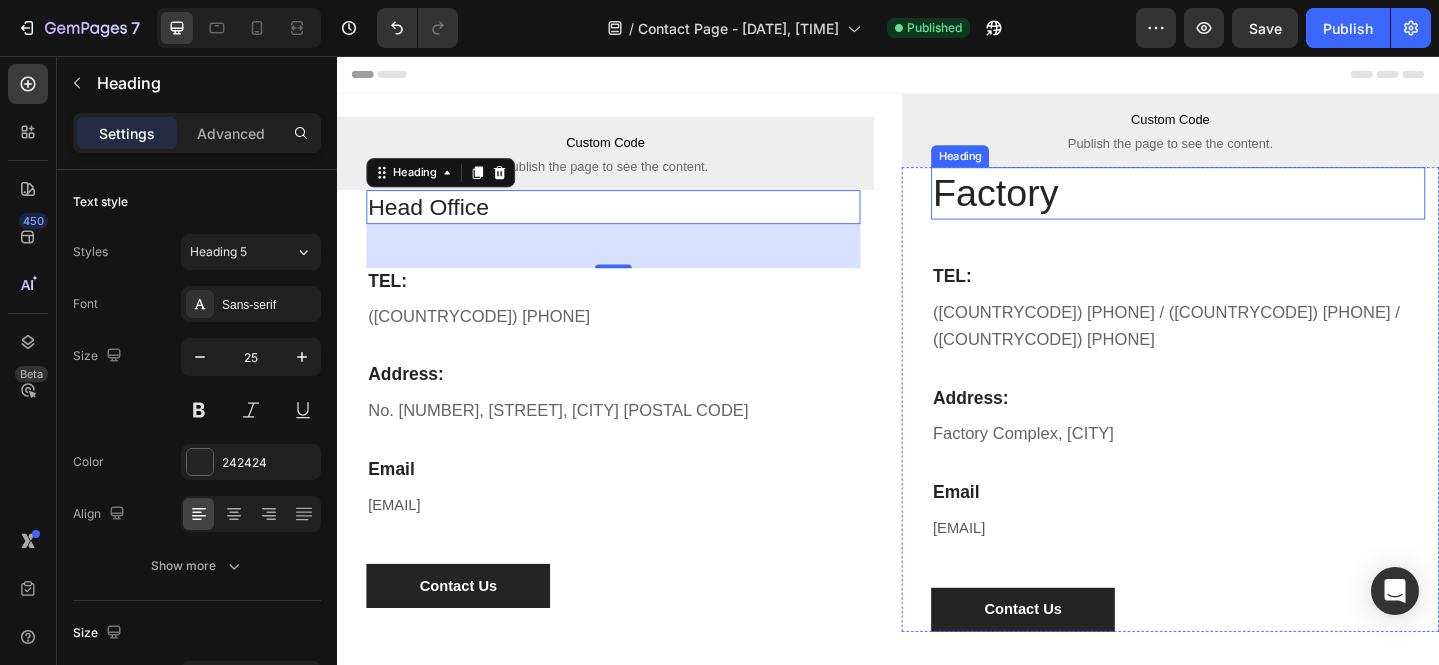 click on "Factory" at bounding box center [1253, 205] 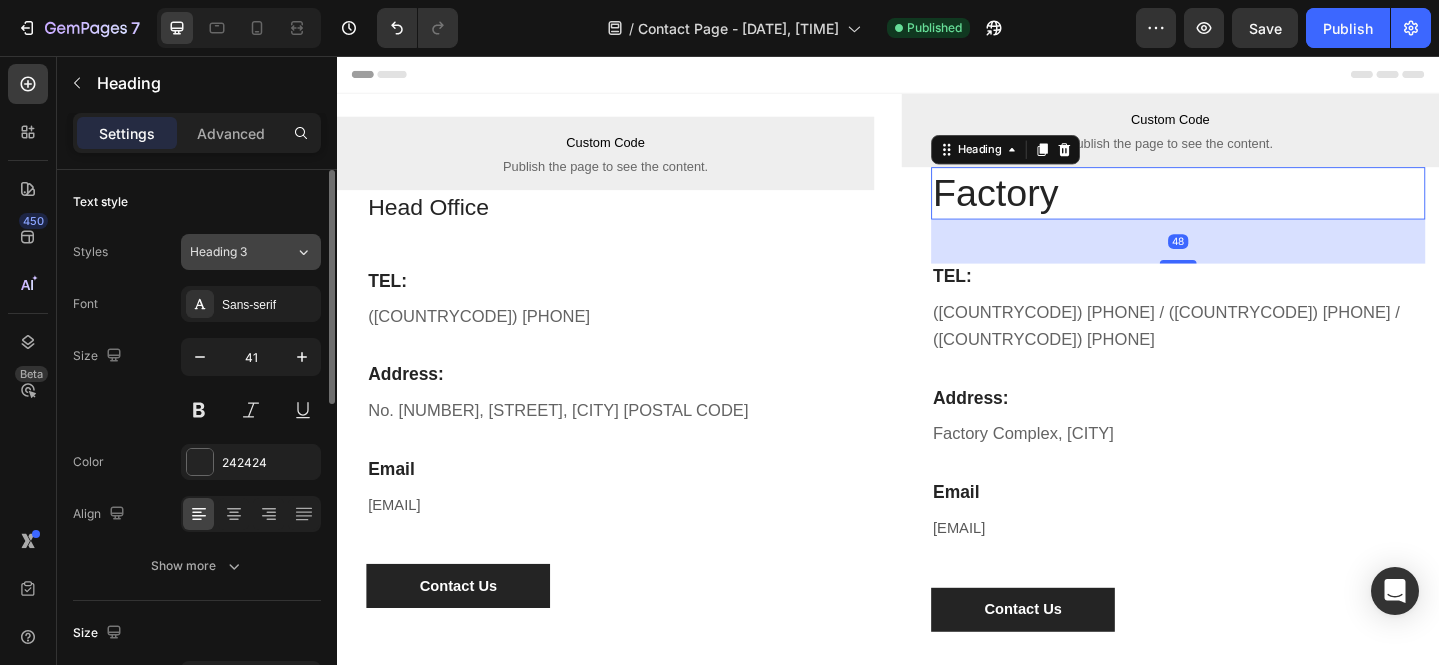 click on "Heading 3" at bounding box center (230, 252) 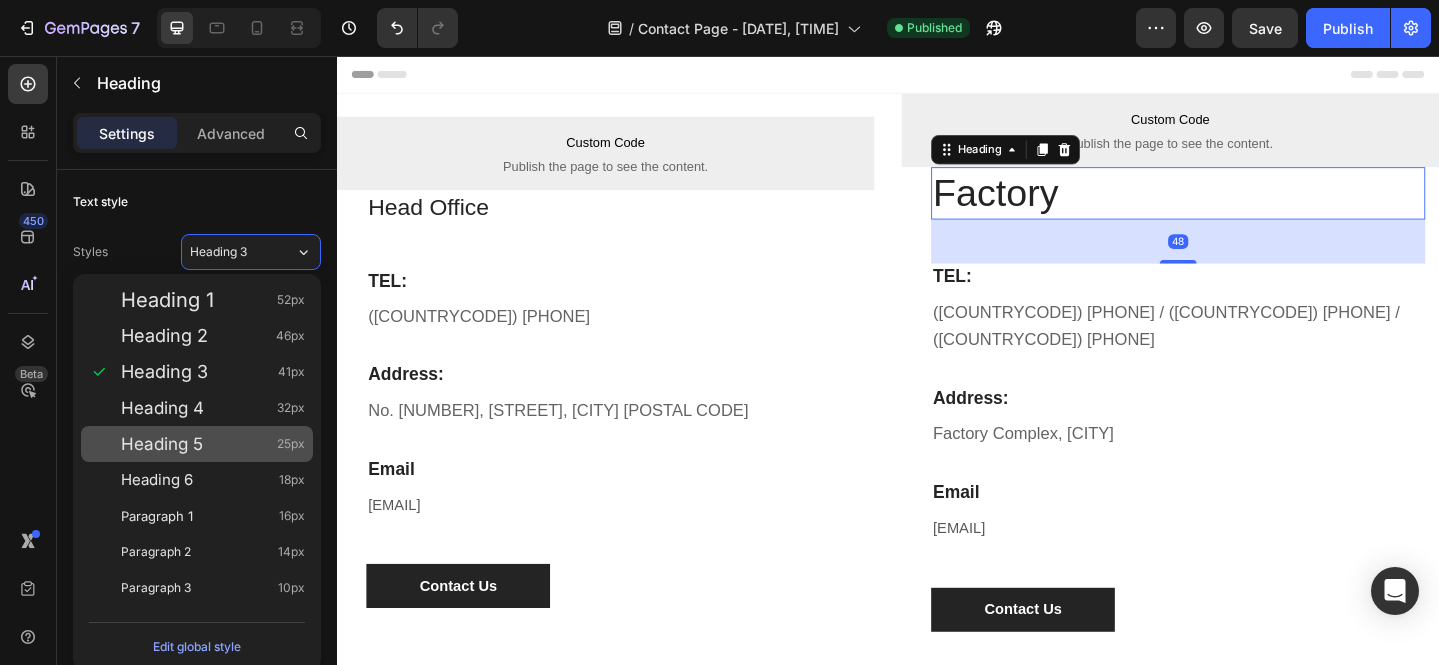 click on "Heading 5" at bounding box center [162, 444] 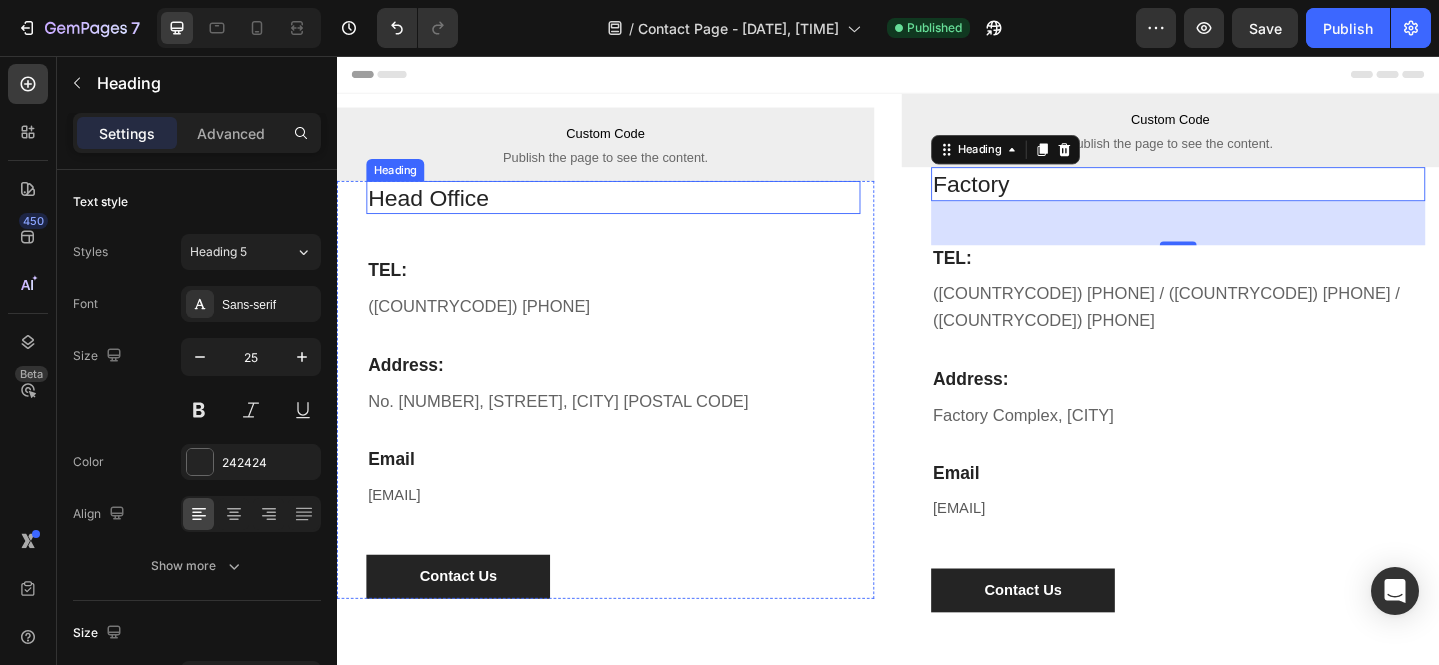 click on "Head Office" at bounding box center [638, 210] 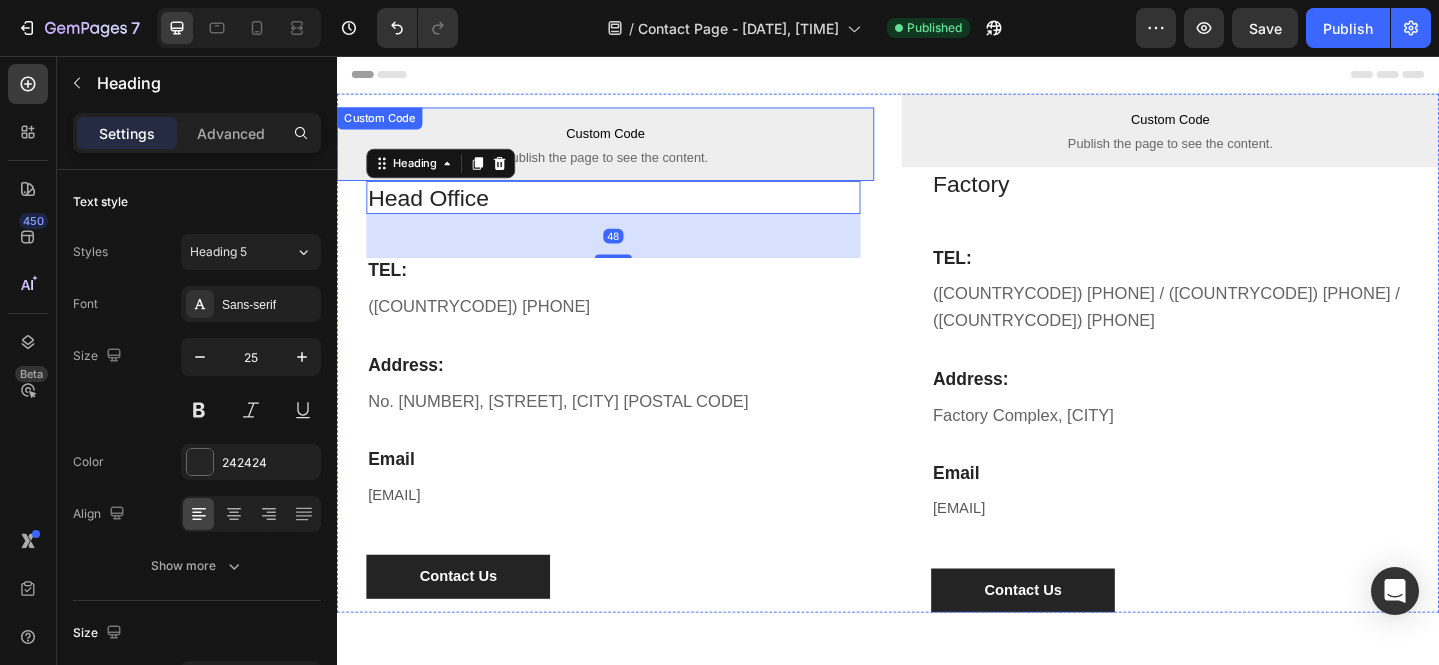 click on "Custom Code
Publish the page to see the content." at bounding box center [629, 152] 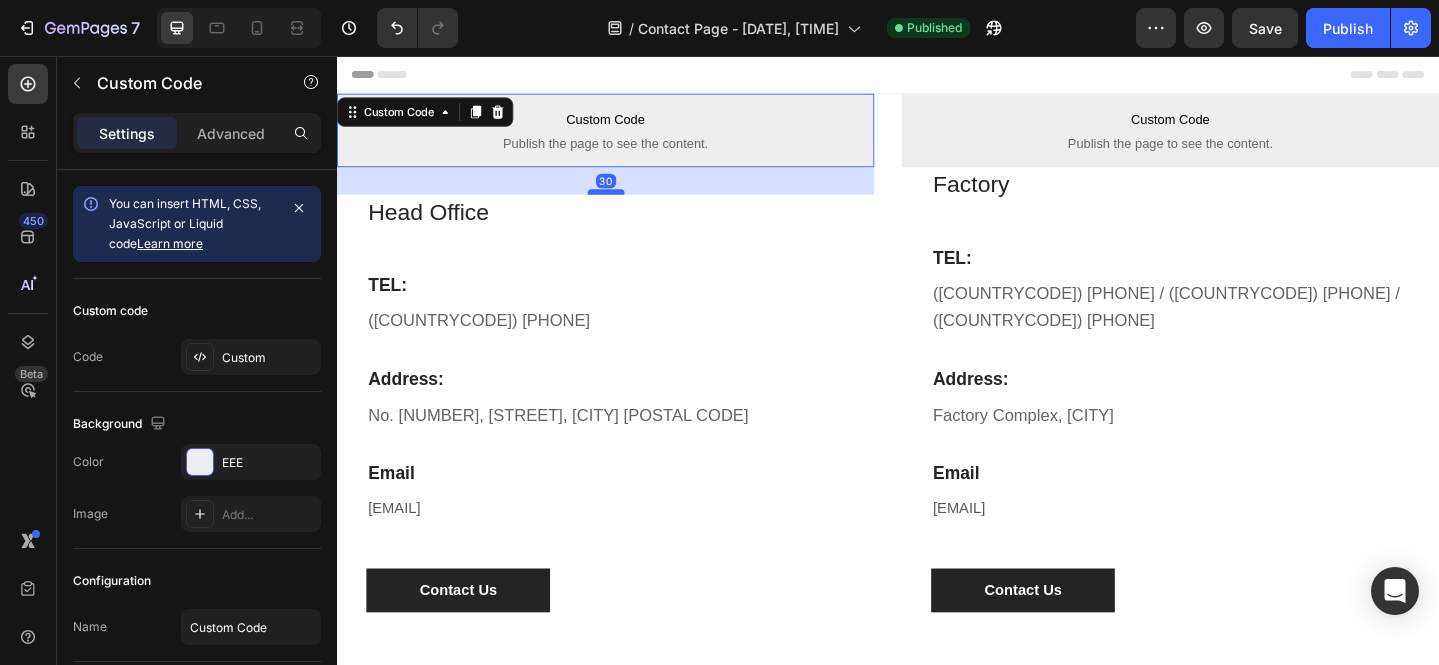 drag, startPoint x: 610, startPoint y: 182, endPoint x: 606, endPoint y: 205, distance: 23.345236 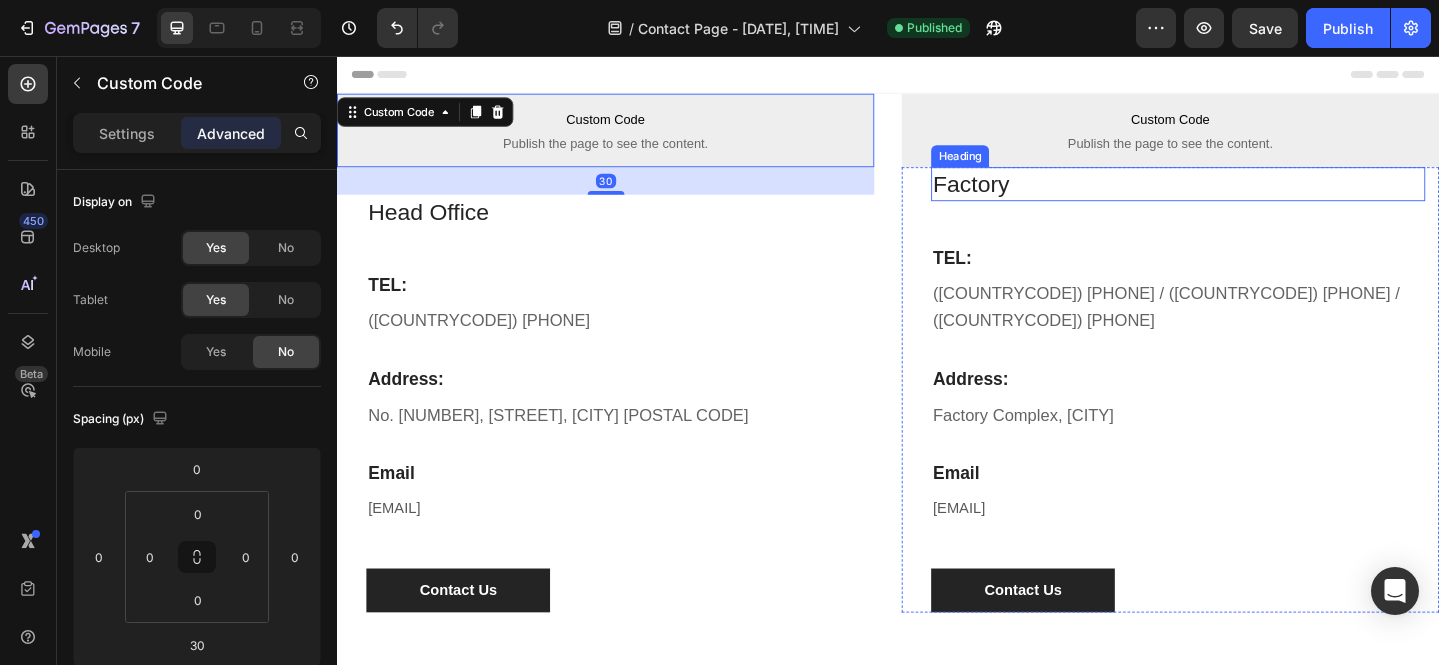 click on "Custom Code
Publish the page to see the content." at bounding box center [1244, 137] 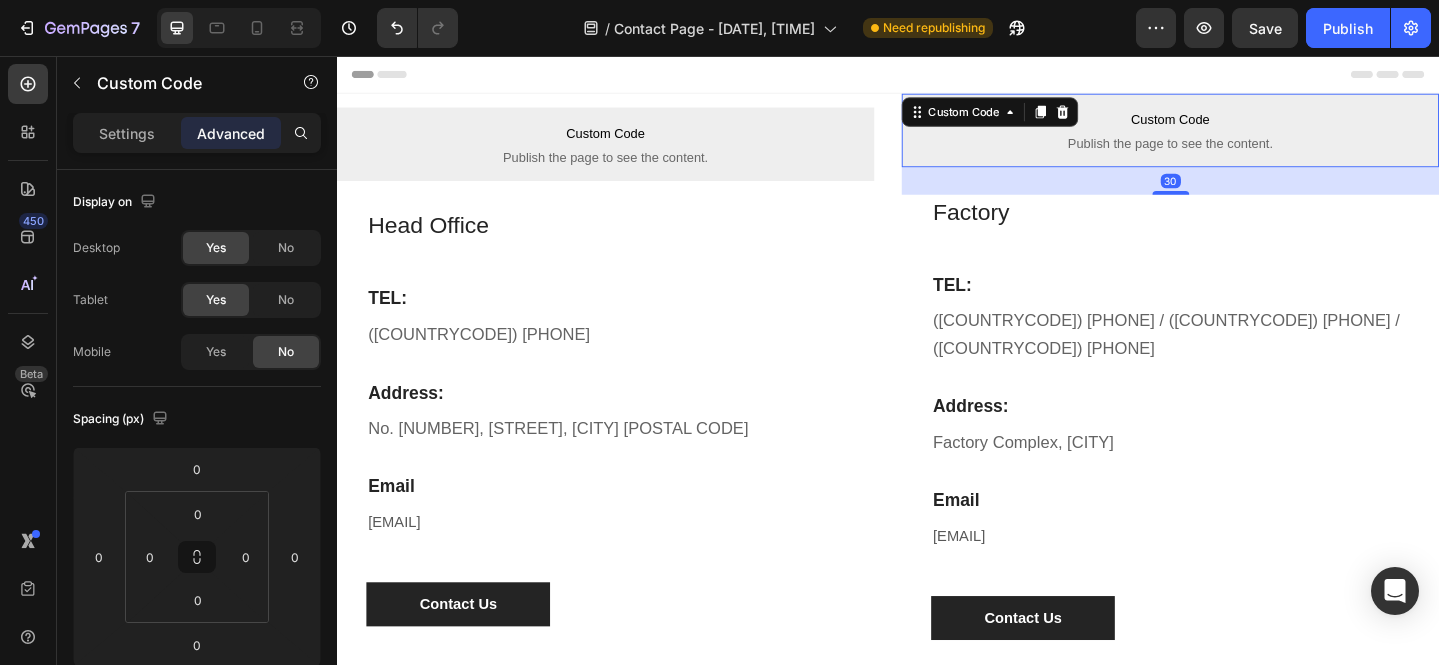 drag, startPoint x: 1236, startPoint y: 189, endPoint x: 1239, endPoint y: 219, distance: 30.149628 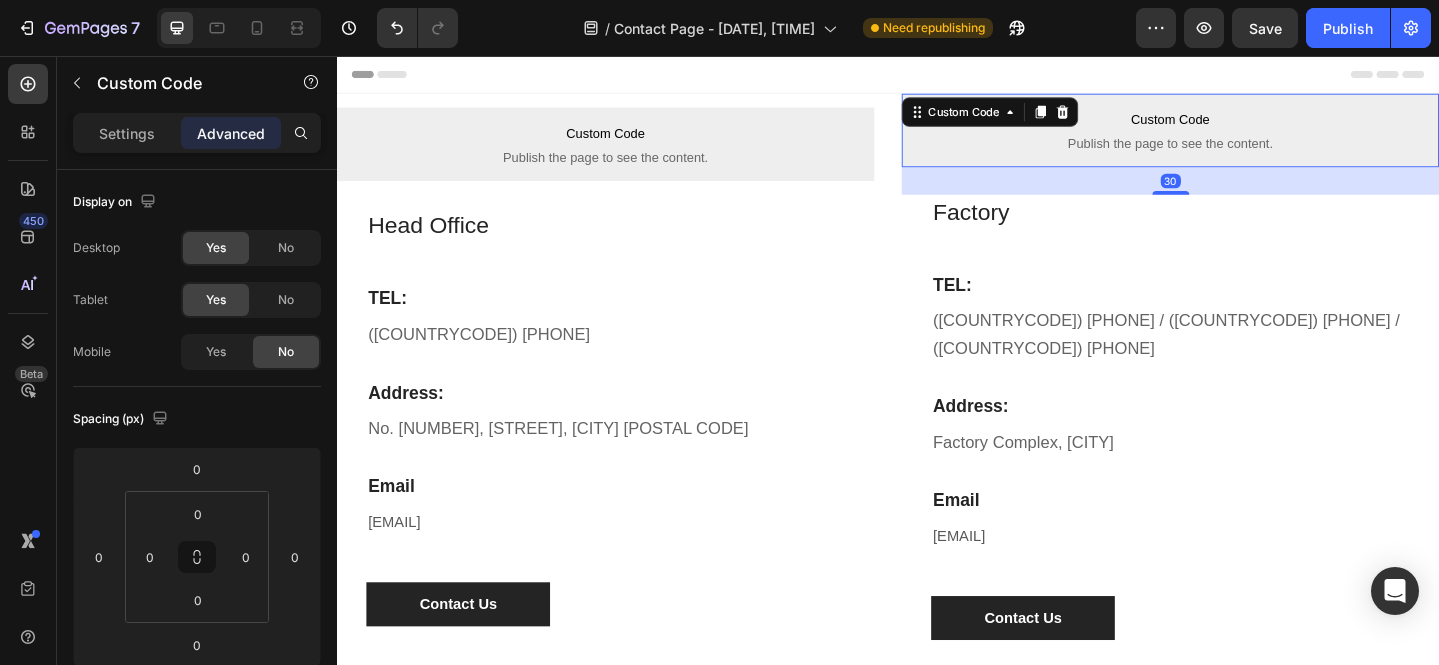 click on "Custom Code Publish the page to see the content. Custom Code 30 Factory Heading TEL: Heading ([COUNTRYCODE]) [PHONE] Text block Row Address: Heading Factory Complex, [CITY] Text block Row Email Heading [EMAIL] Text block Row Contact Us Submit Button Contact Form Row" at bounding box center [1244, 394] 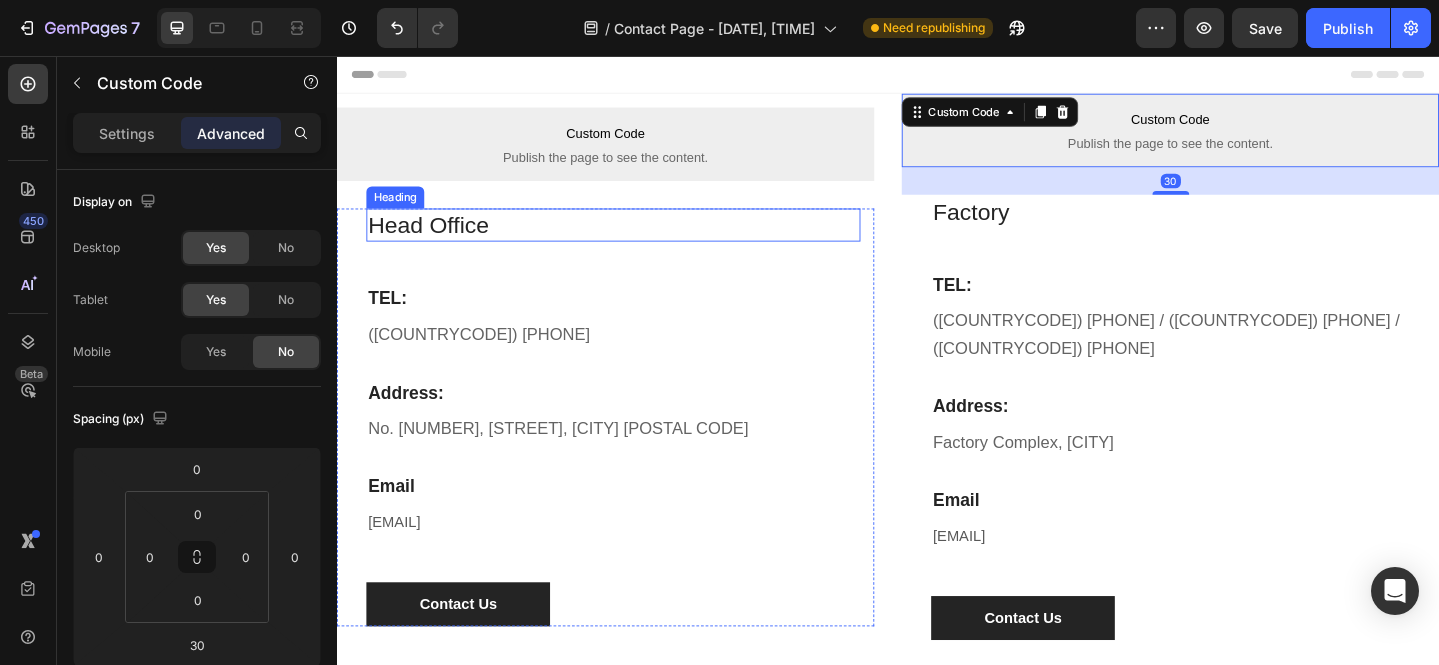click on "Head Office" at bounding box center (638, 240) 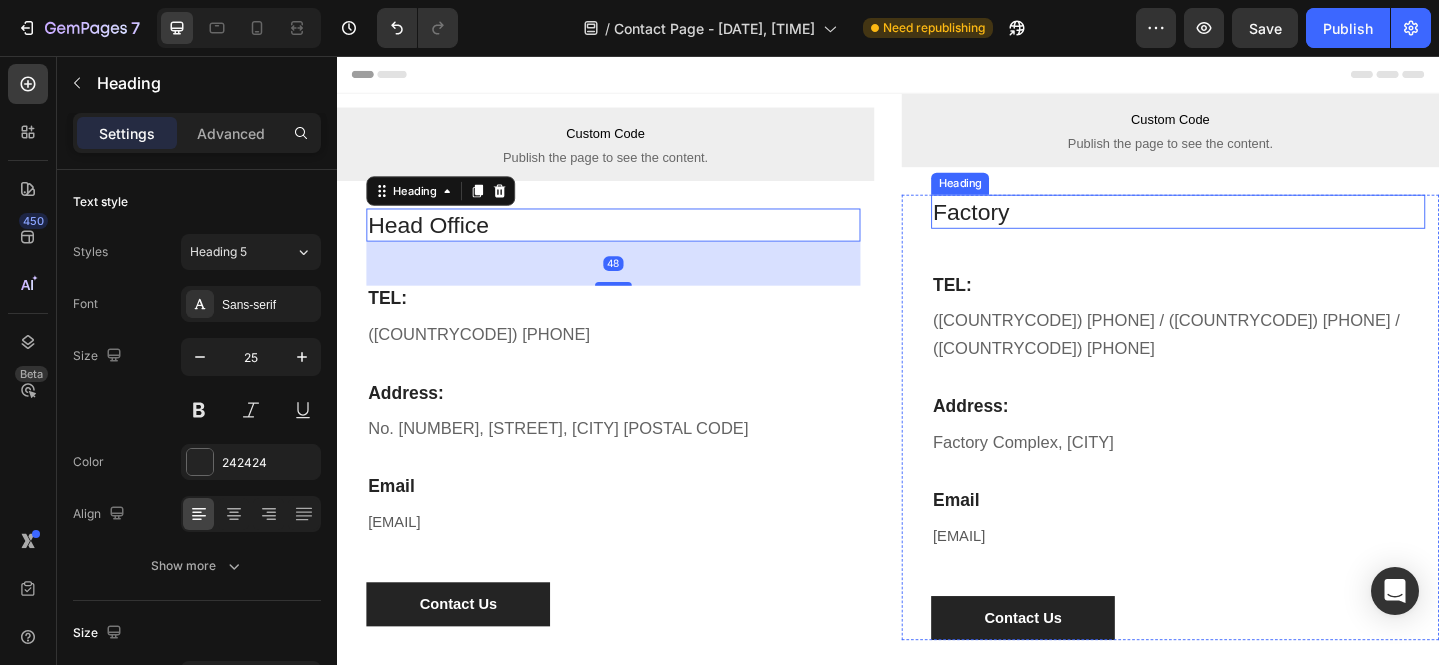 click on "Factory" at bounding box center [1253, 225] 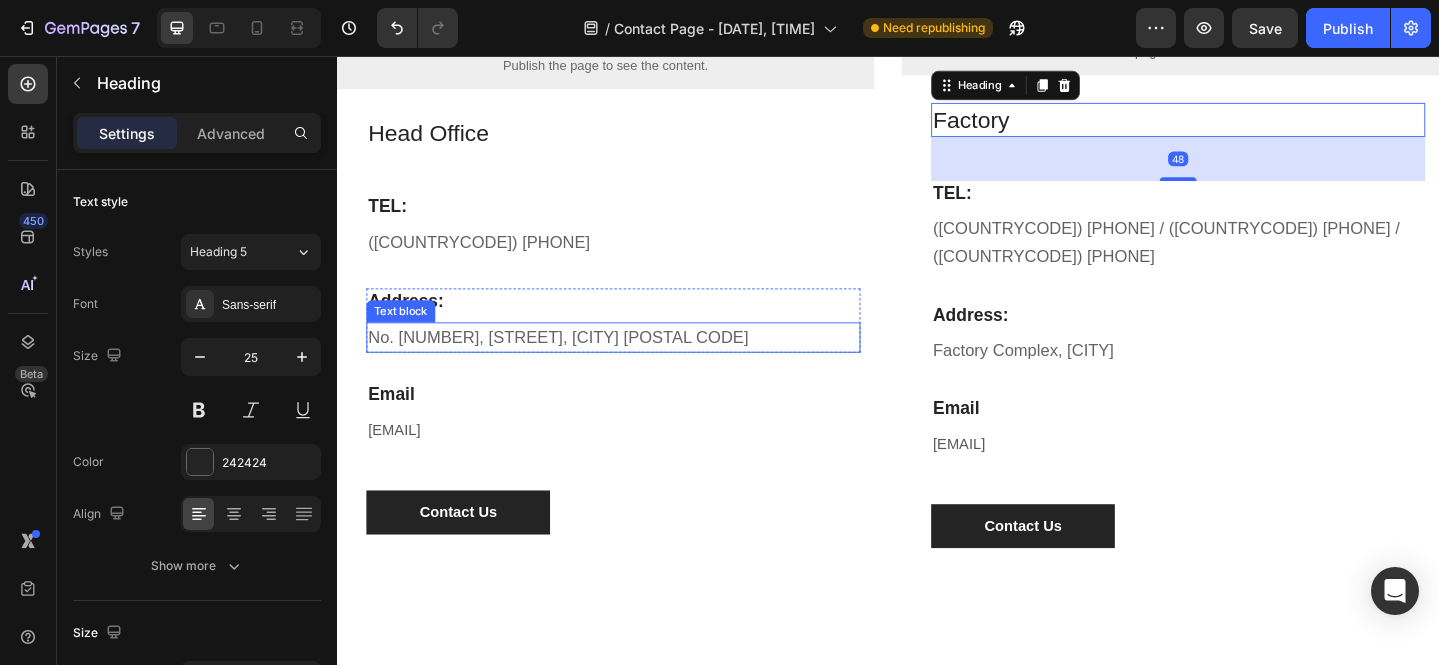 scroll, scrollTop: 104, scrollLeft: 0, axis: vertical 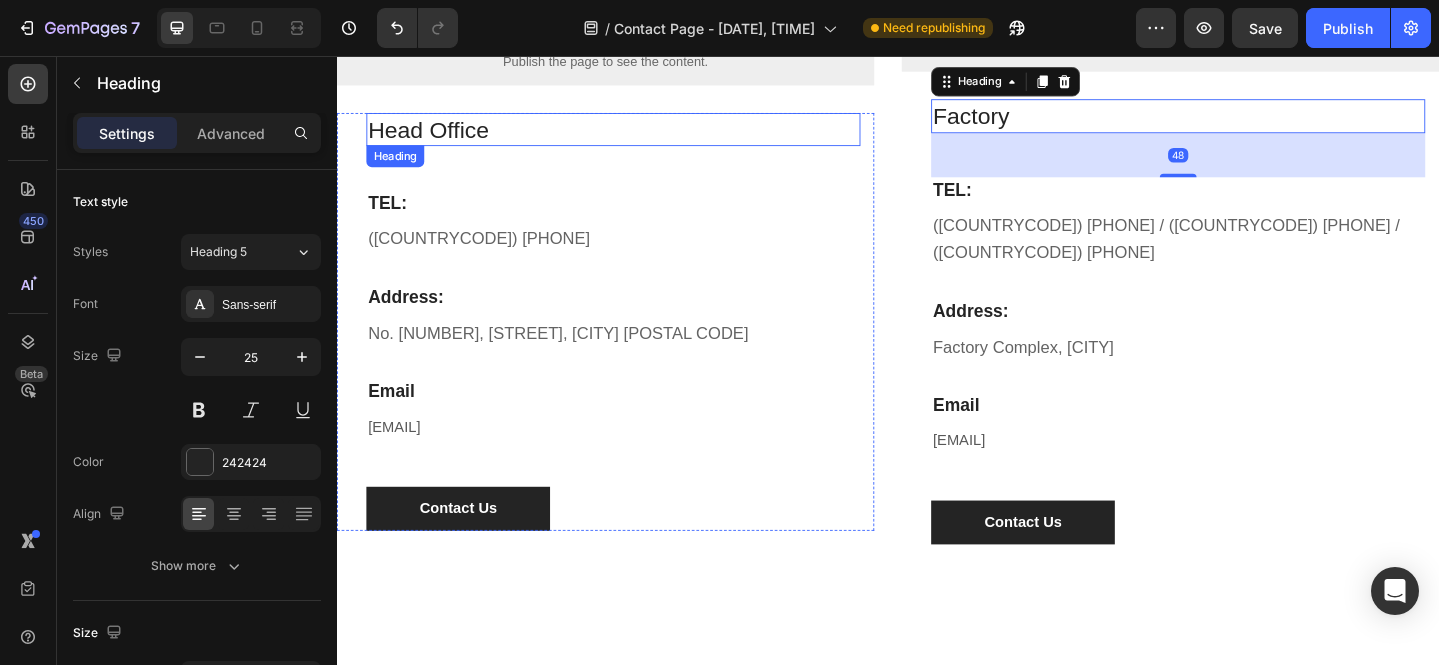 click on "Head Office" at bounding box center [638, 136] 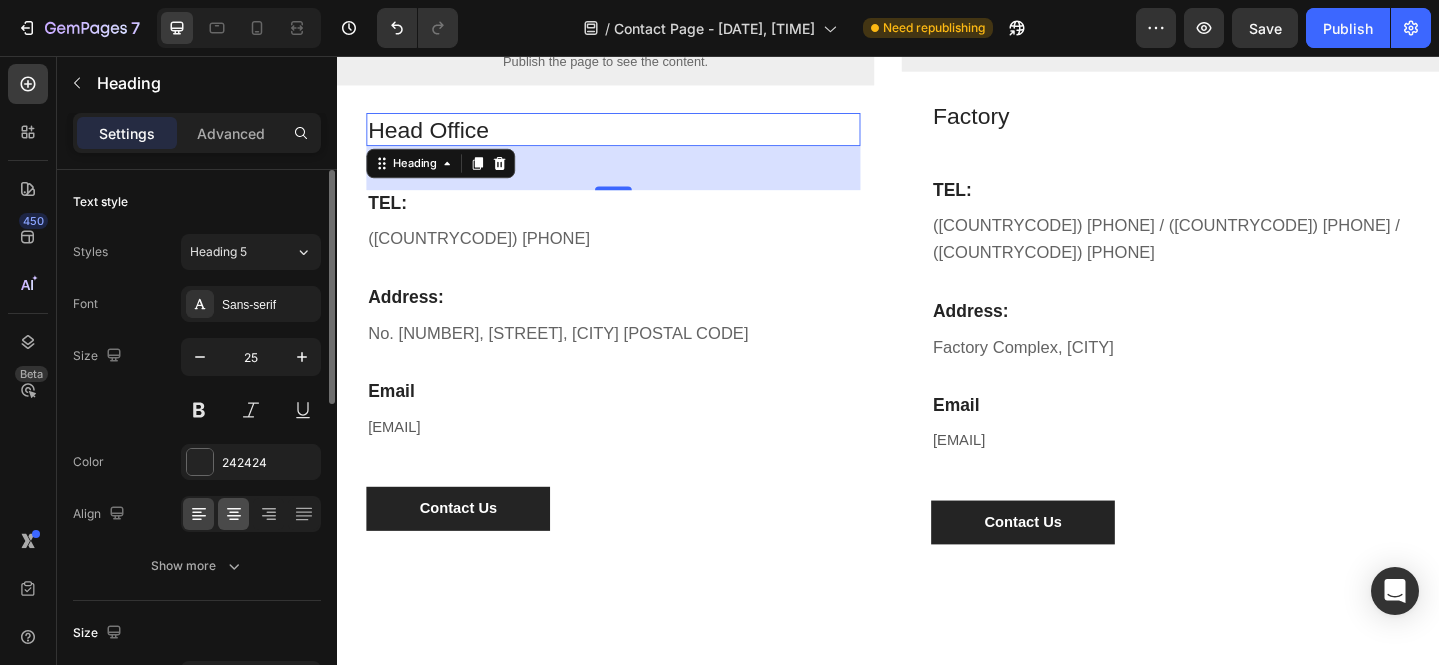 click 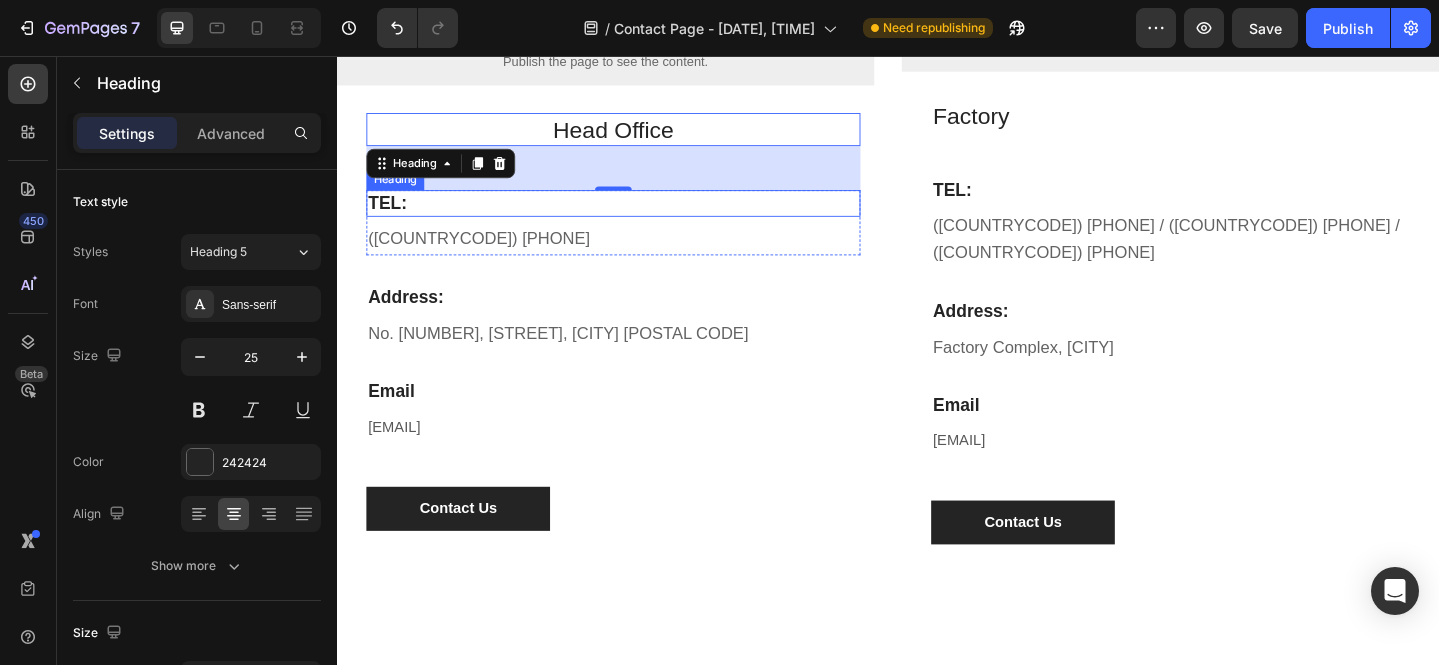 click on "TEL:" at bounding box center (638, 216) 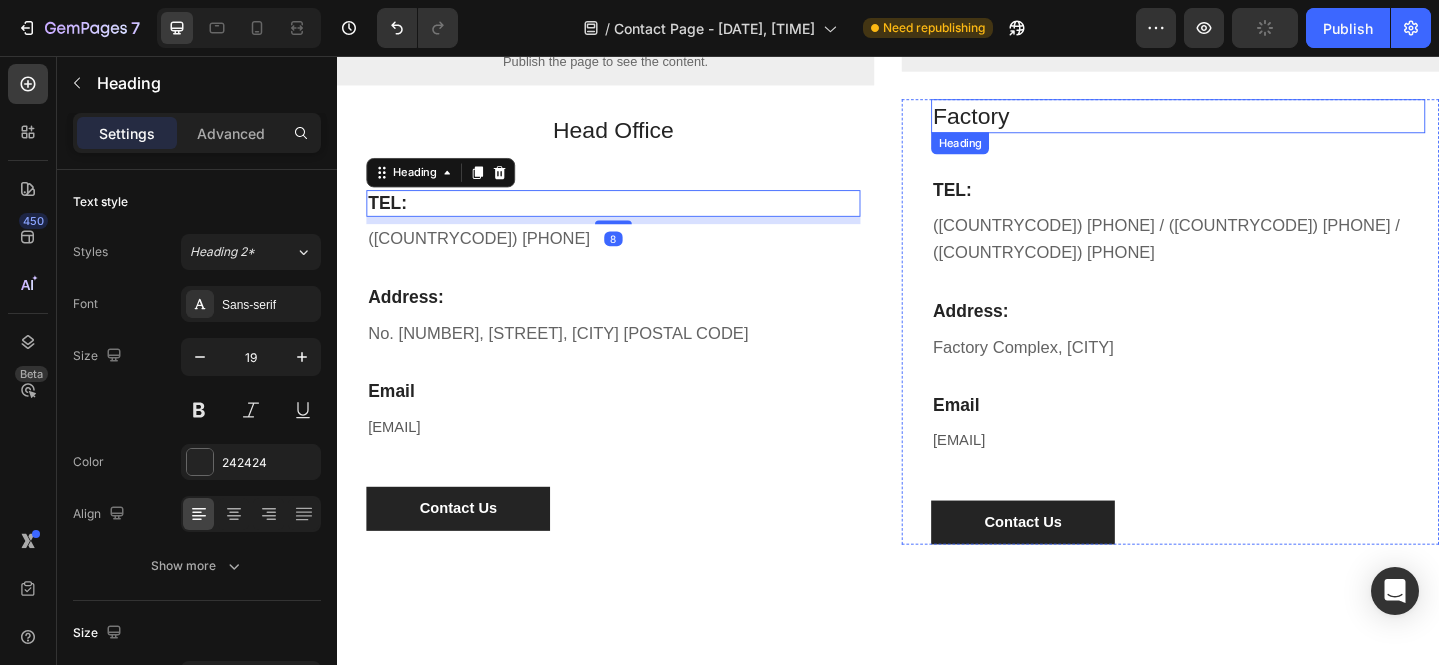 click on "Factory" at bounding box center [1253, 121] 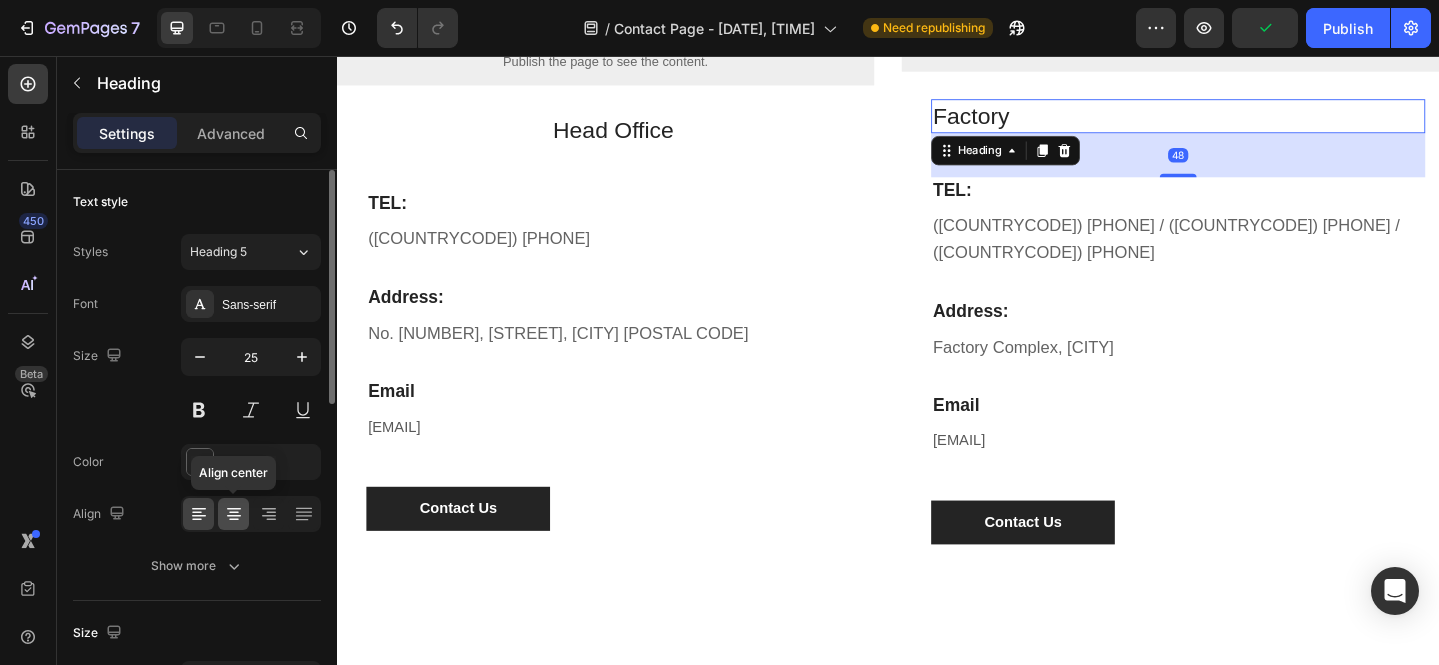 click 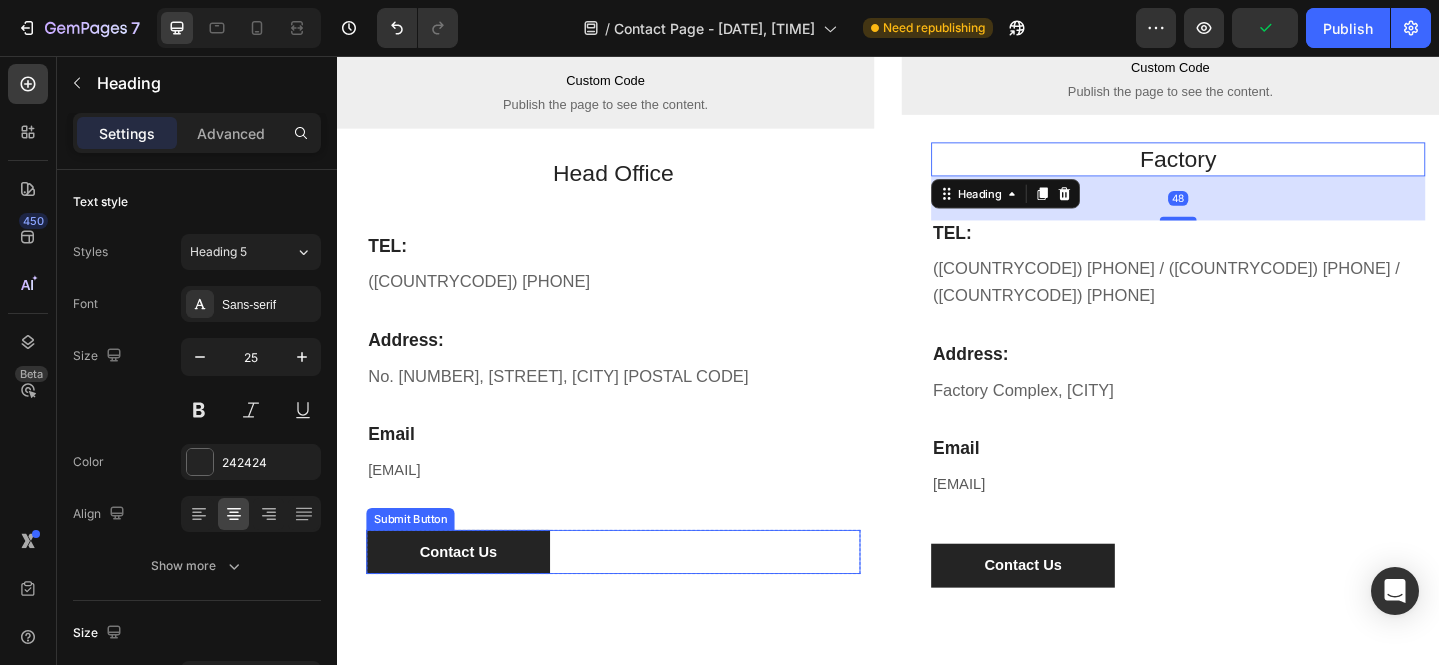 scroll, scrollTop: 0, scrollLeft: 0, axis: both 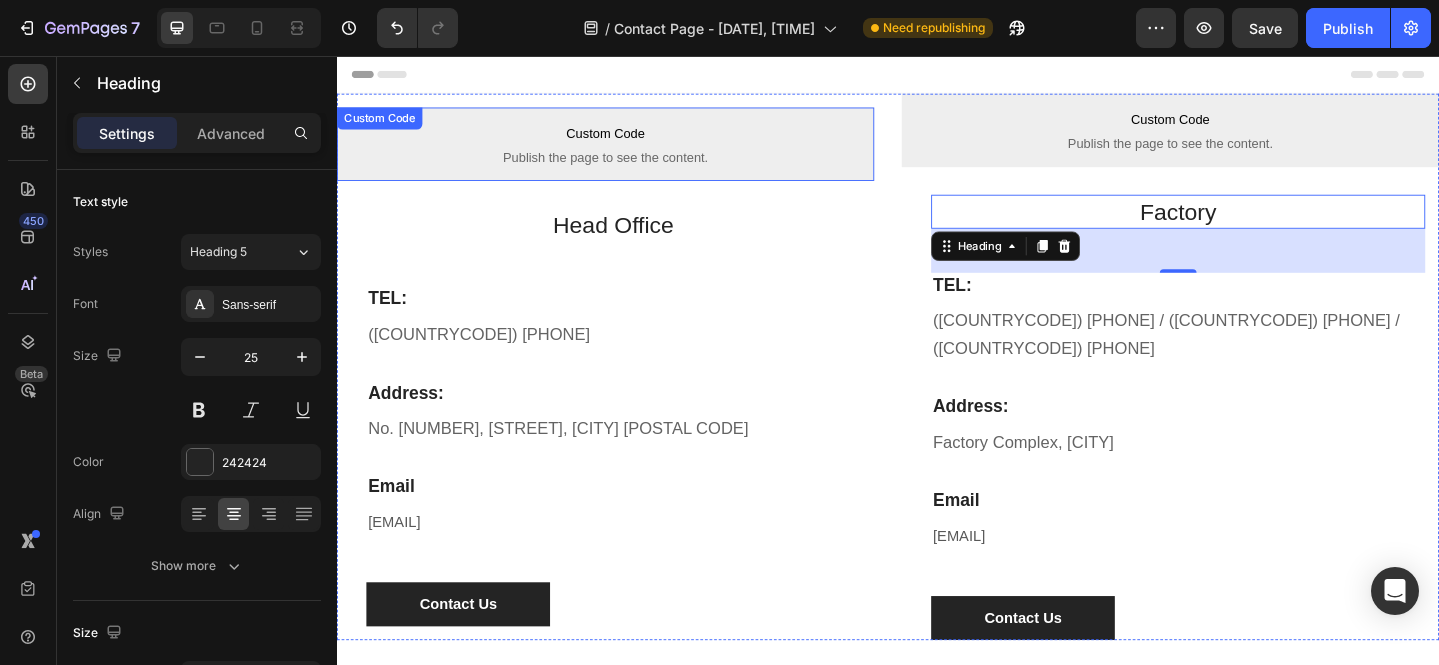 click on "Publish the page to see the content." at bounding box center [629, 166] 